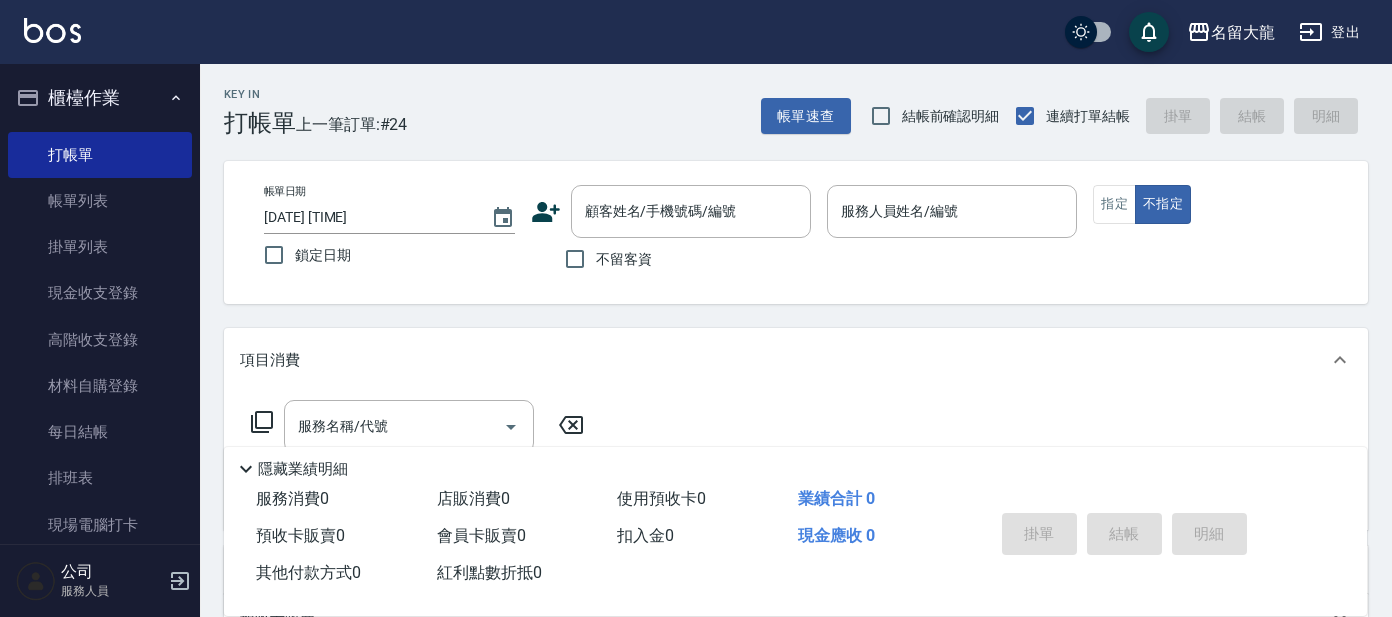 scroll, scrollTop: 0, scrollLeft: 0, axis: both 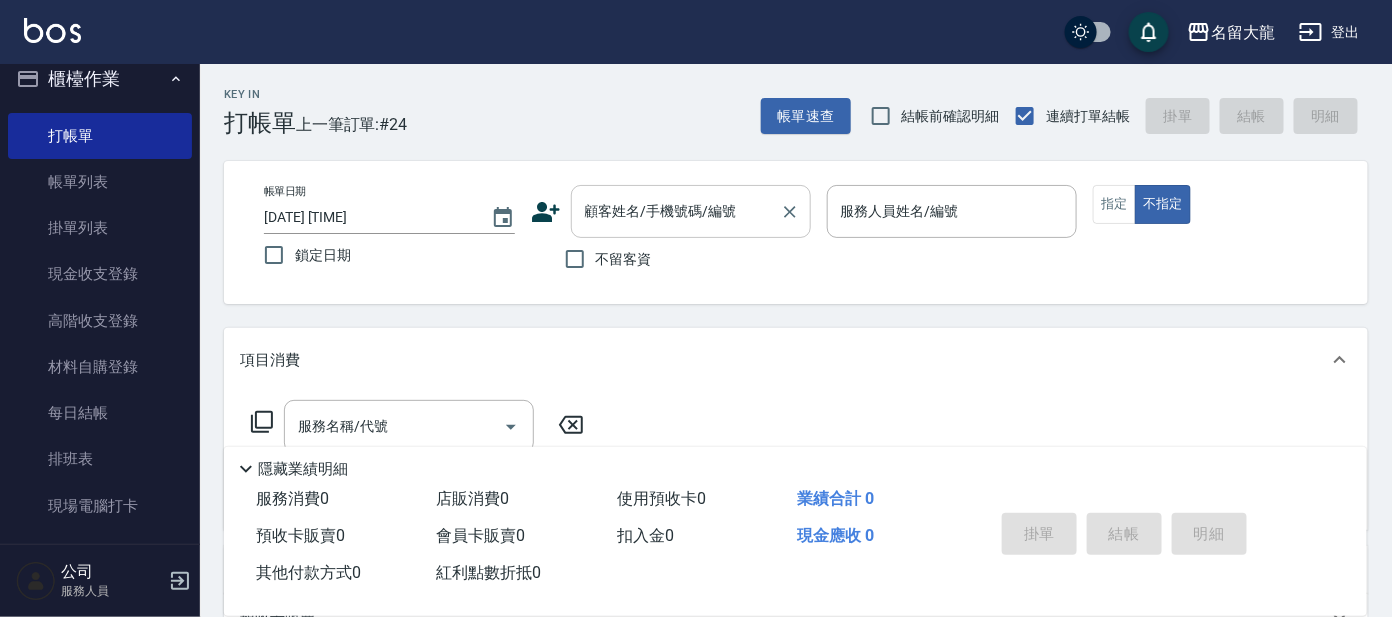 click on "顧客姓名/手機號碼/編號" at bounding box center (676, 211) 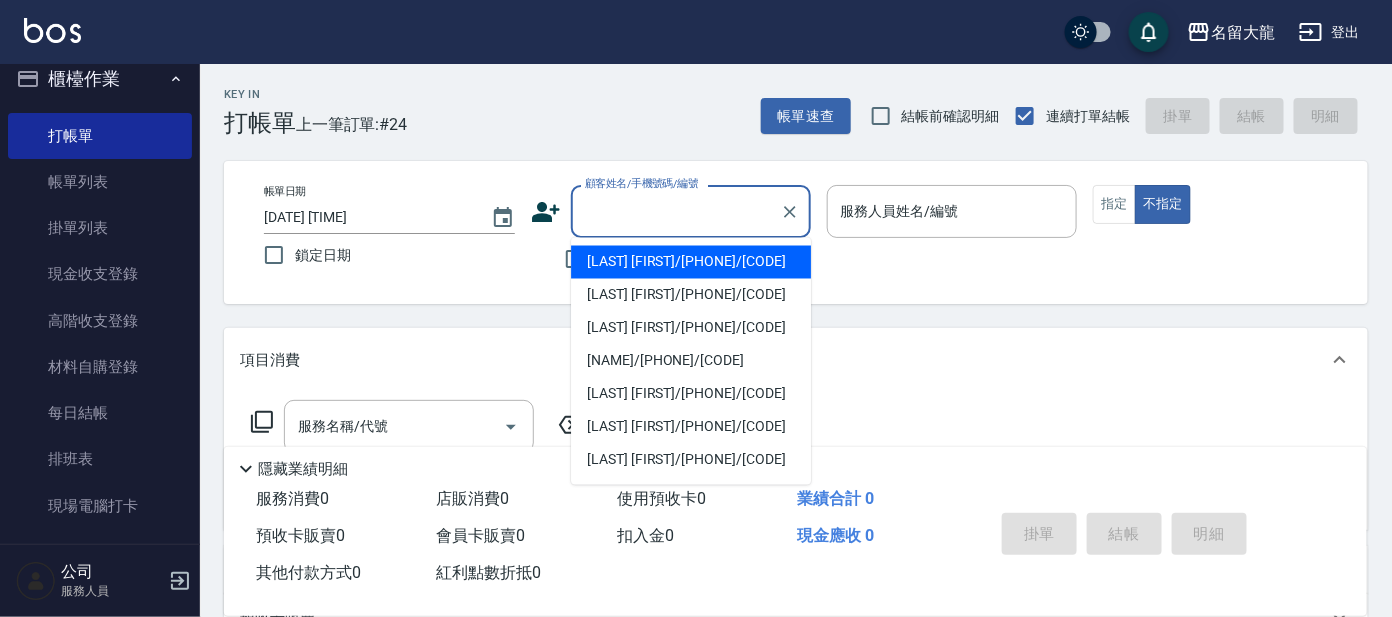 click on "顧客姓名/手機號碼/編號" at bounding box center (676, 211) 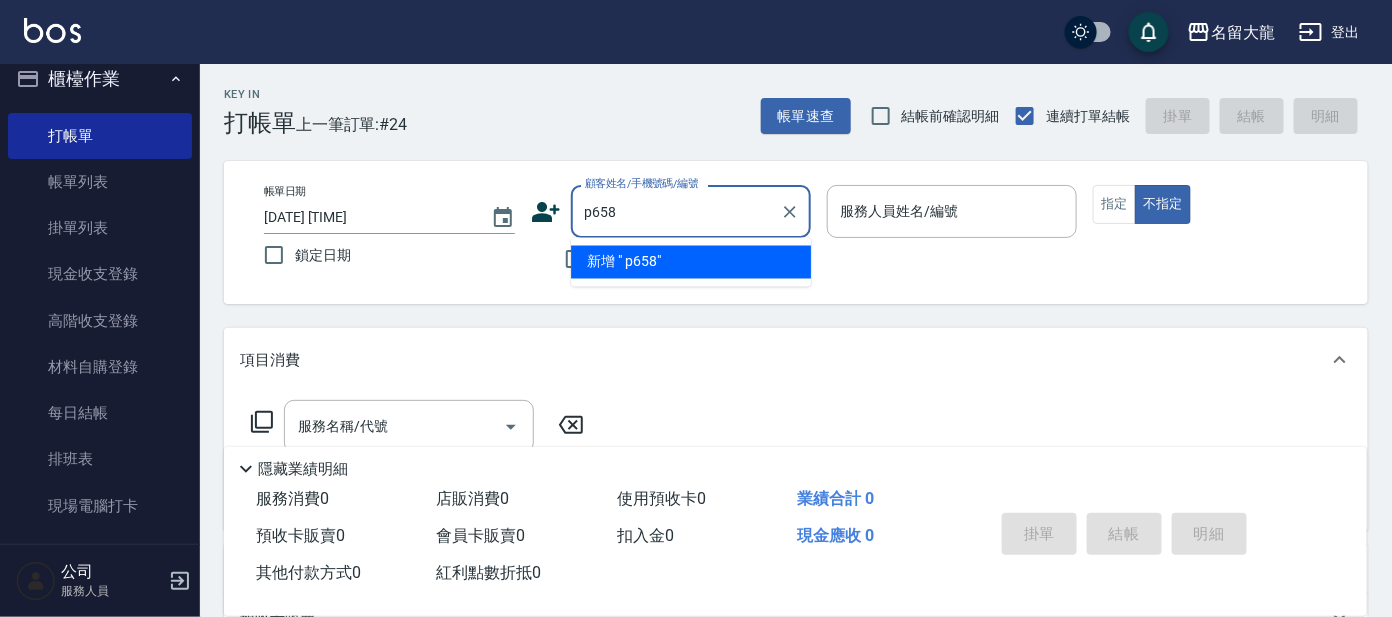 click on "p658" at bounding box center (676, 211) 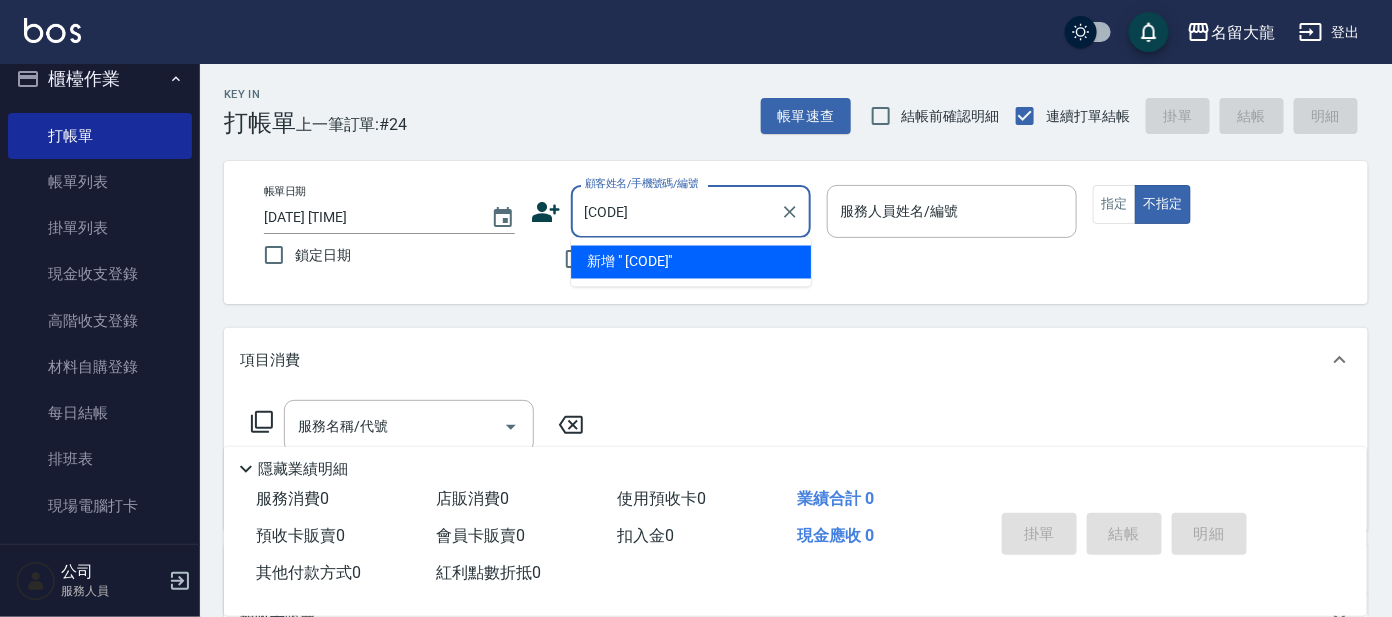 click on "[CODE]" at bounding box center (676, 211) 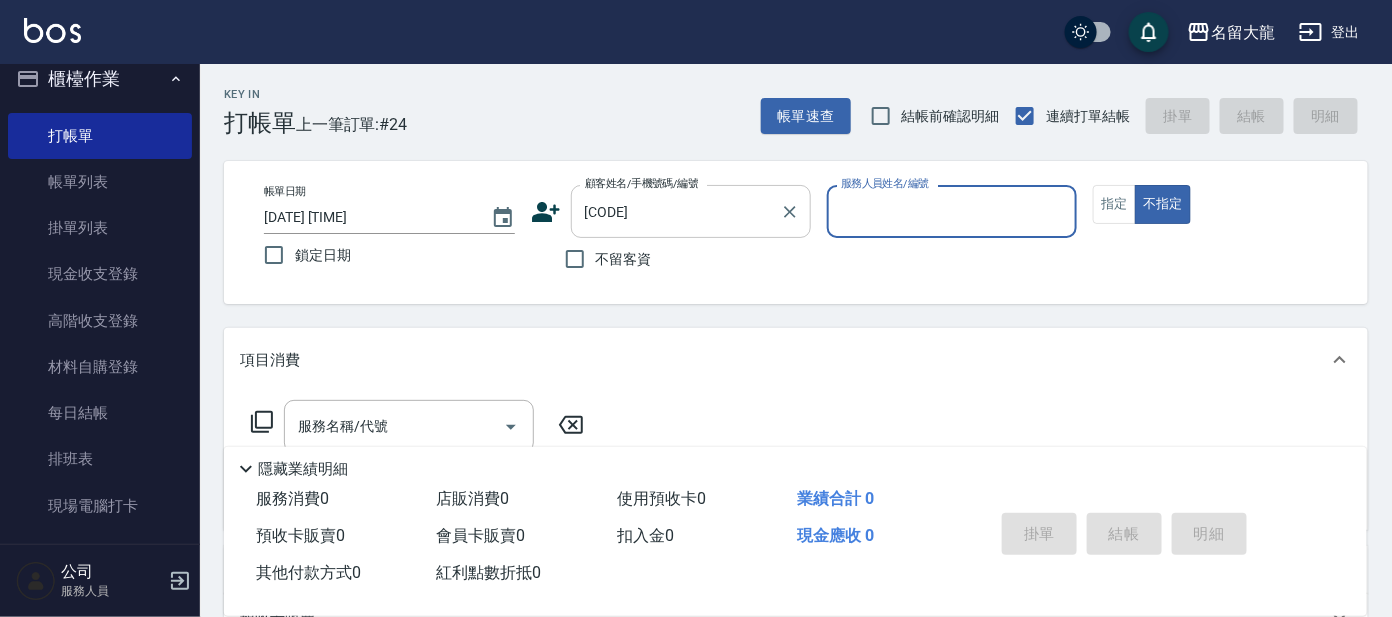 click on "[CODE]" at bounding box center (676, 211) 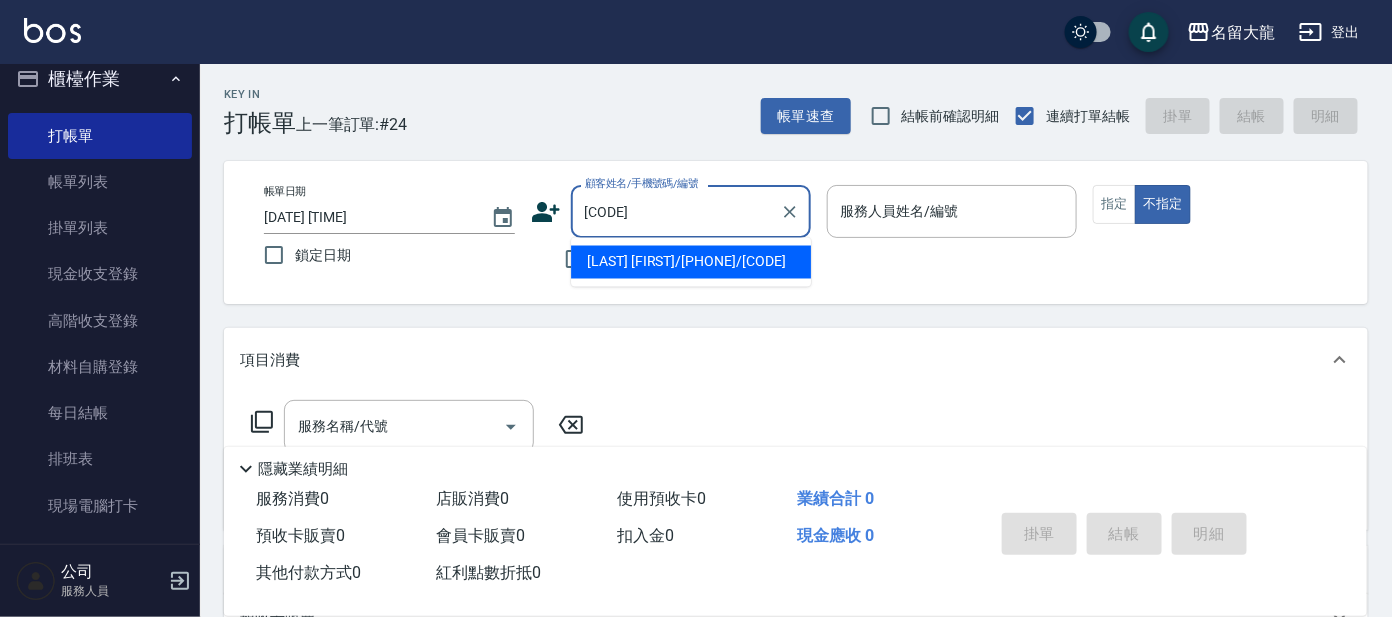 click on "[LAST] [FIRST]/[PHONE]/[CODE]" at bounding box center (691, 262) 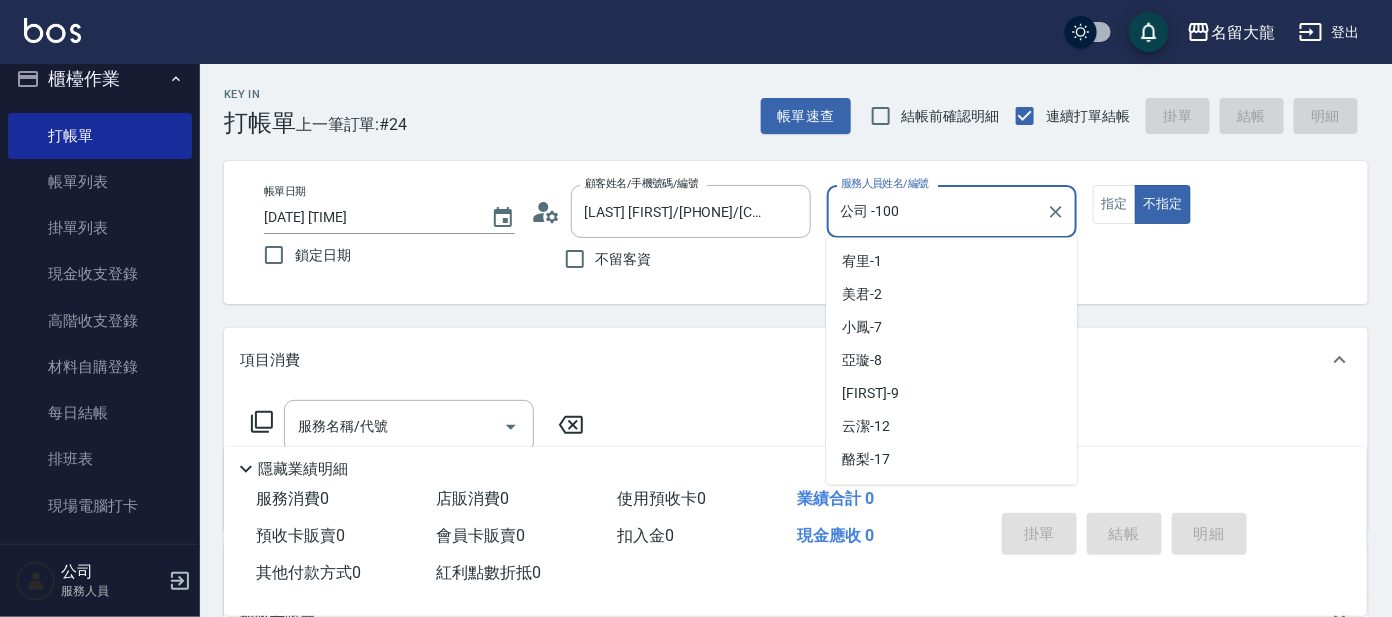 drag, startPoint x: 898, startPoint y: 212, endPoint x: 902, endPoint y: 225, distance: 13.601471 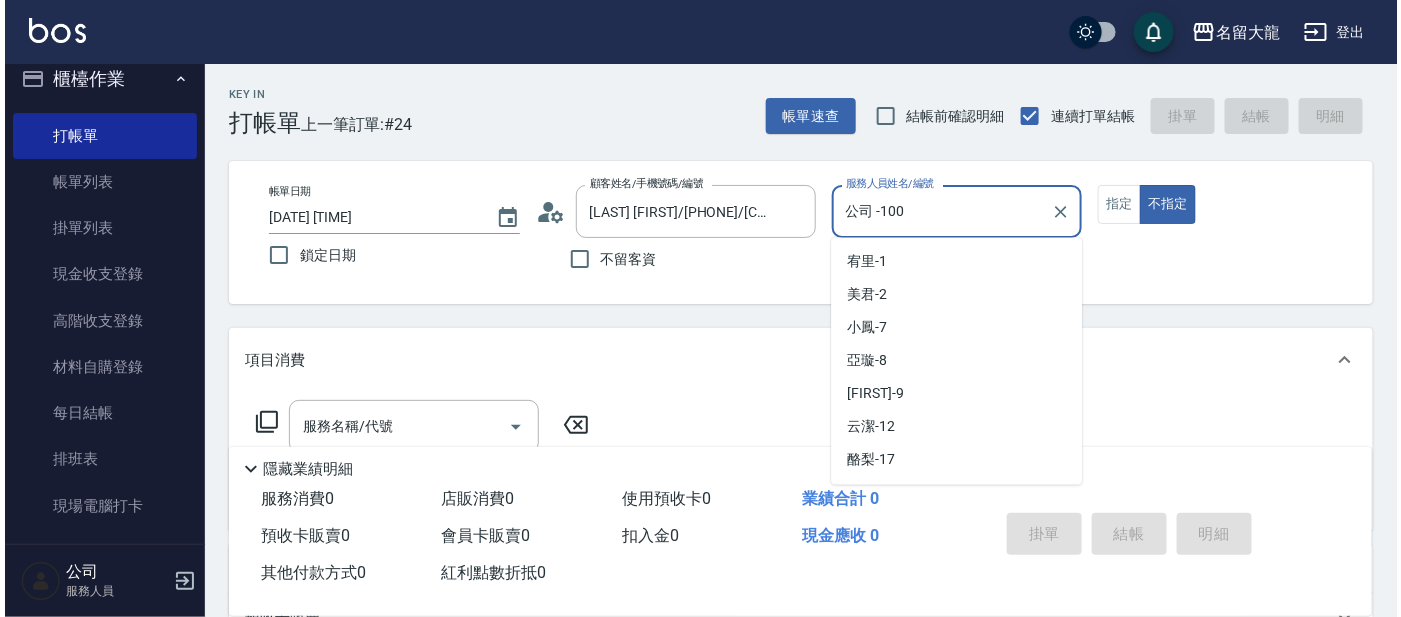 scroll, scrollTop: 90, scrollLeft: 0, axis: vertical 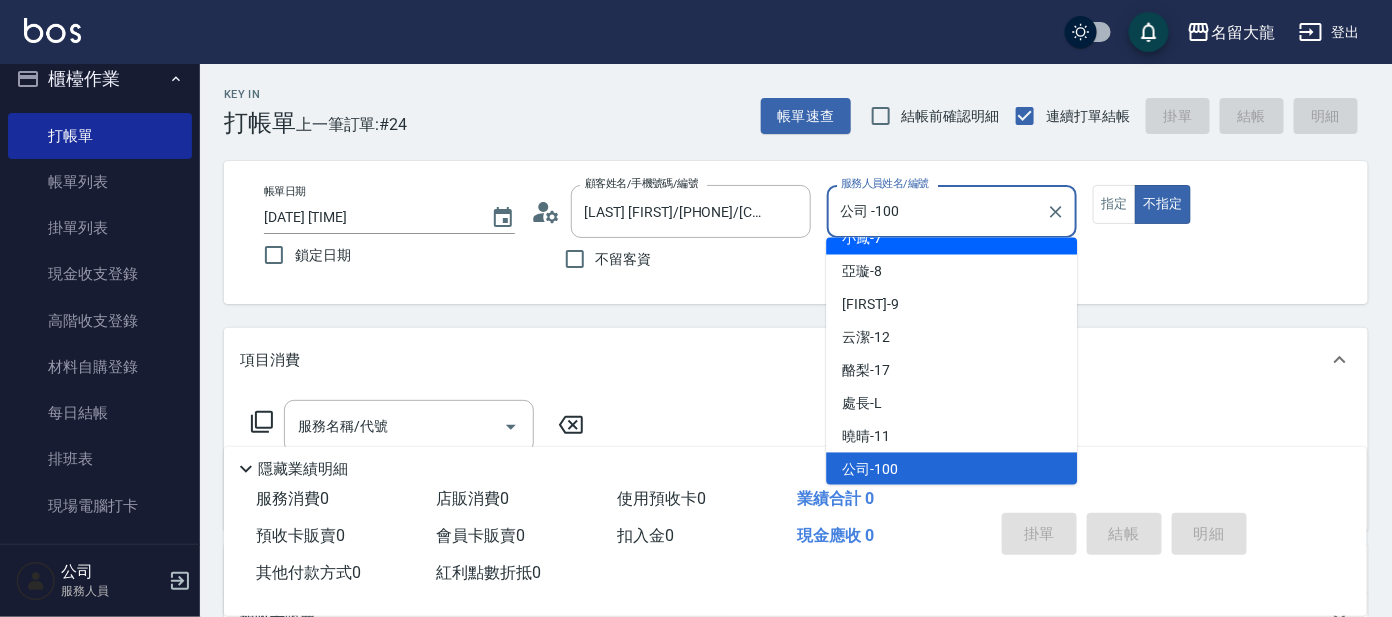 click on "小鳳 -7" at bounding box center (862, 238) 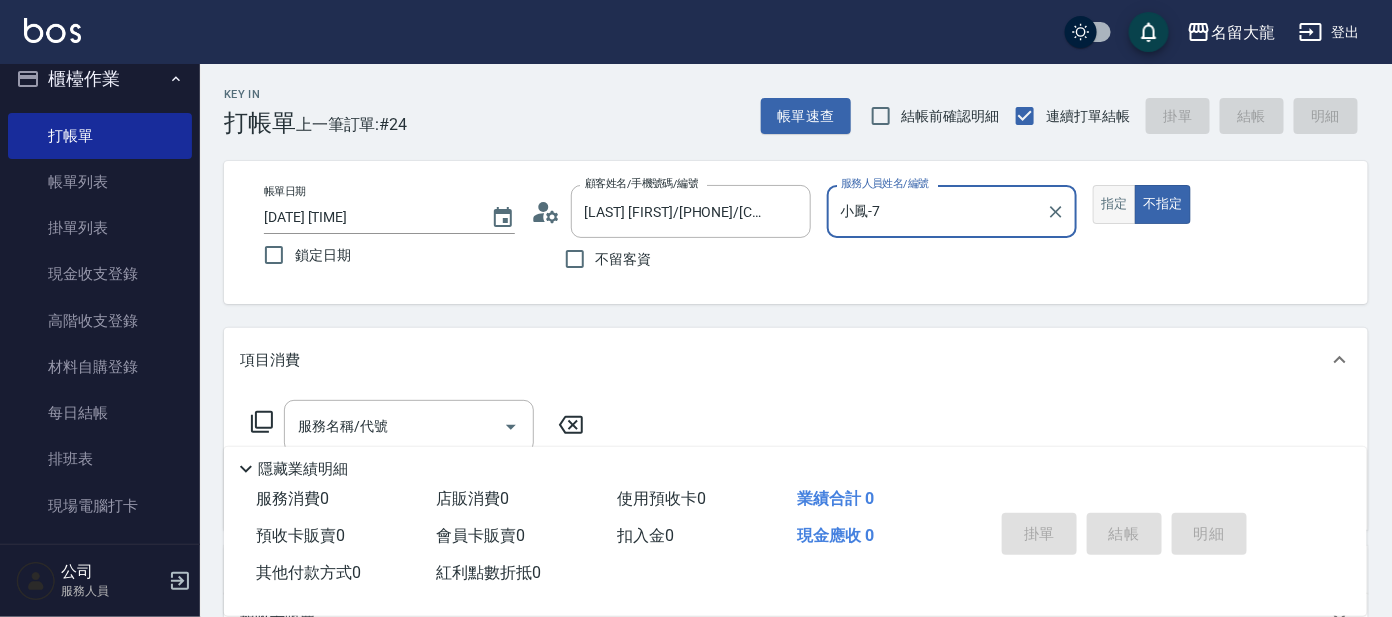 click on "指定" at bounding box center [1114, 204] 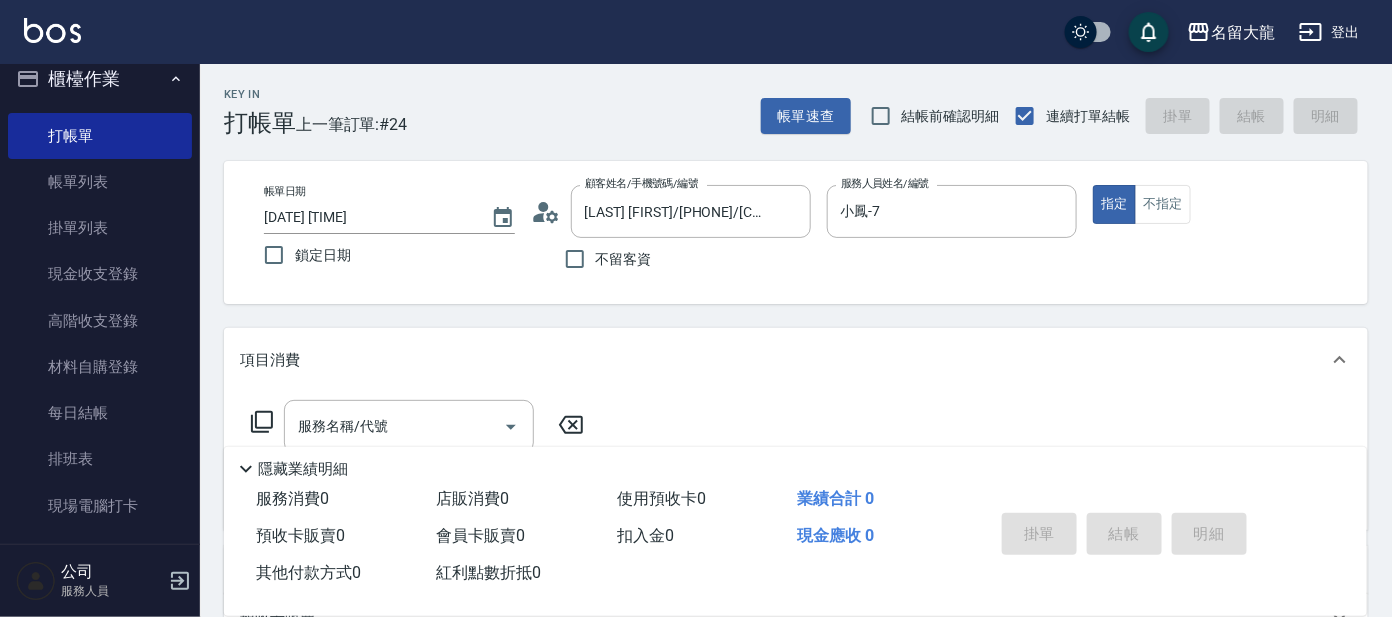 click 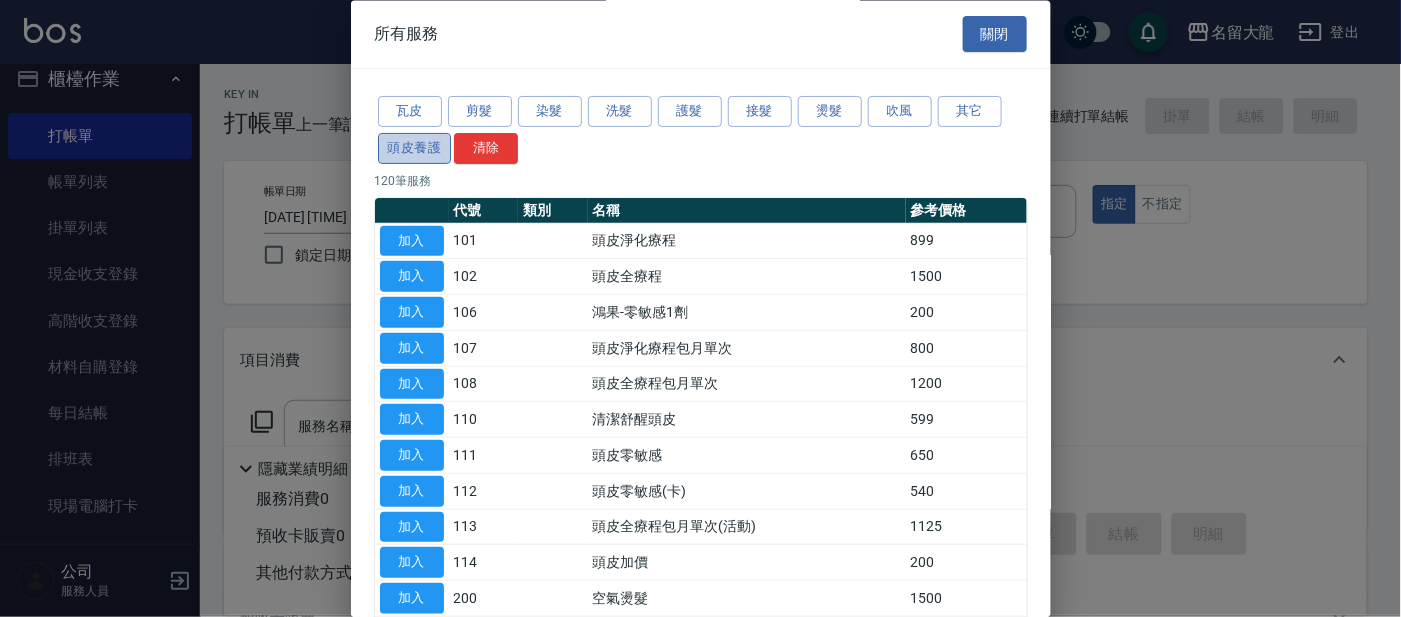 click on "頭皮養護" at bounding box center (415, 148) 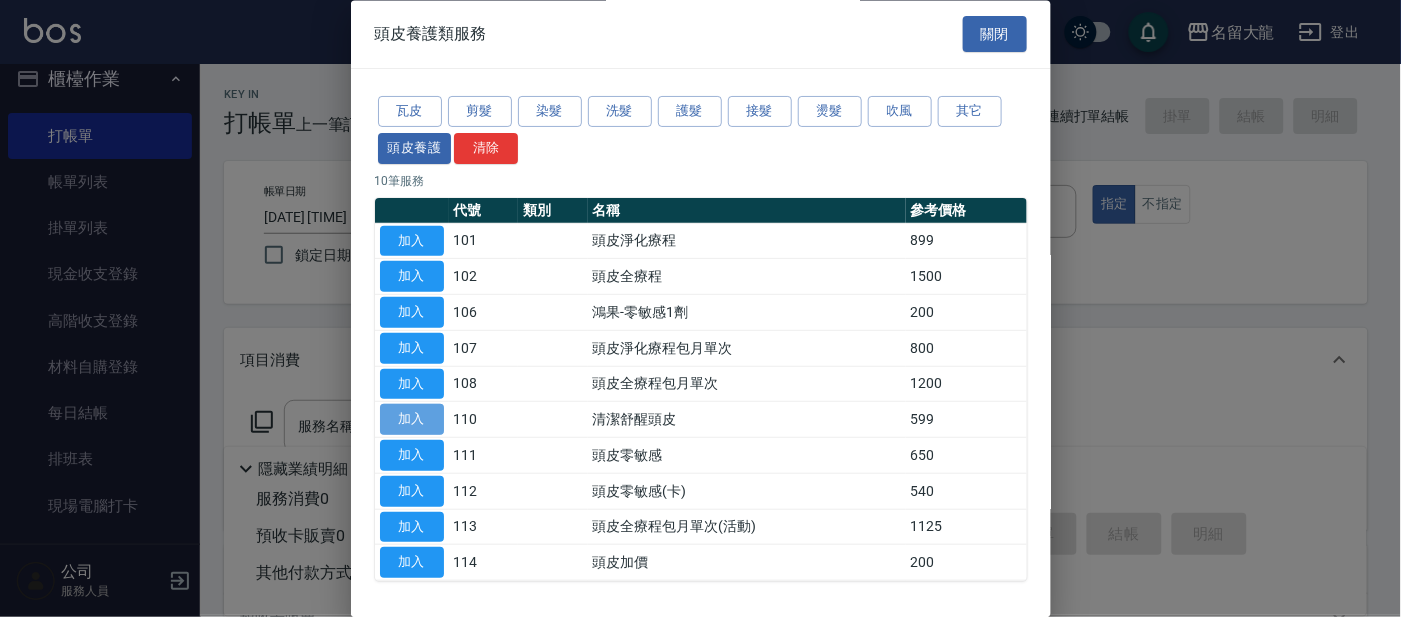 click on "加入" at bounding box center (412, 420) 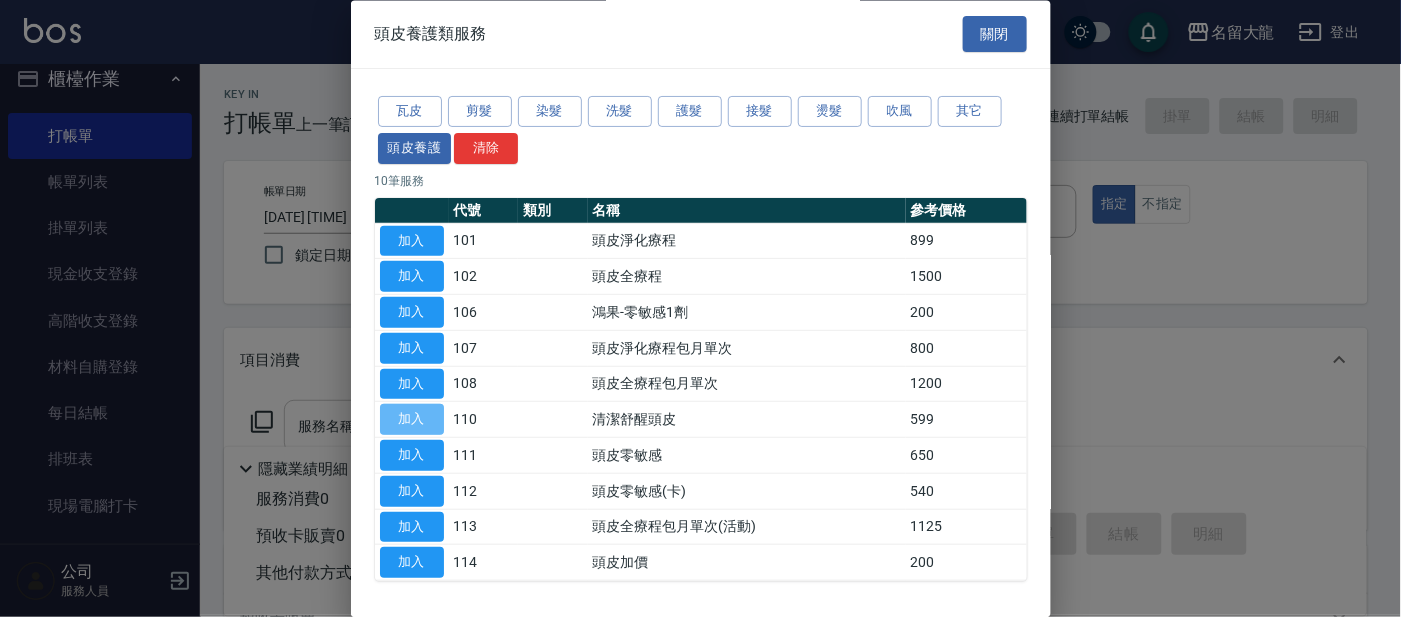 type on "清潔舒醒頭皮(110)" 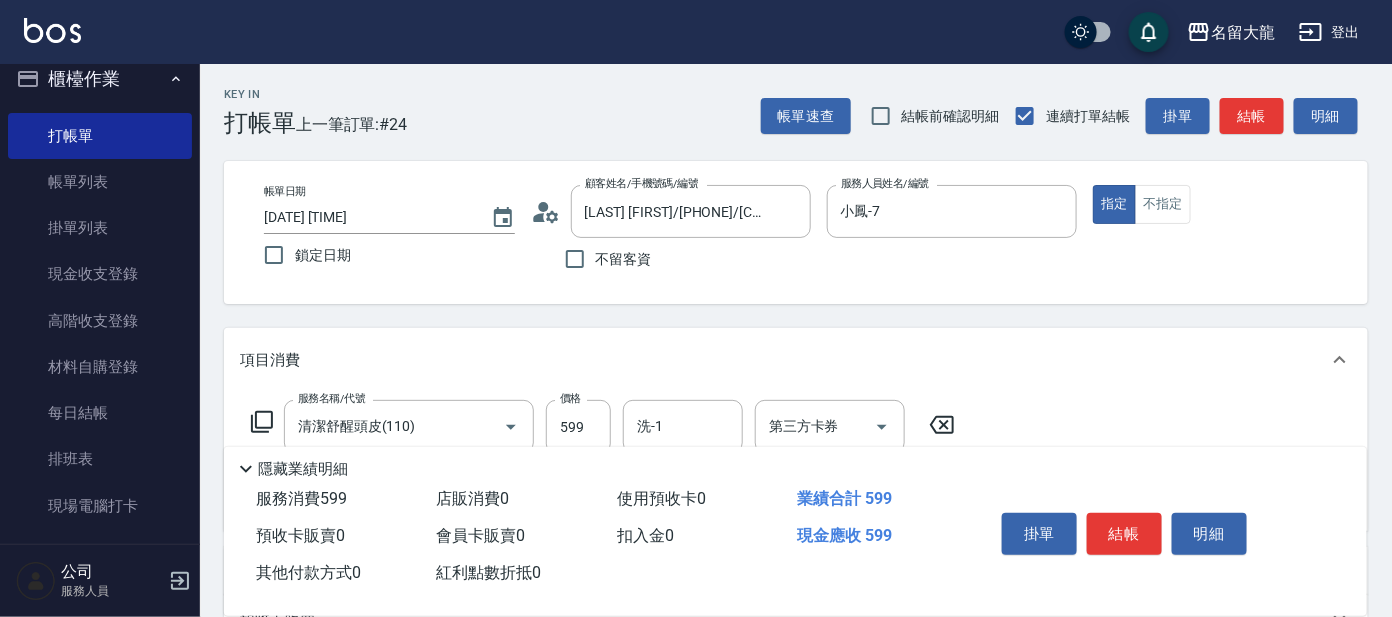 click 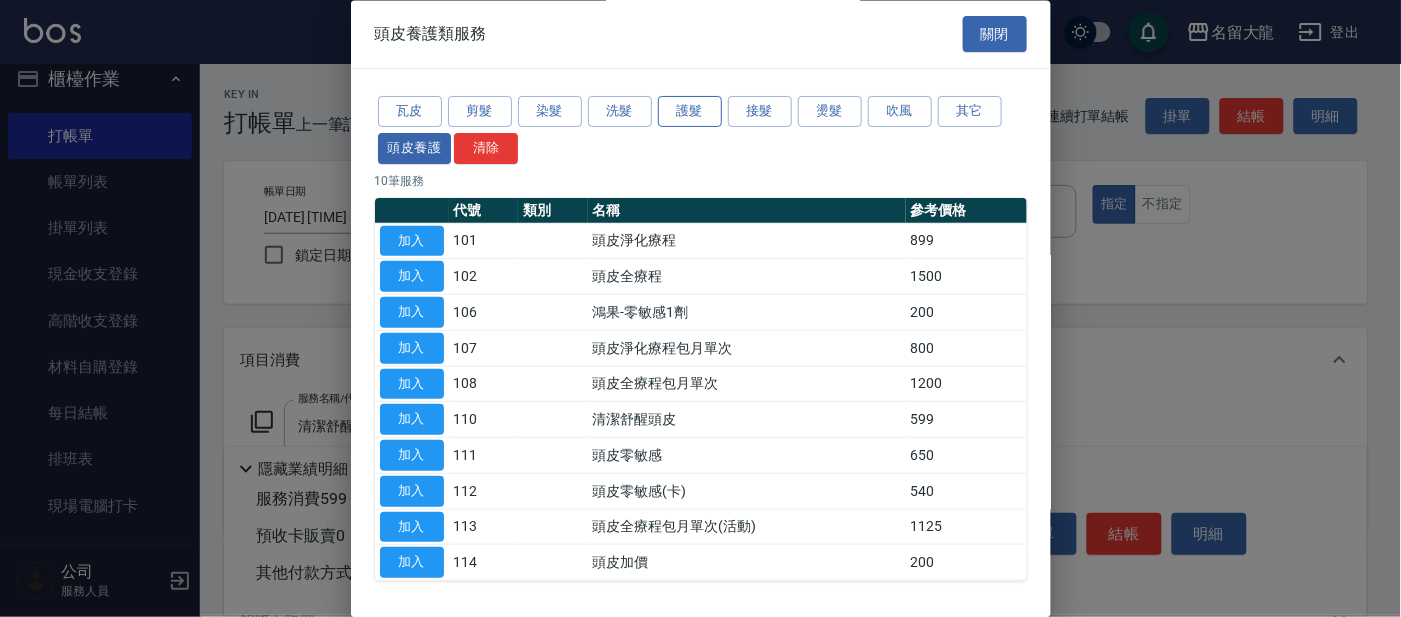 click on "護髮" at bounding box center (690, 112) 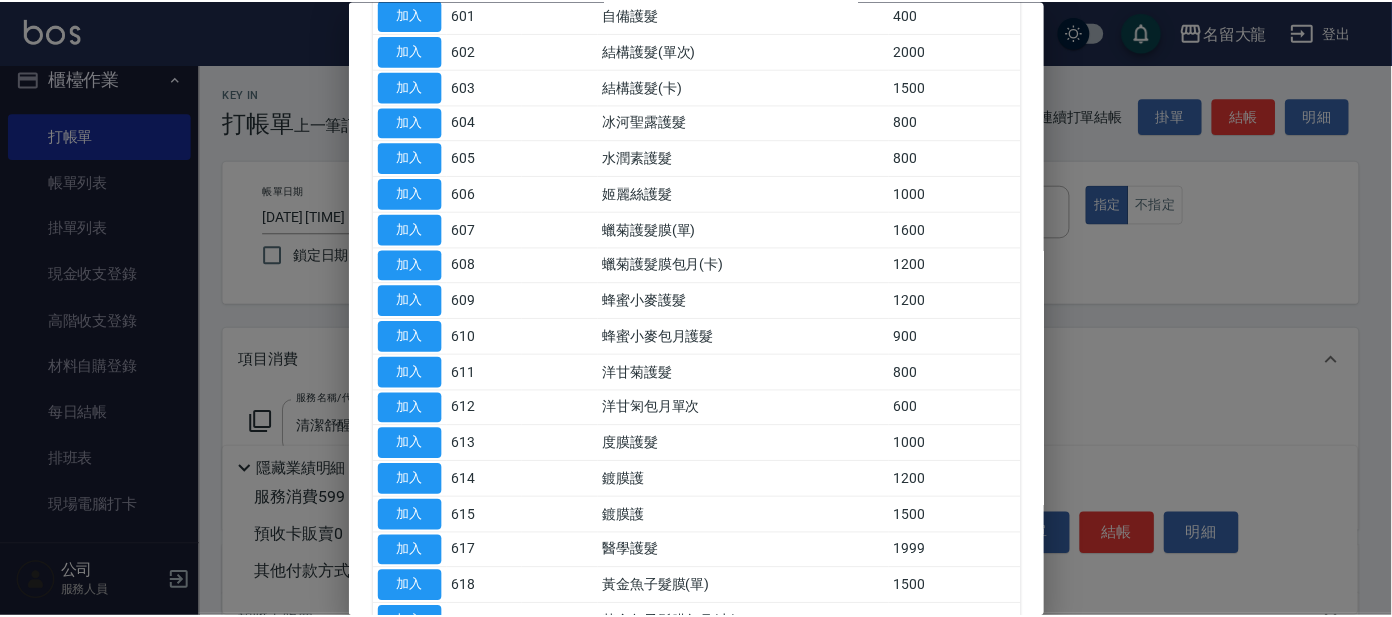 scroll, scrollTop: 251, scrollLeft: 0, axis: vertical 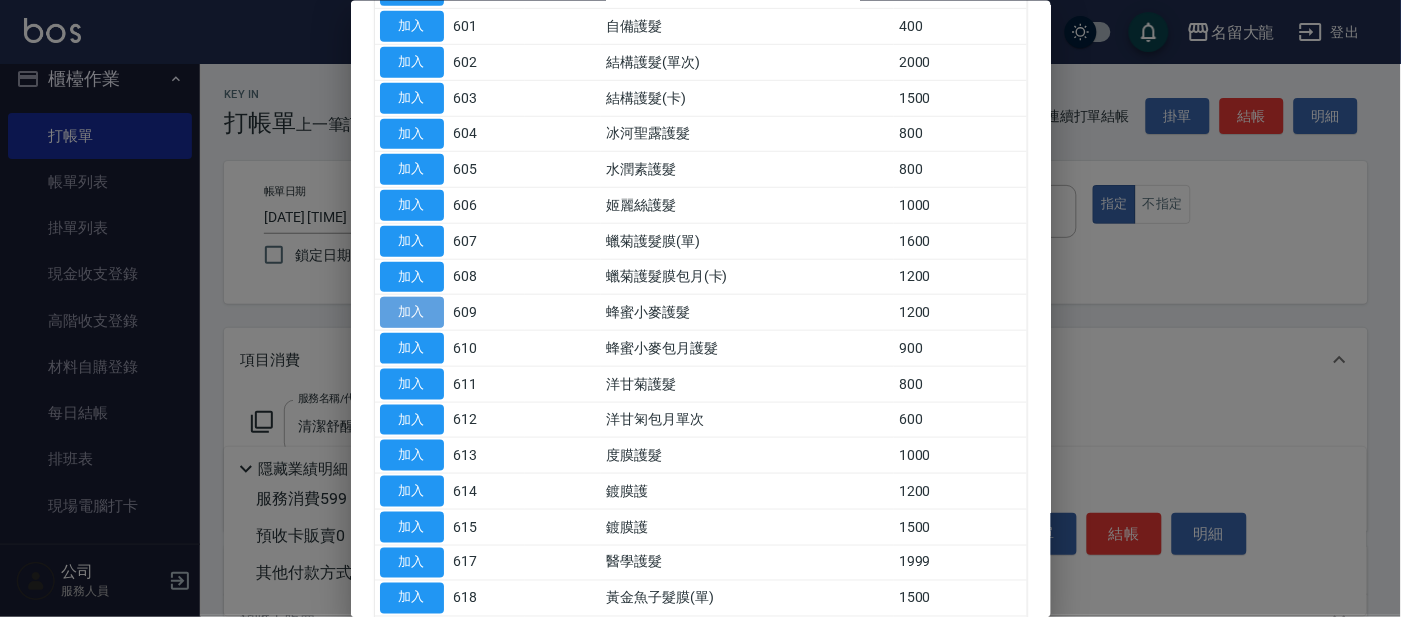 click on "加入" at bounding box center [412, 312] 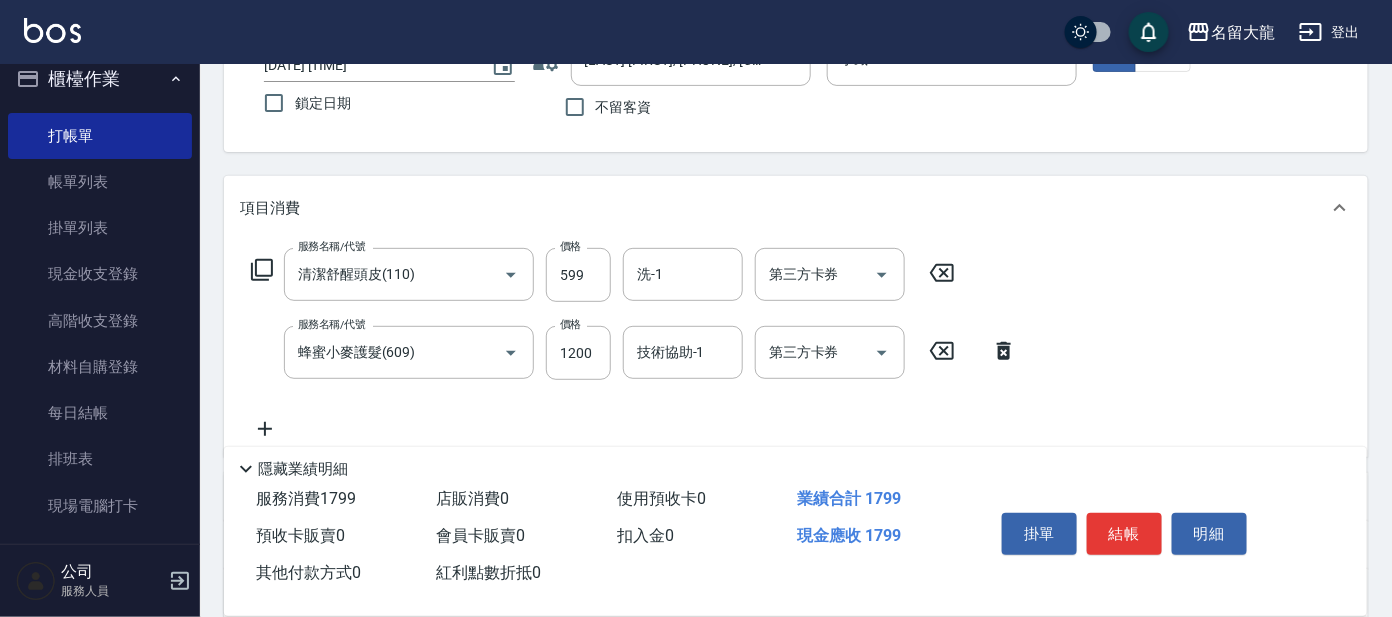 scroll, scrollTop: 146, scrollLeft: 0, axis: vertical 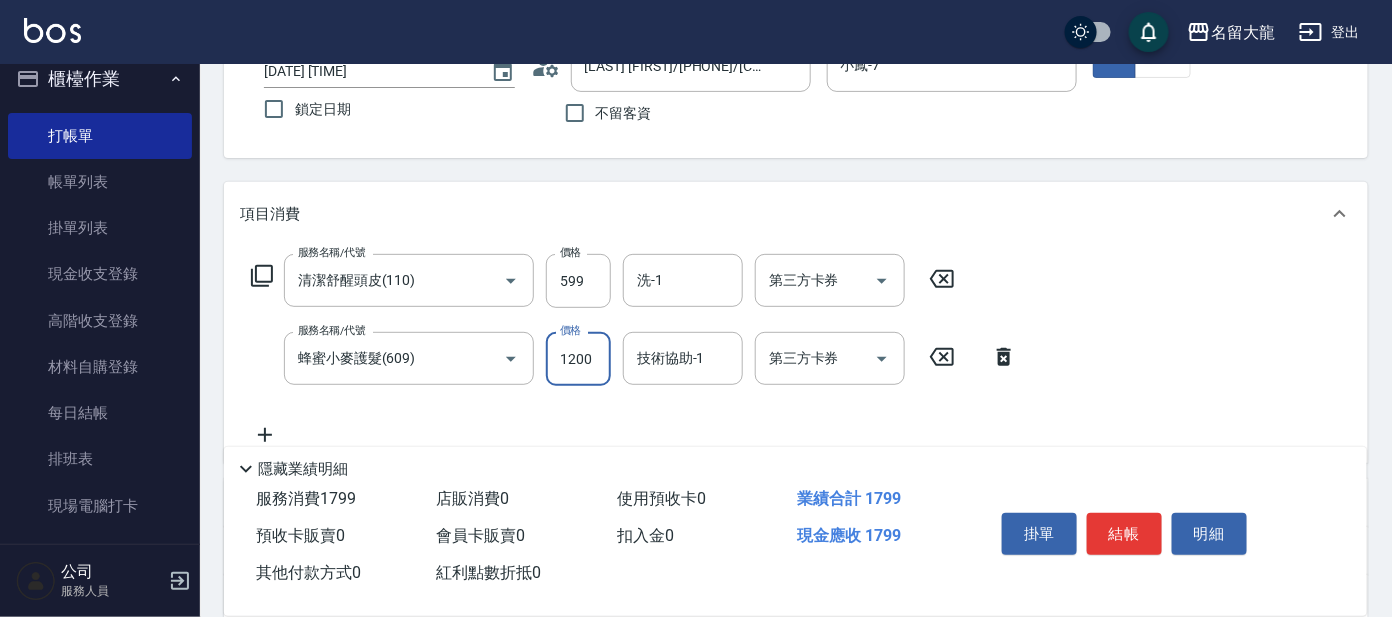click on "1200" at bounding box center [578, 359] 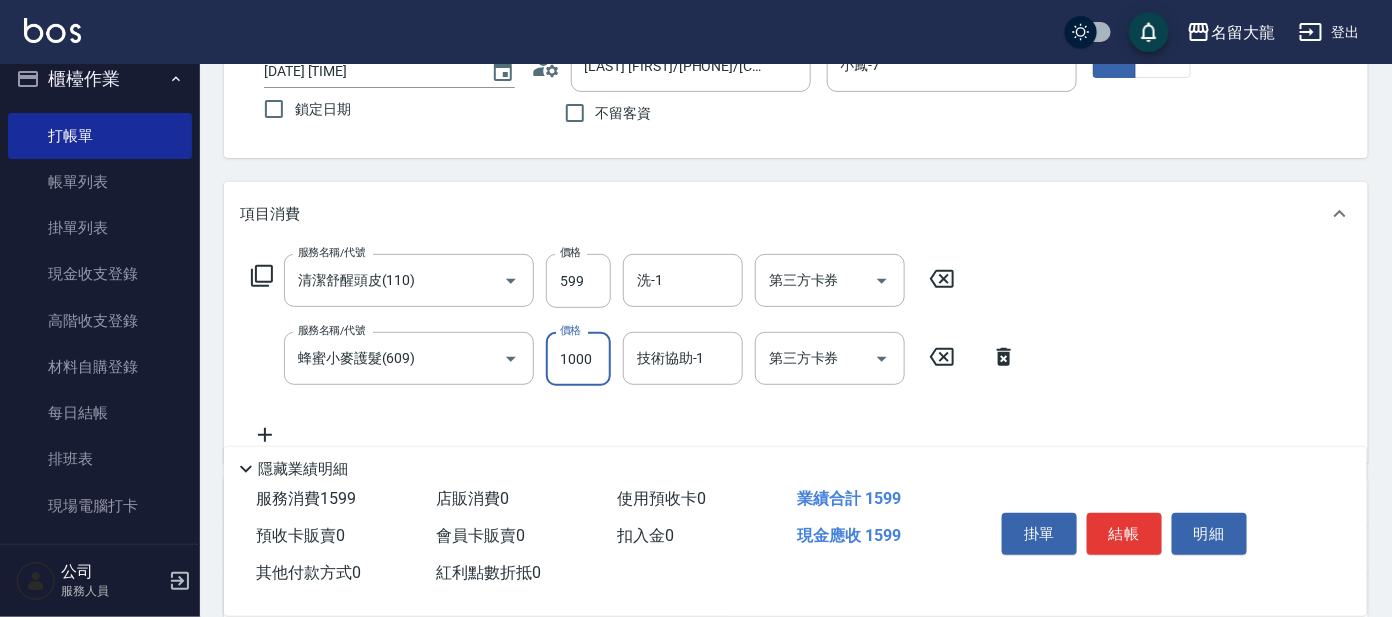 type on "1000" 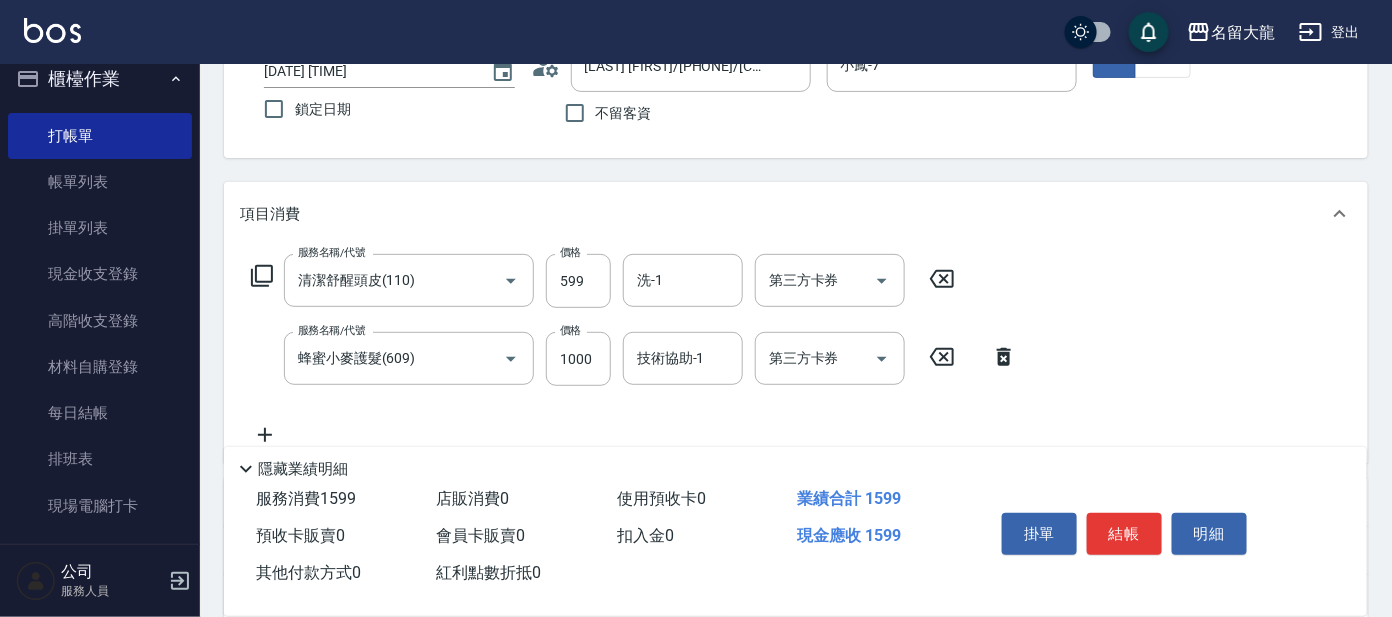 click 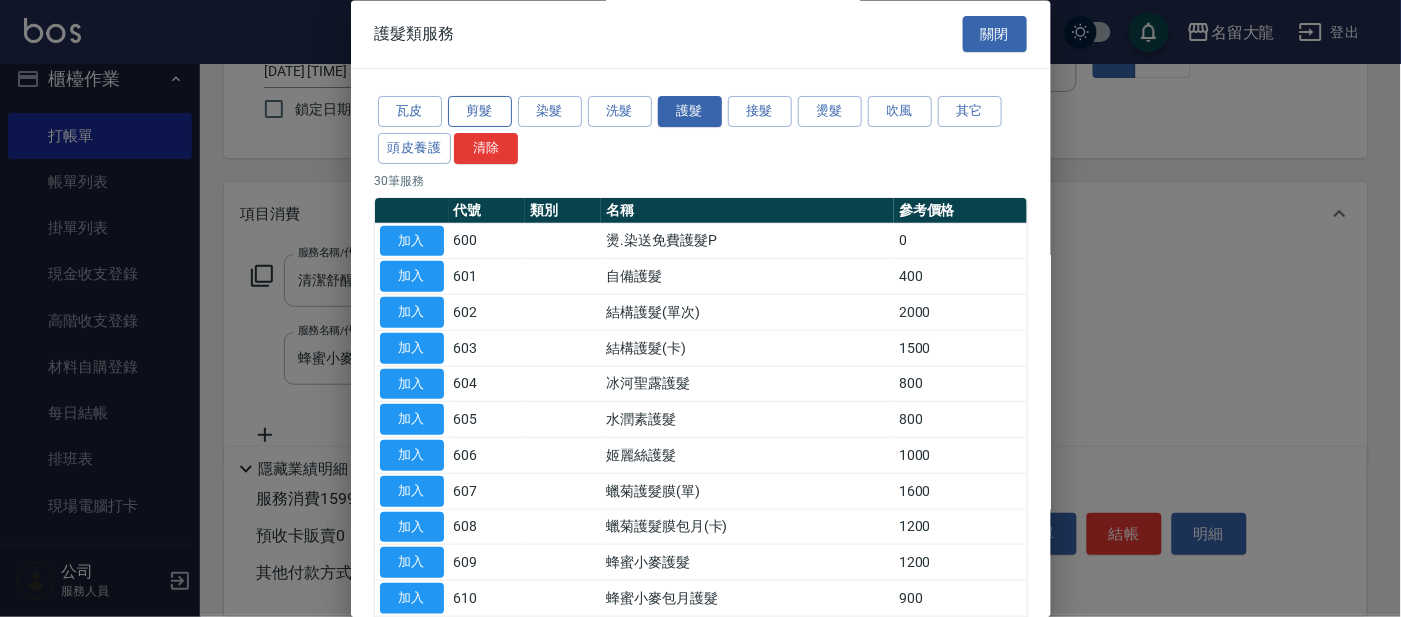 click on "剪髮" at bounding box center [480, 112] 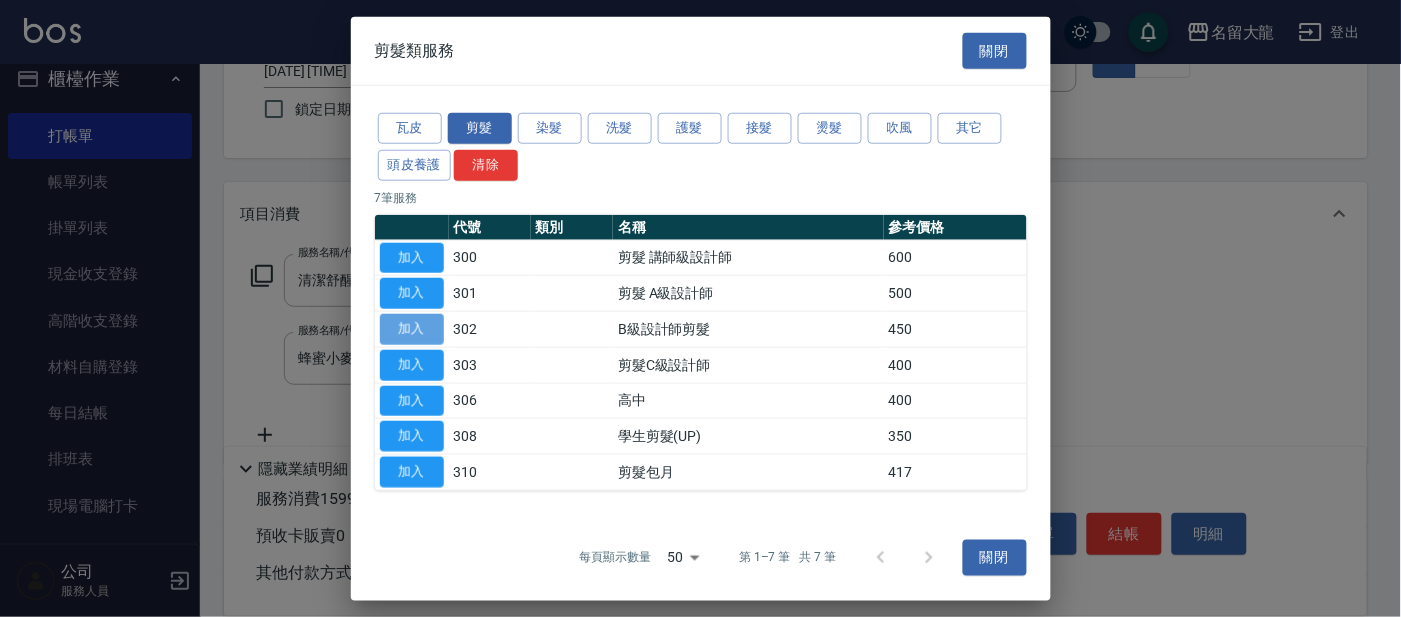 drag, startPoint x: 397, startPoint y: 328, endPoint x: 438, endPoint y: 342, distance: 43.32436 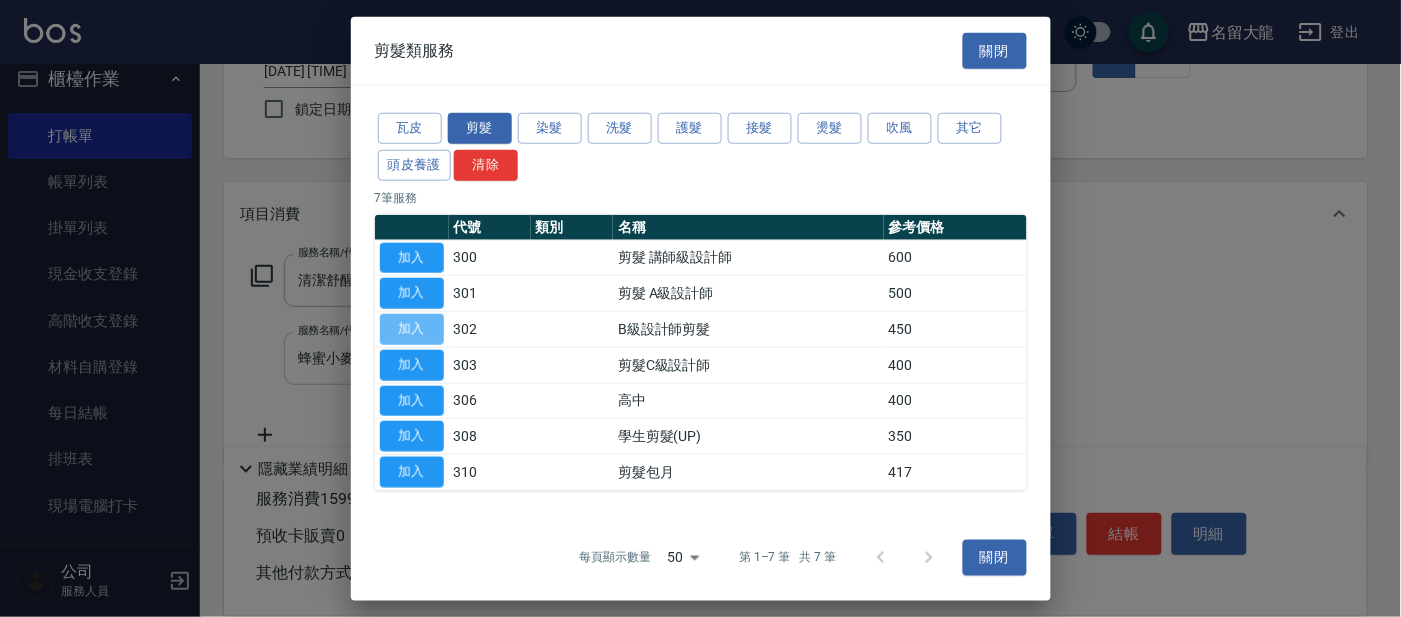 click on "加入" at bounding box center [412, 329] 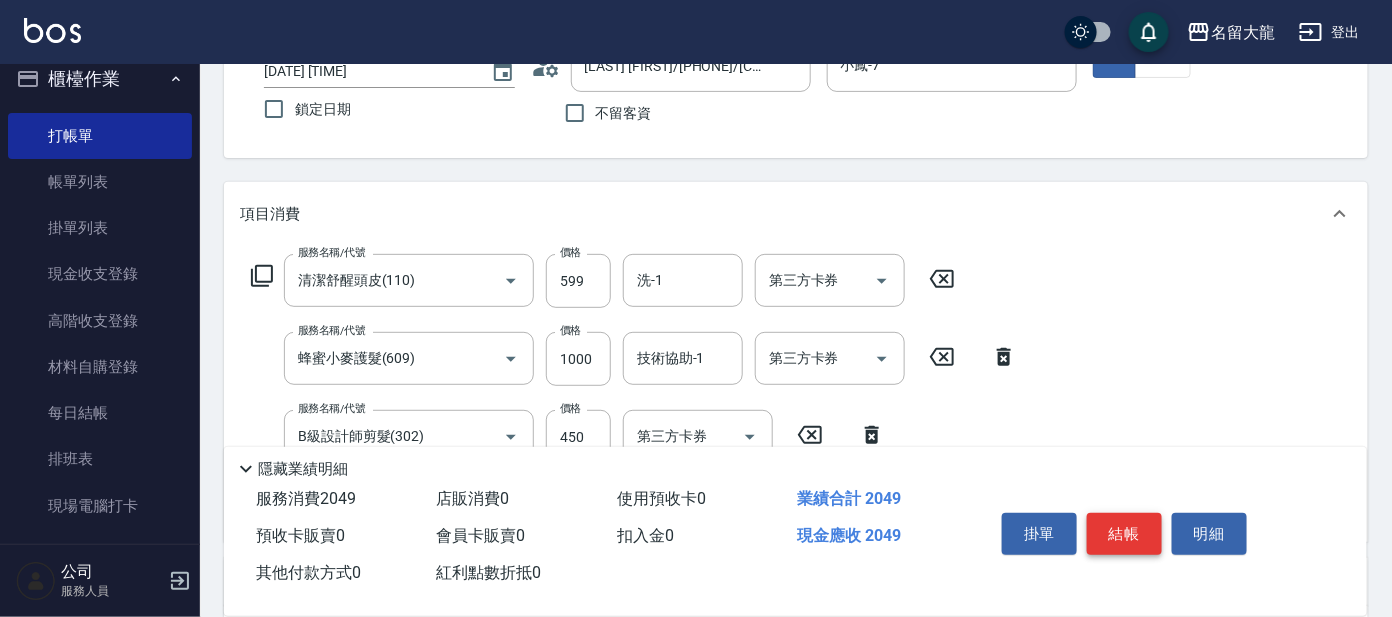 click on "結帳" at bounding box center [1124, 534] 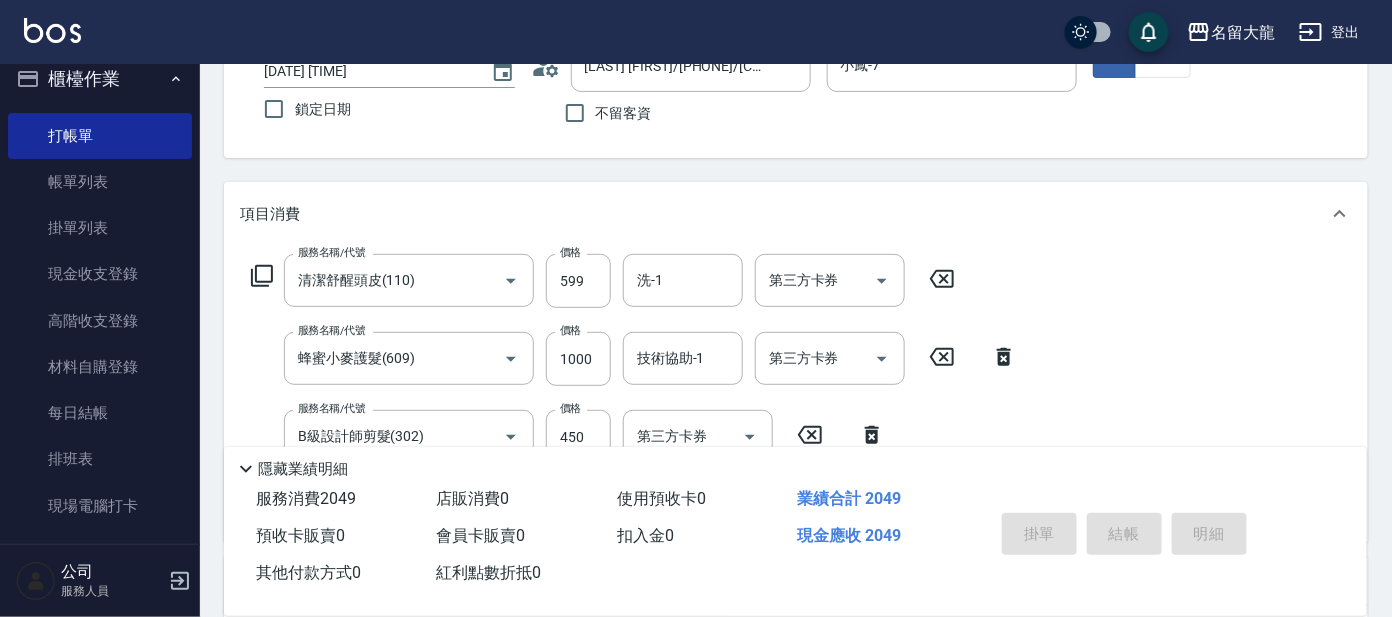 type on "[DATE] [TIME]" 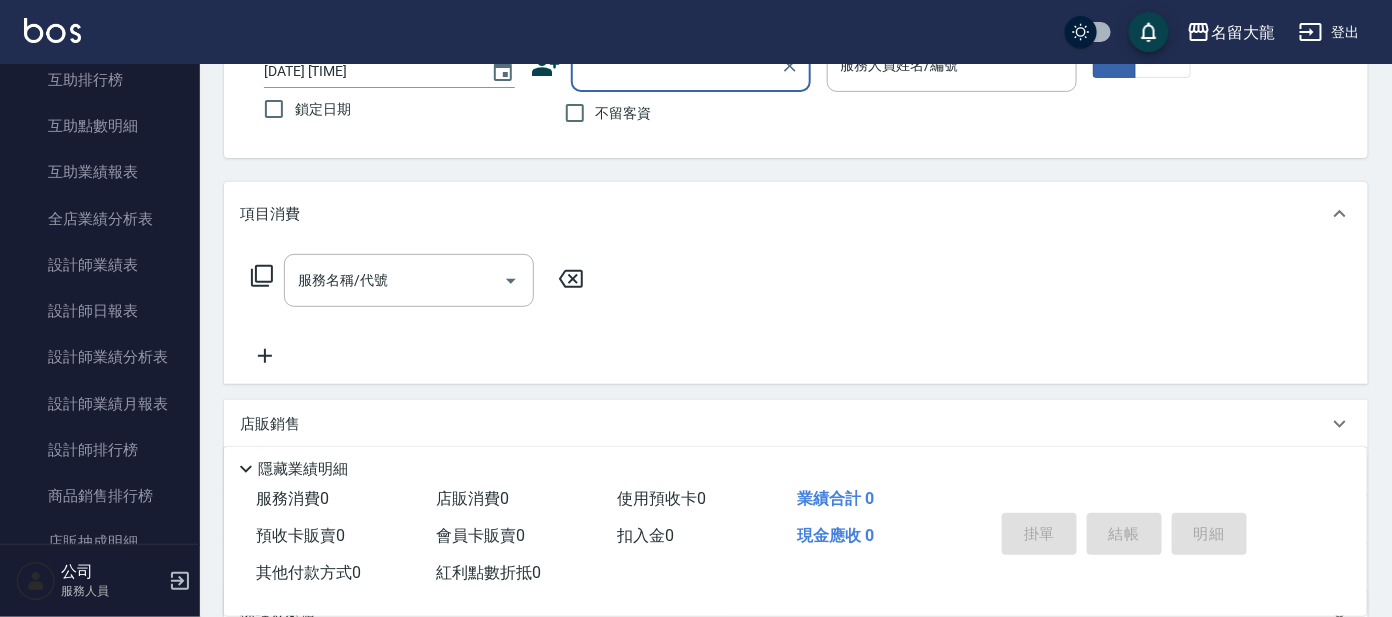 scroll, scrollTop: 813, scrollLeft: 0, axis: vertical 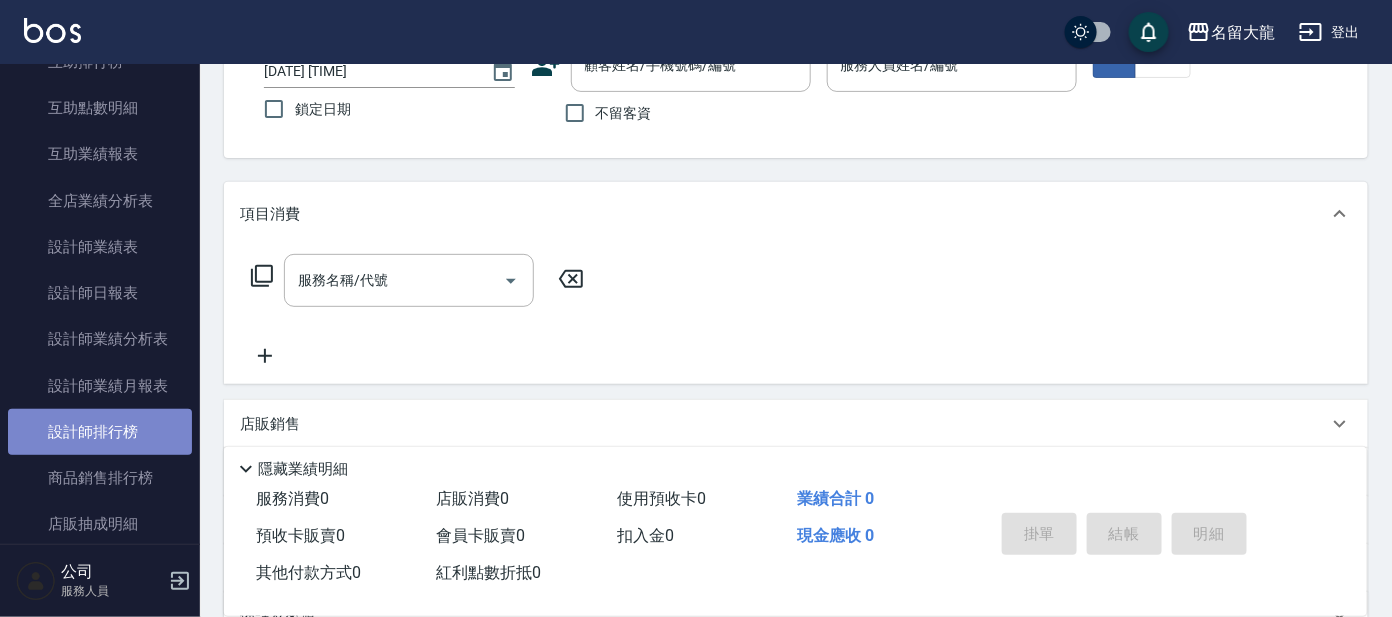 click on "設計師排行榜" at bounding box center (100, 432) 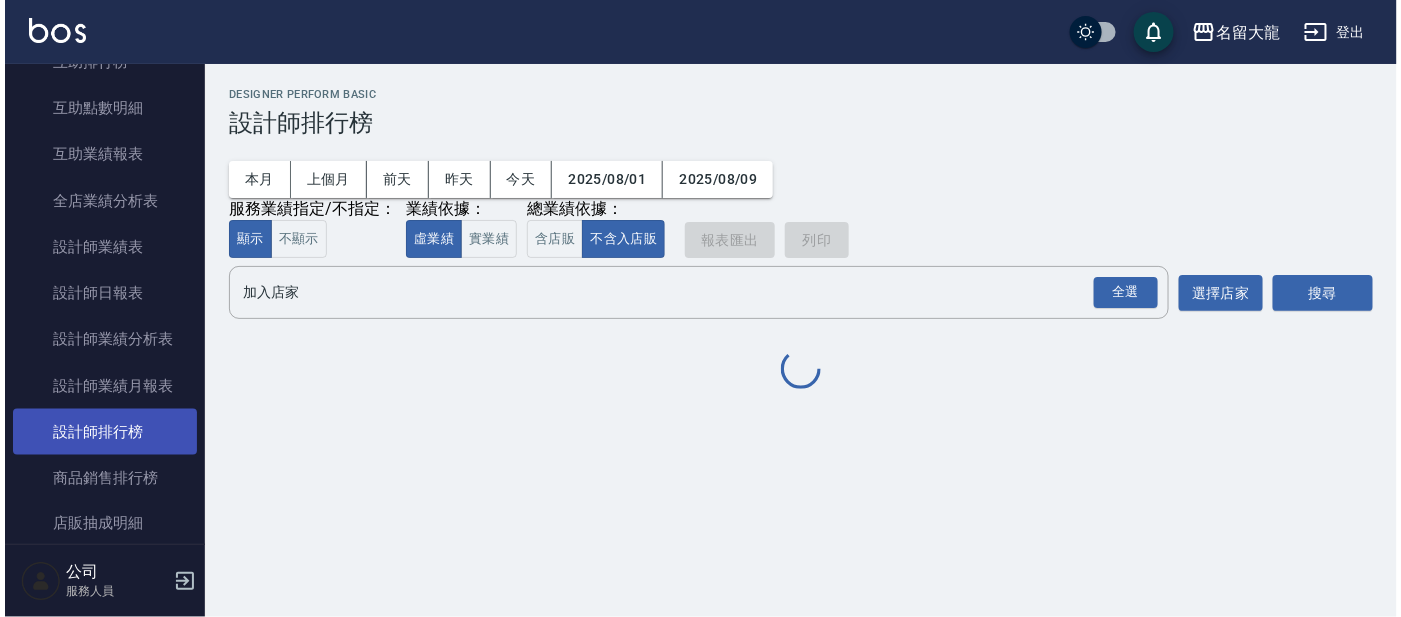 scroll, scrollTop: 0, scrollLeft: 0, axis: both 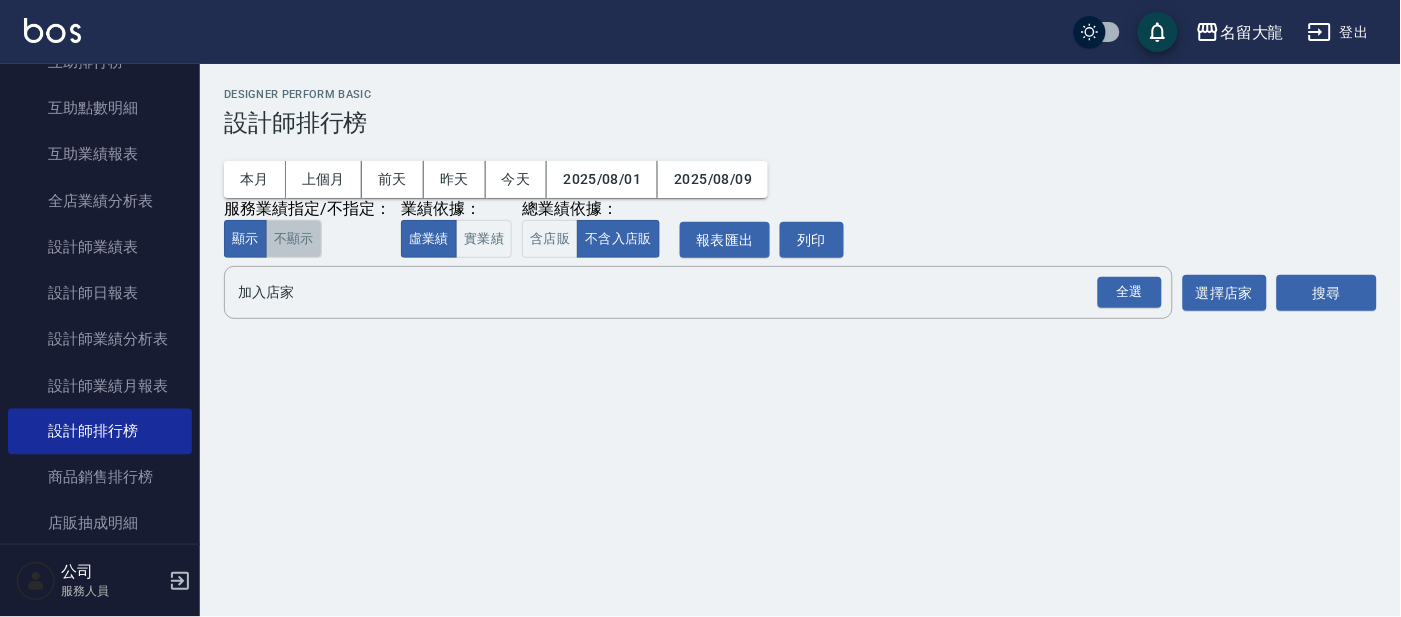 drag, startPoint x: 285, startPoint y: 236, endPoint x: 320, endPoint y: 239, distance: 35.128338 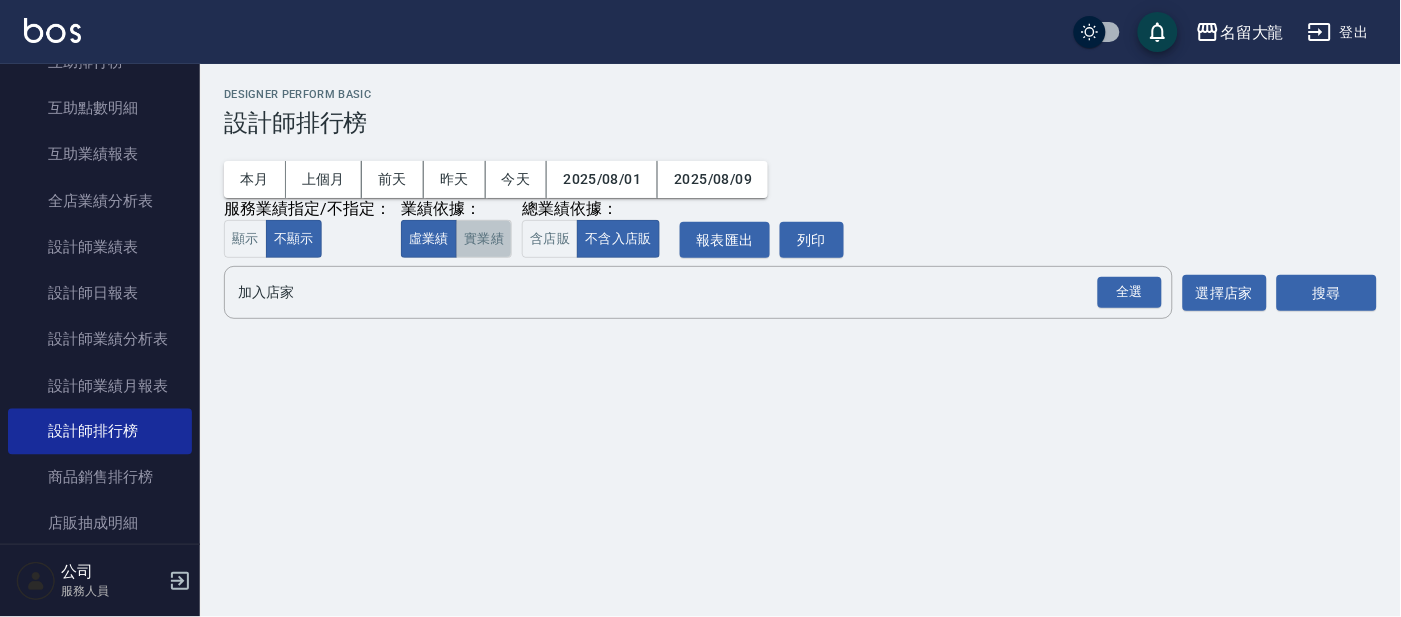 drag, startPoint x: 482, startPoint y: 239, endPoint x: 478, endPoint y: 256, distance: 17.464249 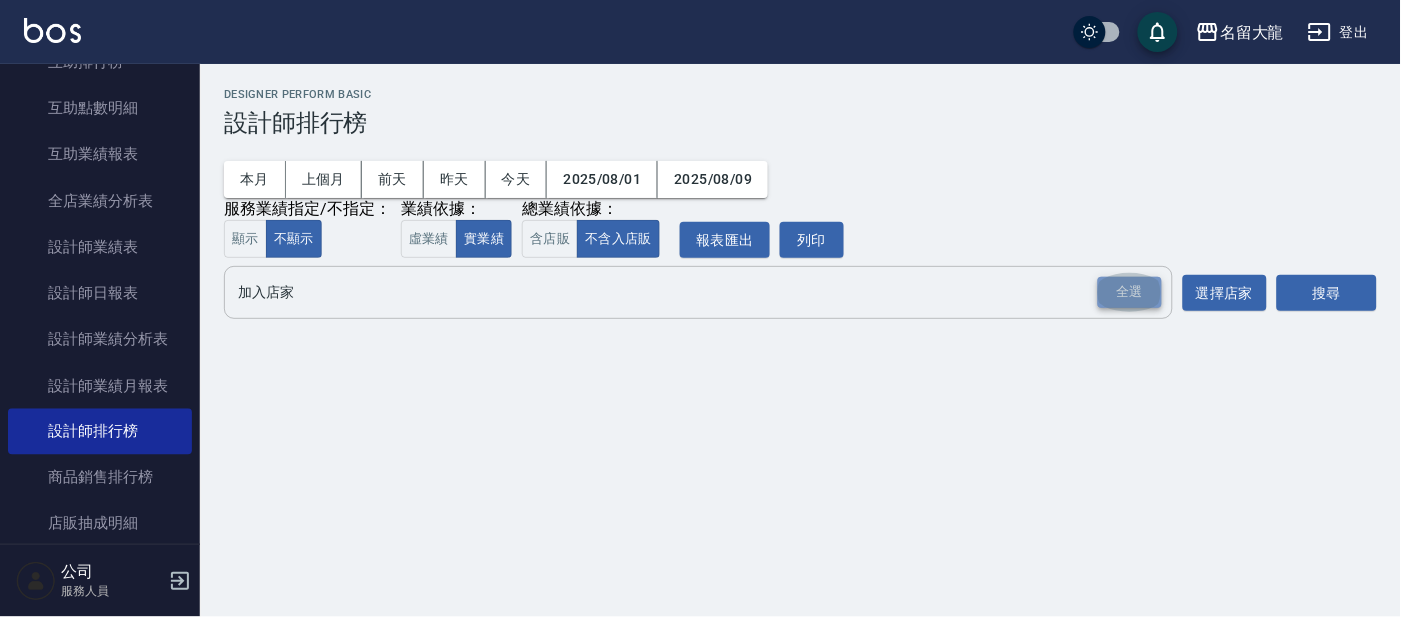 click on "全選" at bounding box center (1130, 292) 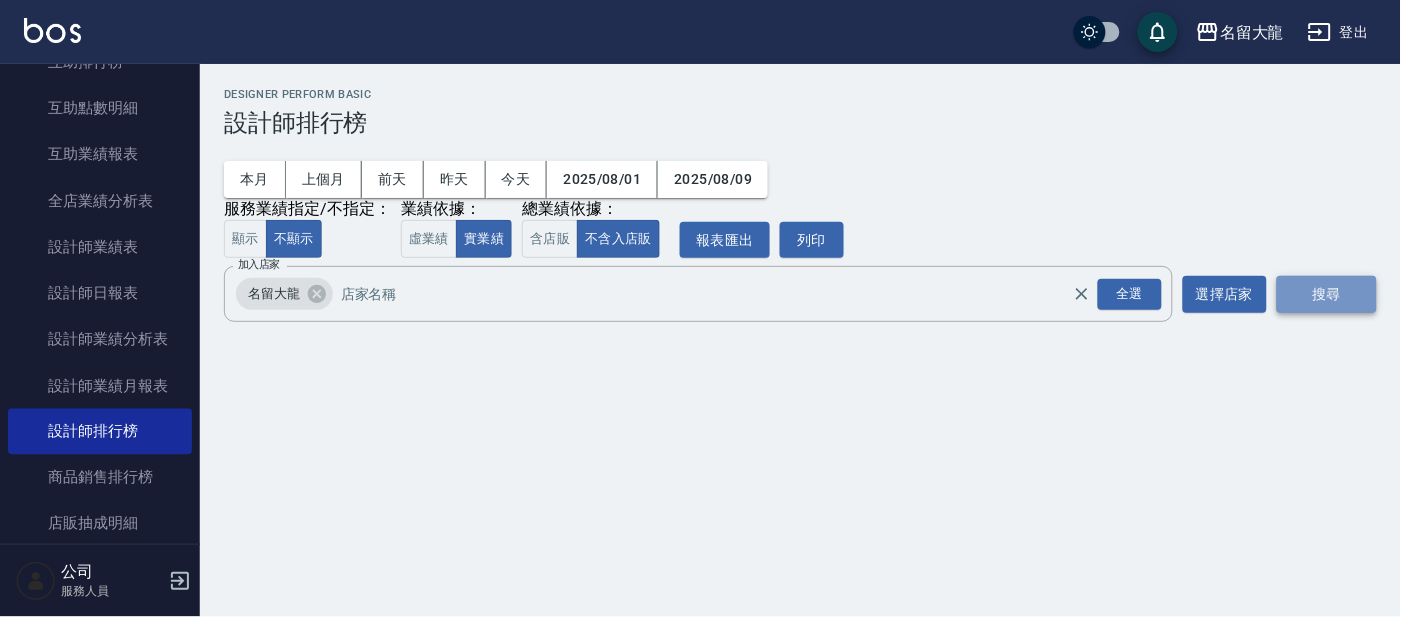 click on "搜尋" at bounding box center (1327, 294) 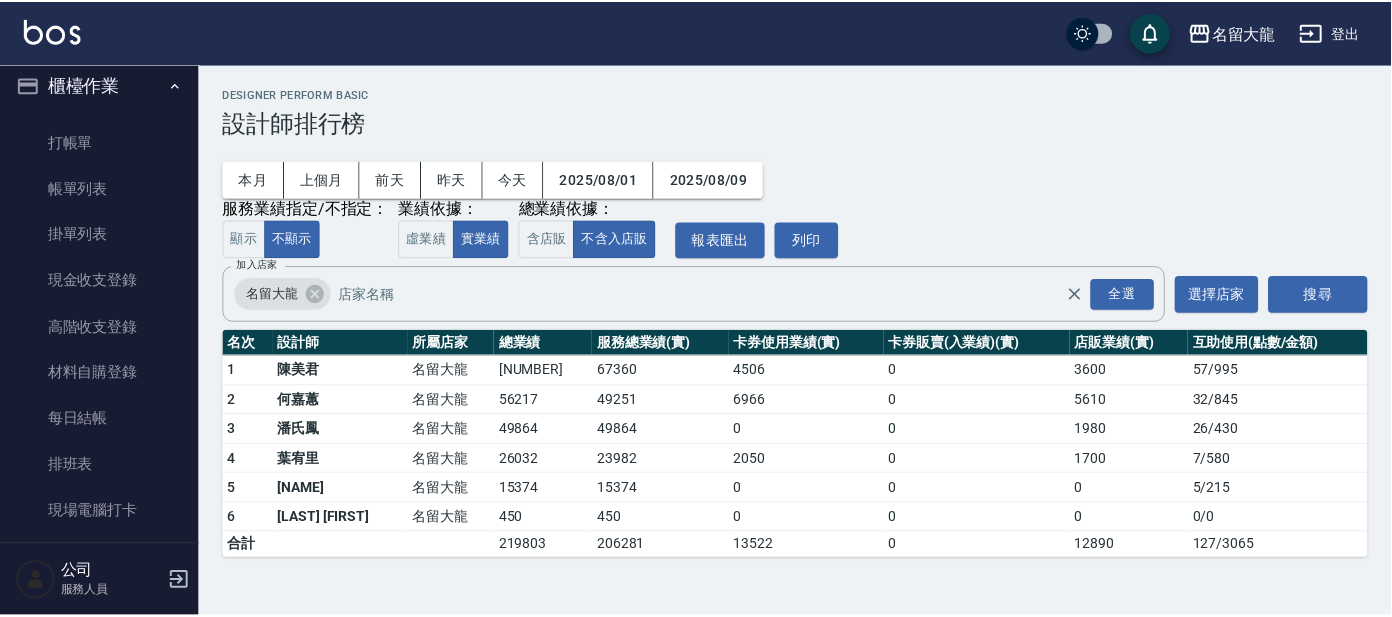 scroll, scrollTop: 0, scrollLeft: 0, axis: both 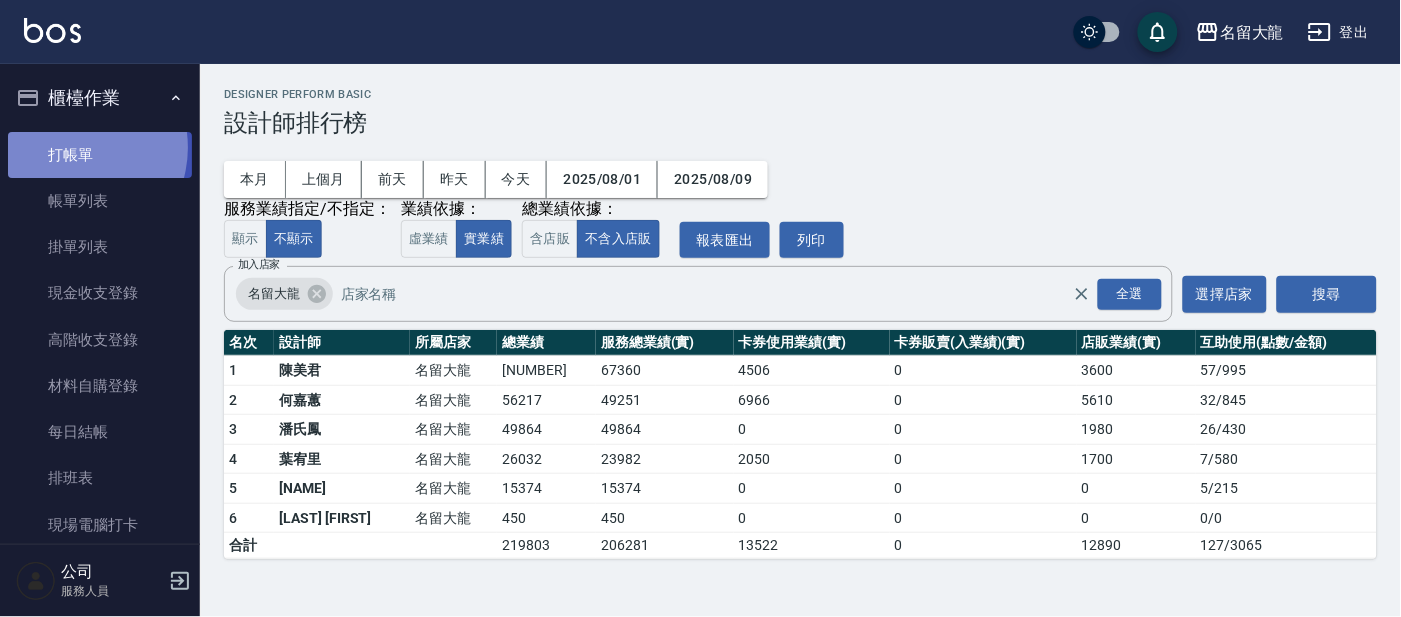 click on "打帳單" at bounding box center [100, 155] 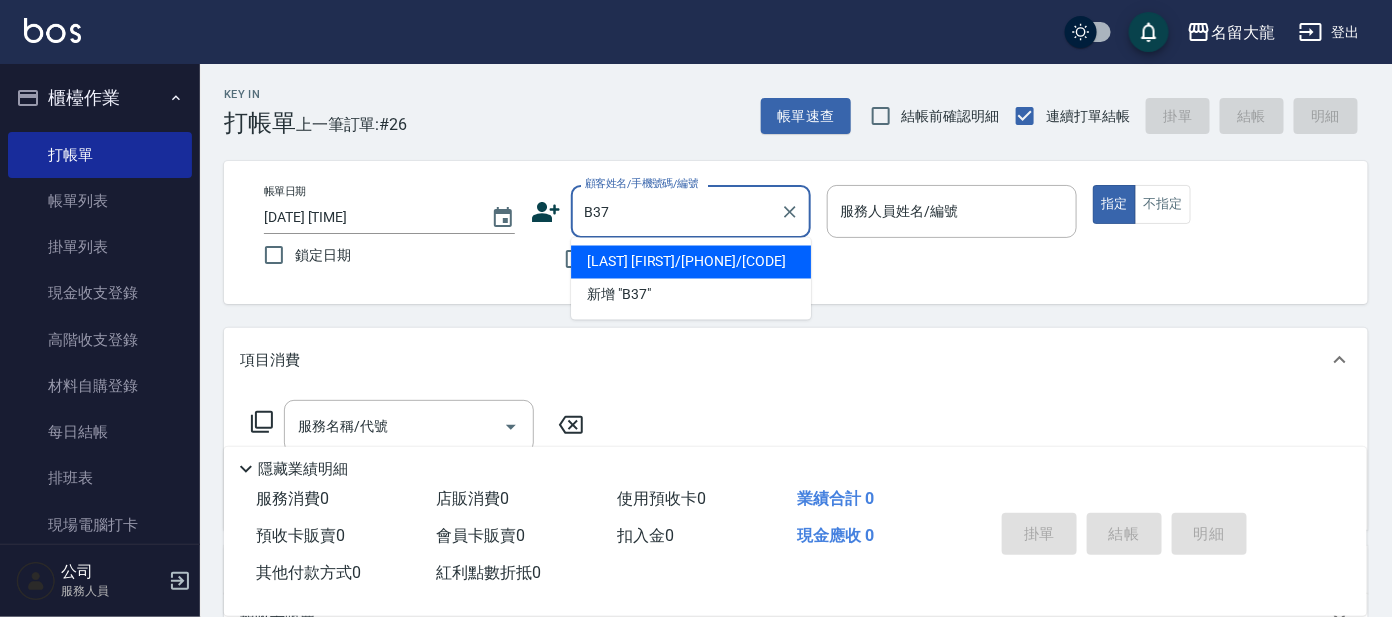 type on "[LAST] [FIRST]/[PHONE]/[CODE]" 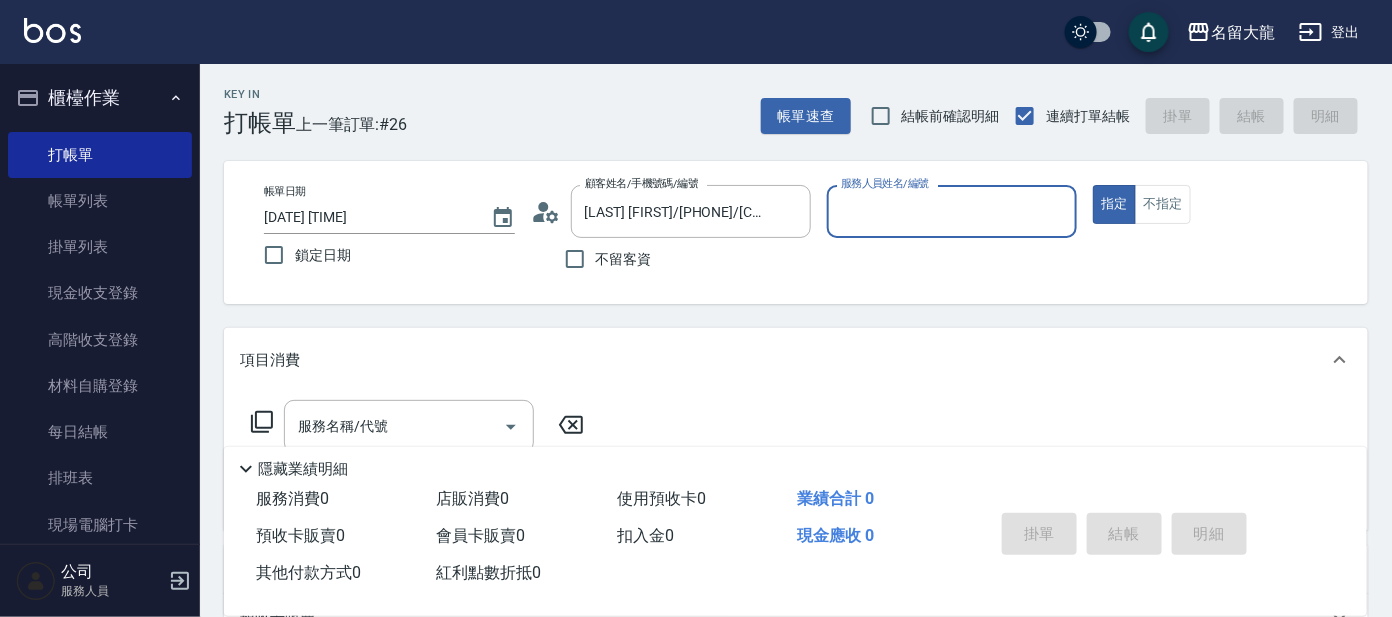 type on "美君-2" 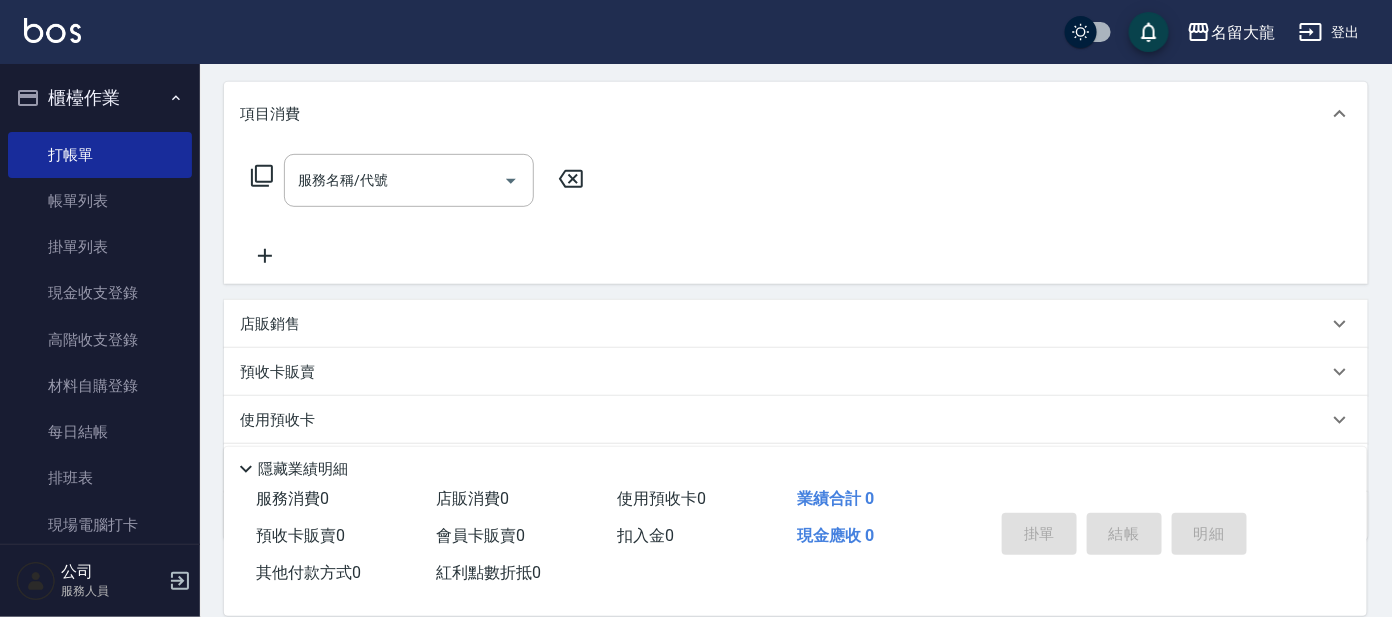 scroll, scrollTop: 249, scrollLeft: 0, axis: vertical 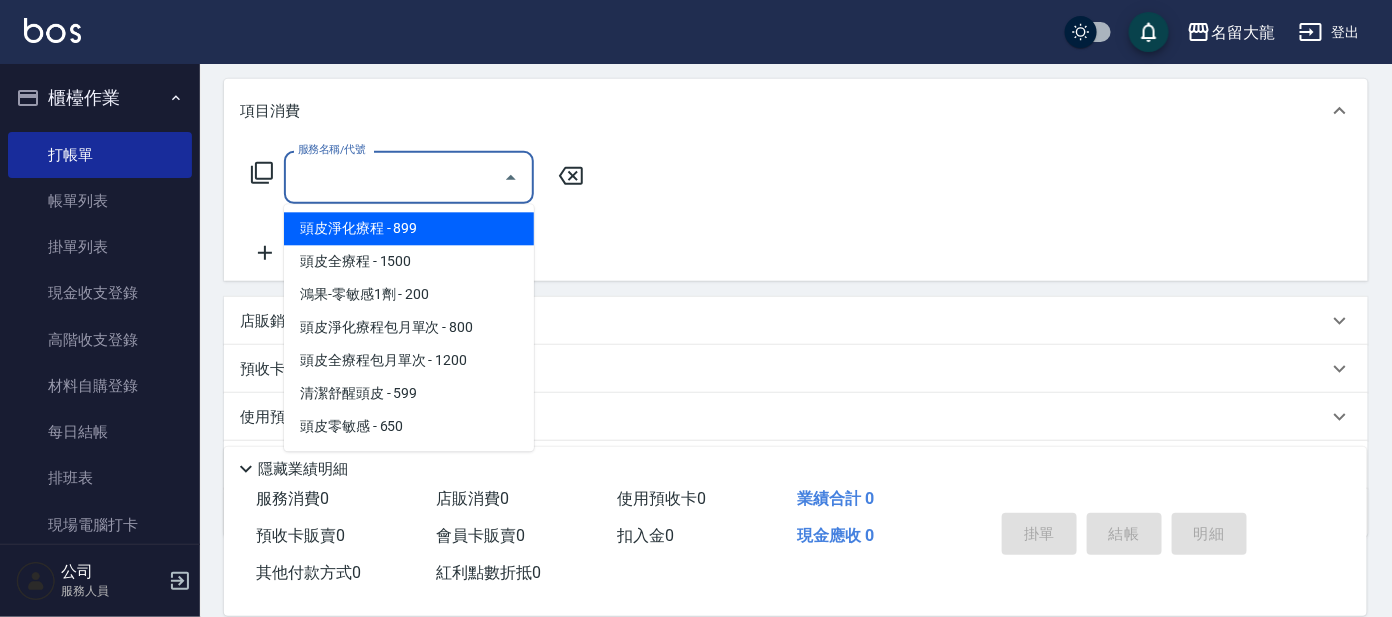 click on "服務名稱/代號" at bounding box center [394, 177] 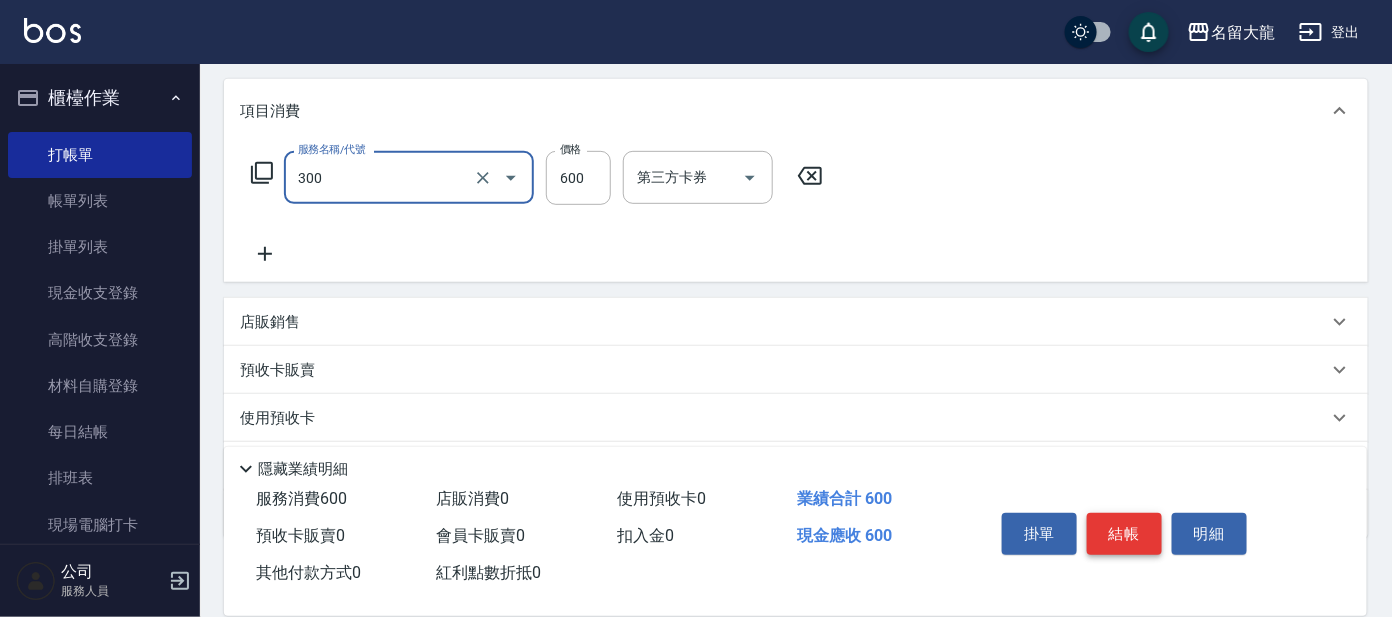 type on "剪髮 講師級設計師(300)" 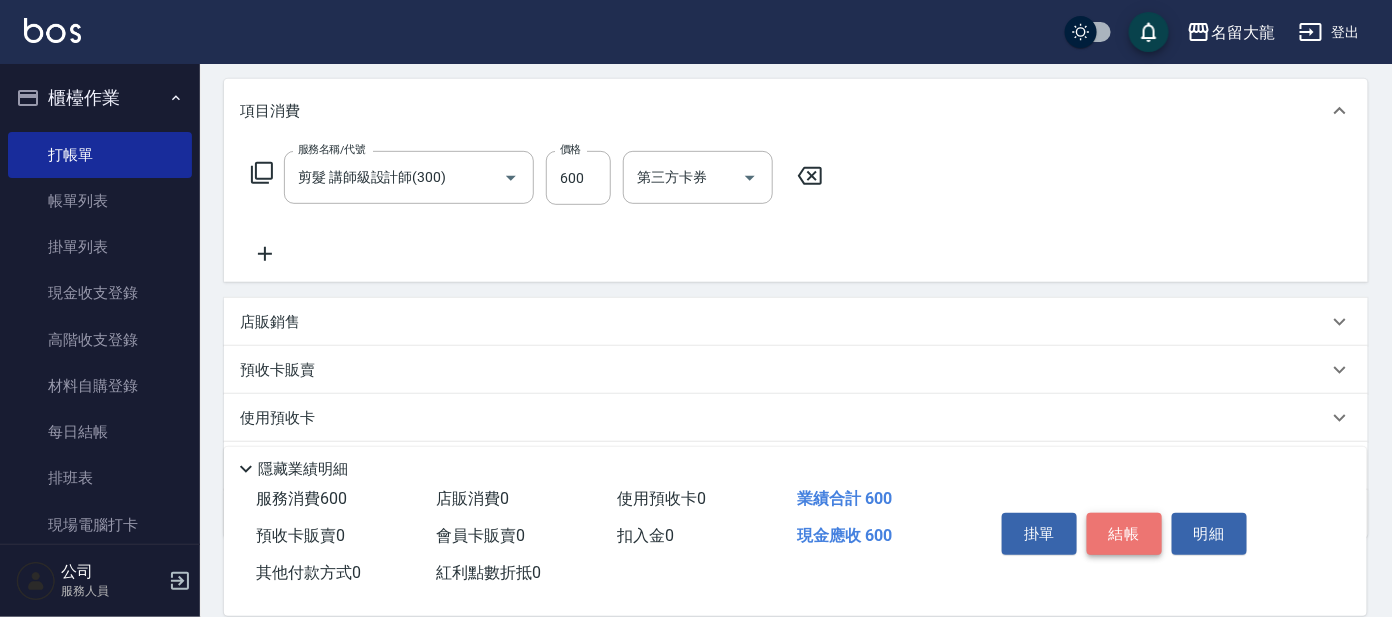 click on "結帳" at bounding box center (1124, 534) 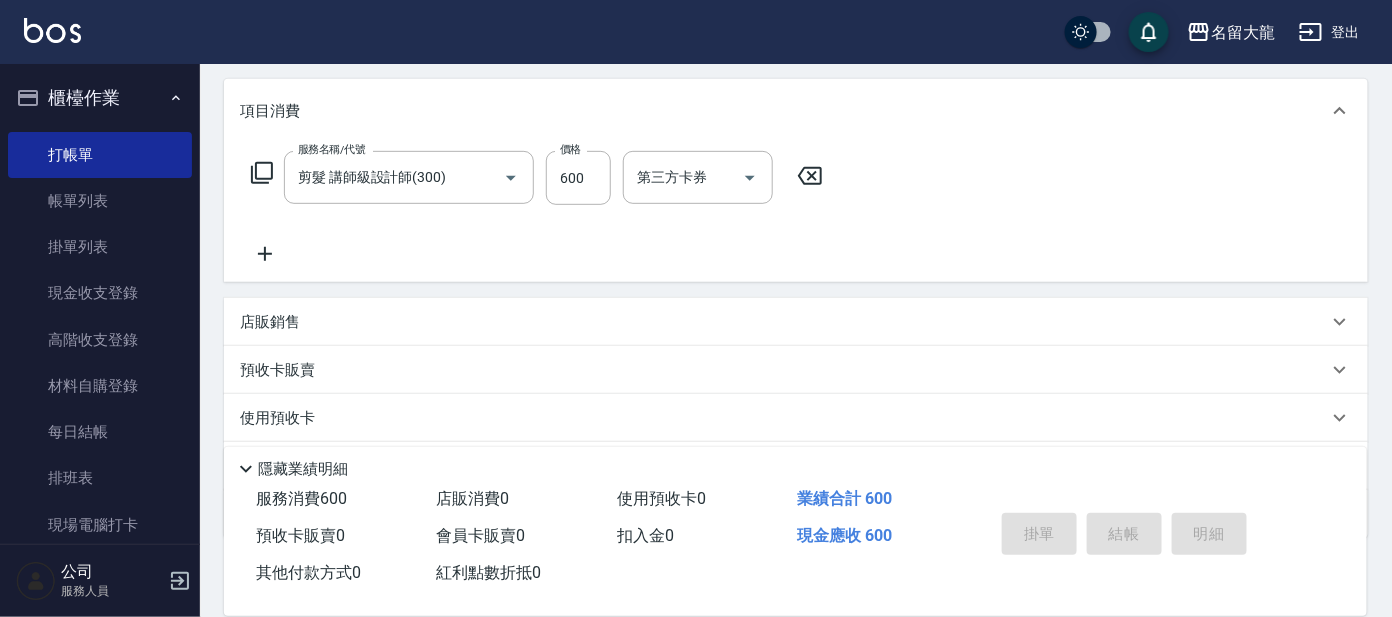 type on "[DATE] [TIME]" 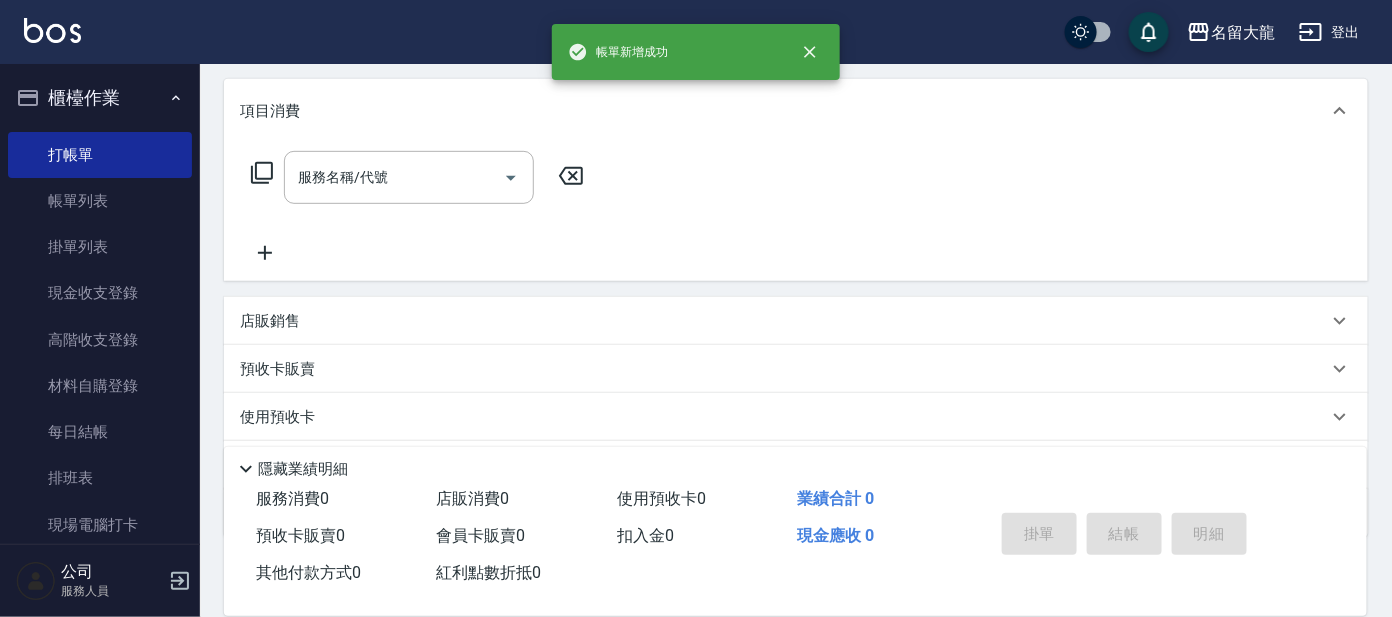 scroll, scrollTop: 0, scrollLeft: 0, axis: both 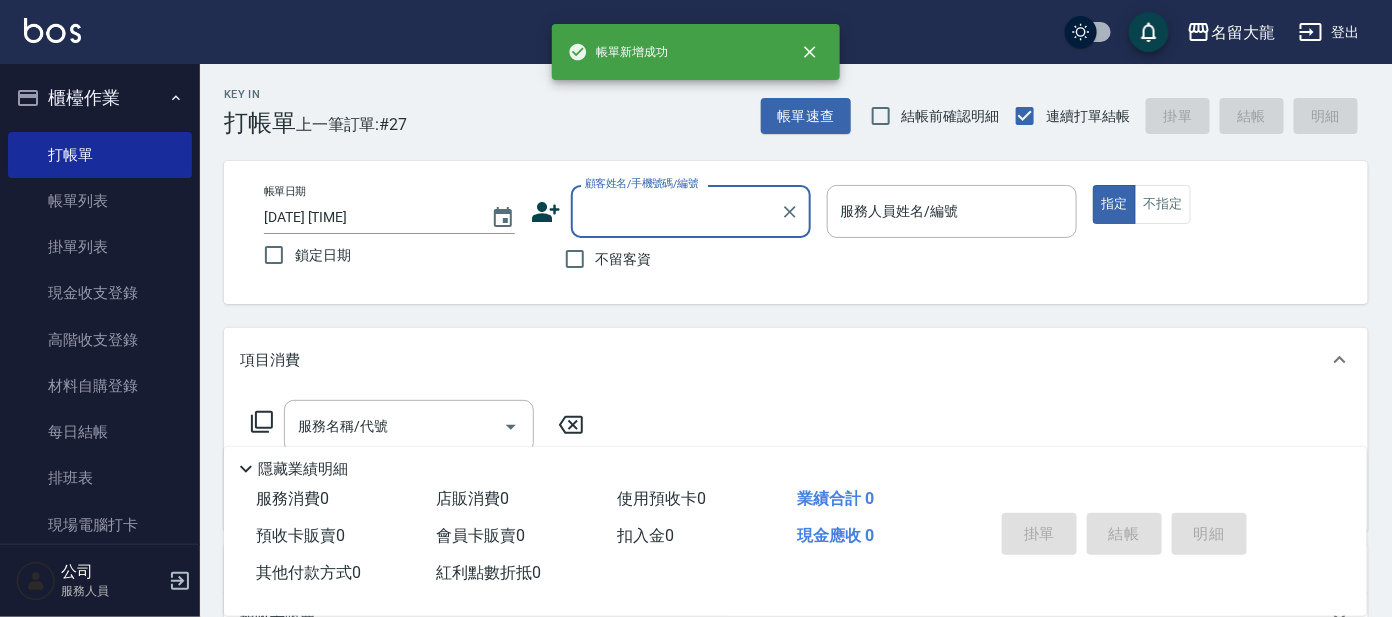 click on "顧客姓名/手機號碼/編號" at bounding box center (676, 211) 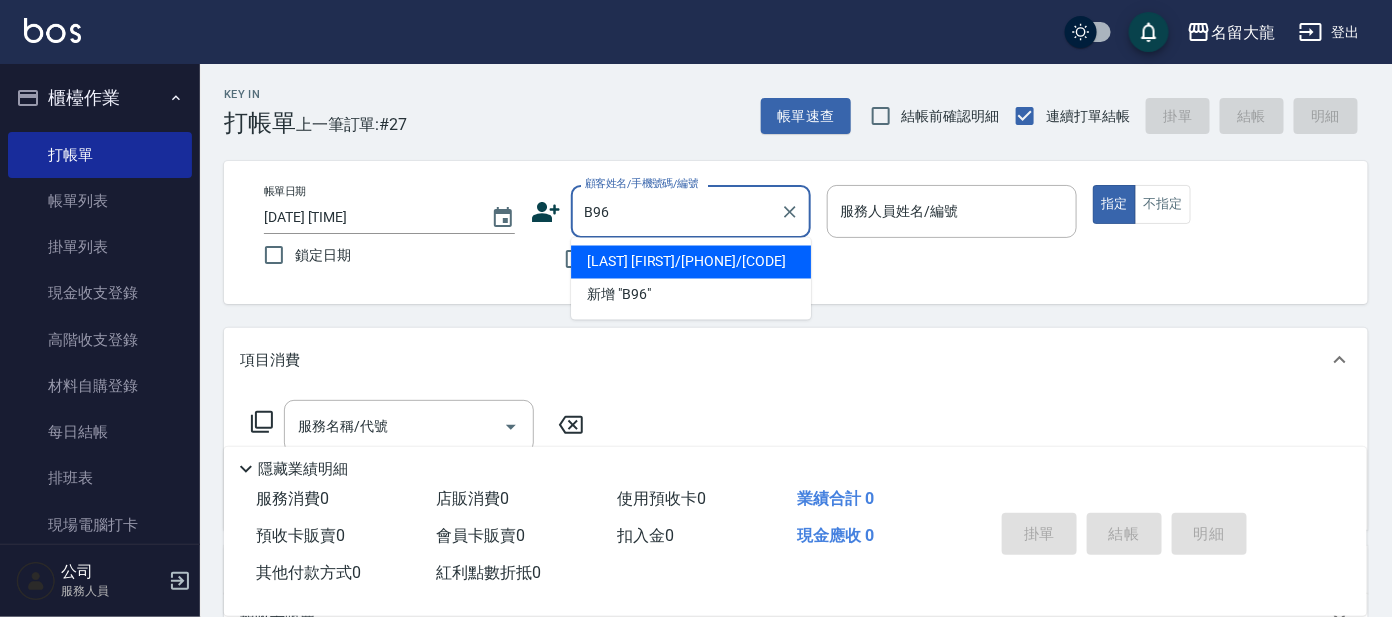 type on "[LAST] [FIRST]/[PHONE]/[CODE]" 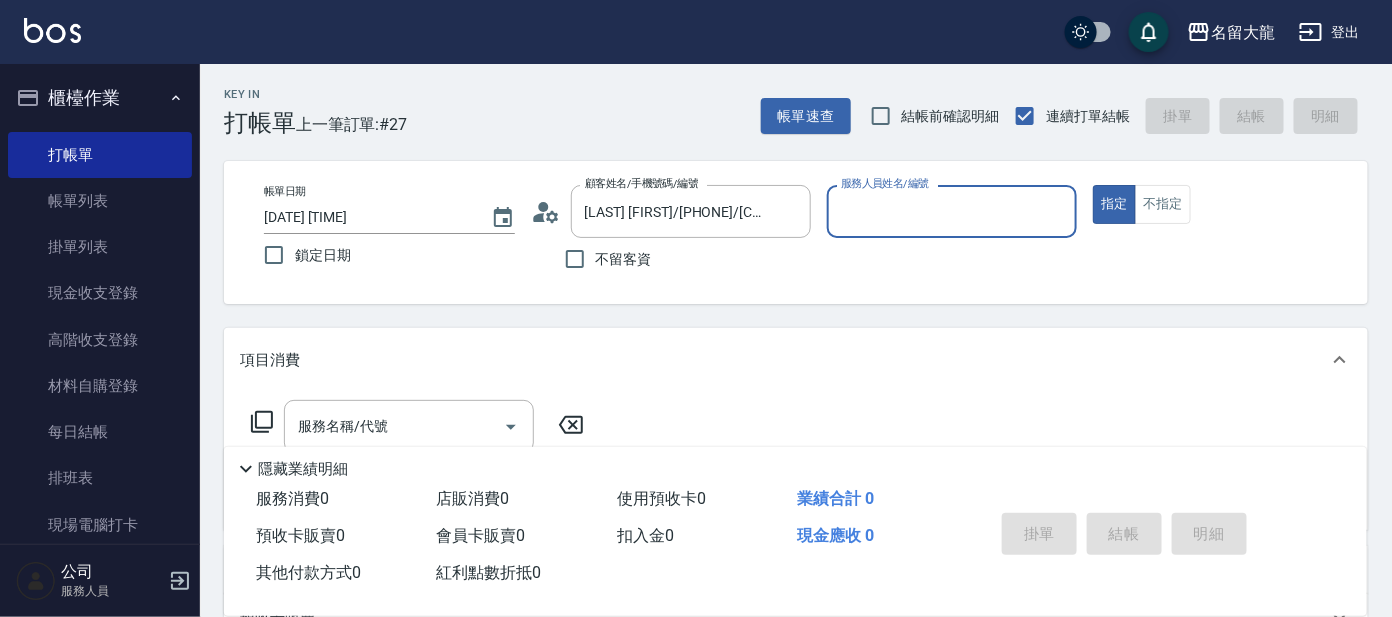type on "美君-2" 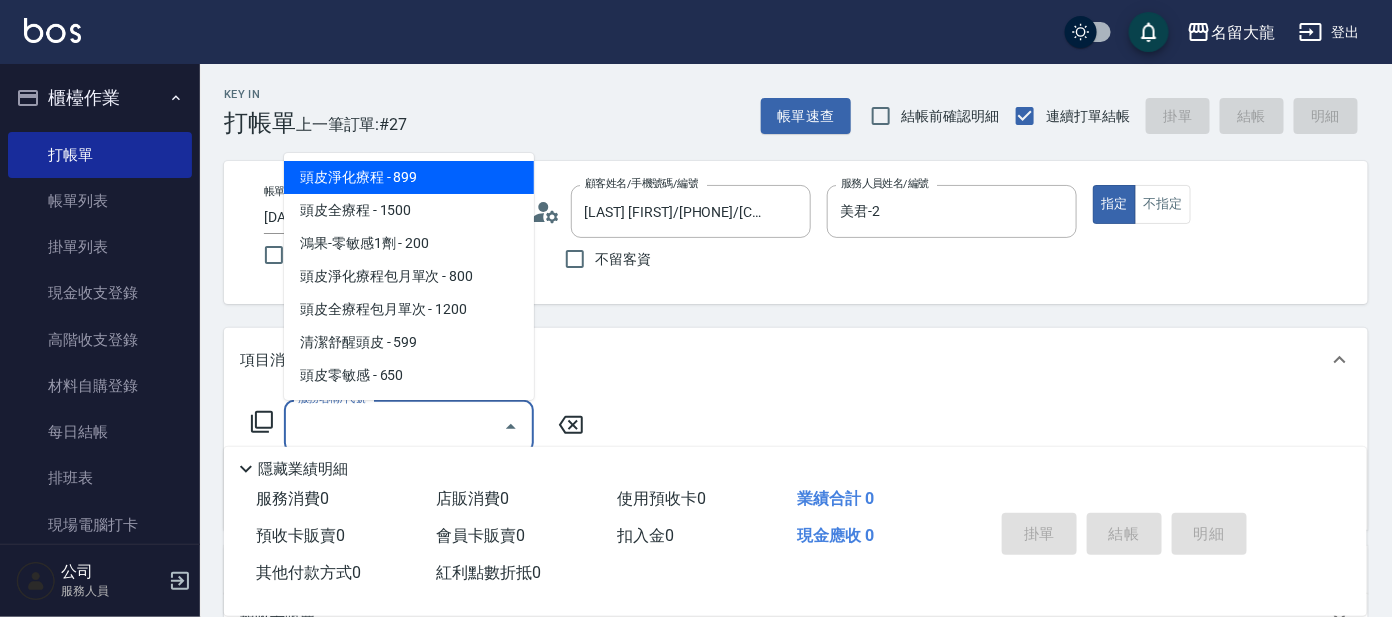 click on "服務名稱/代號" at bounding box center [394, 426] 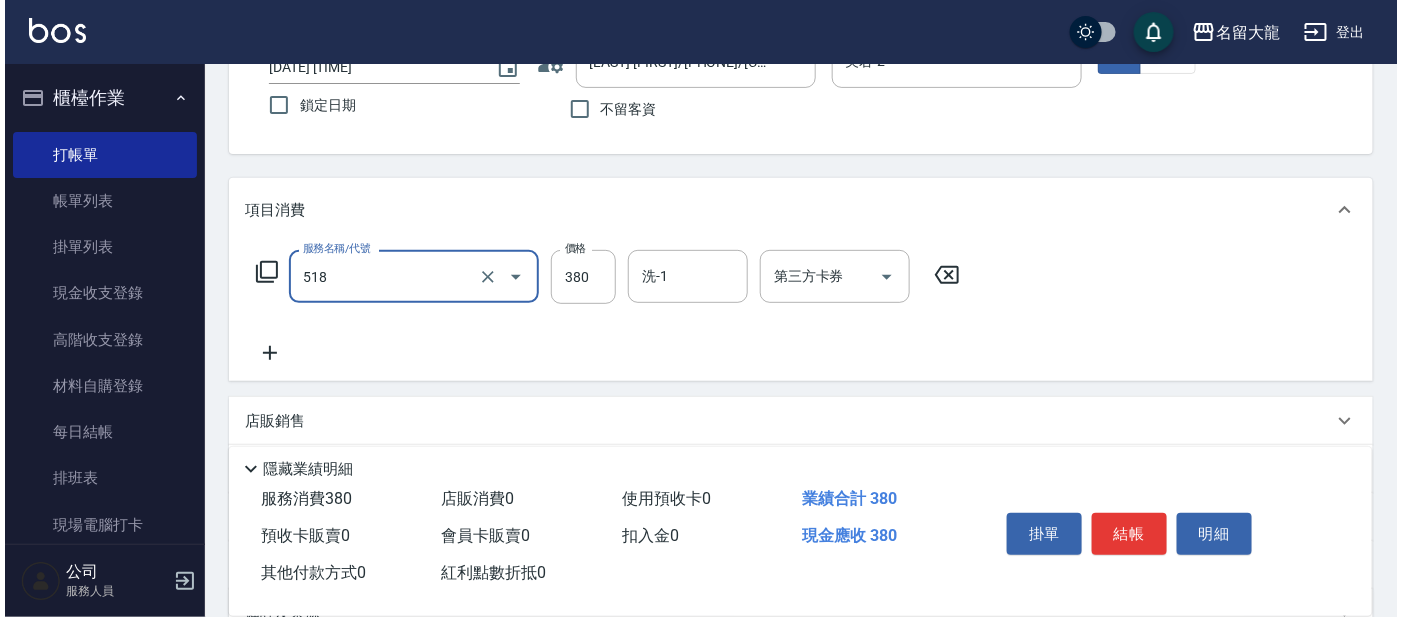 scroll, scrollTop: 249, scrollLeft: 0, axis: vertical 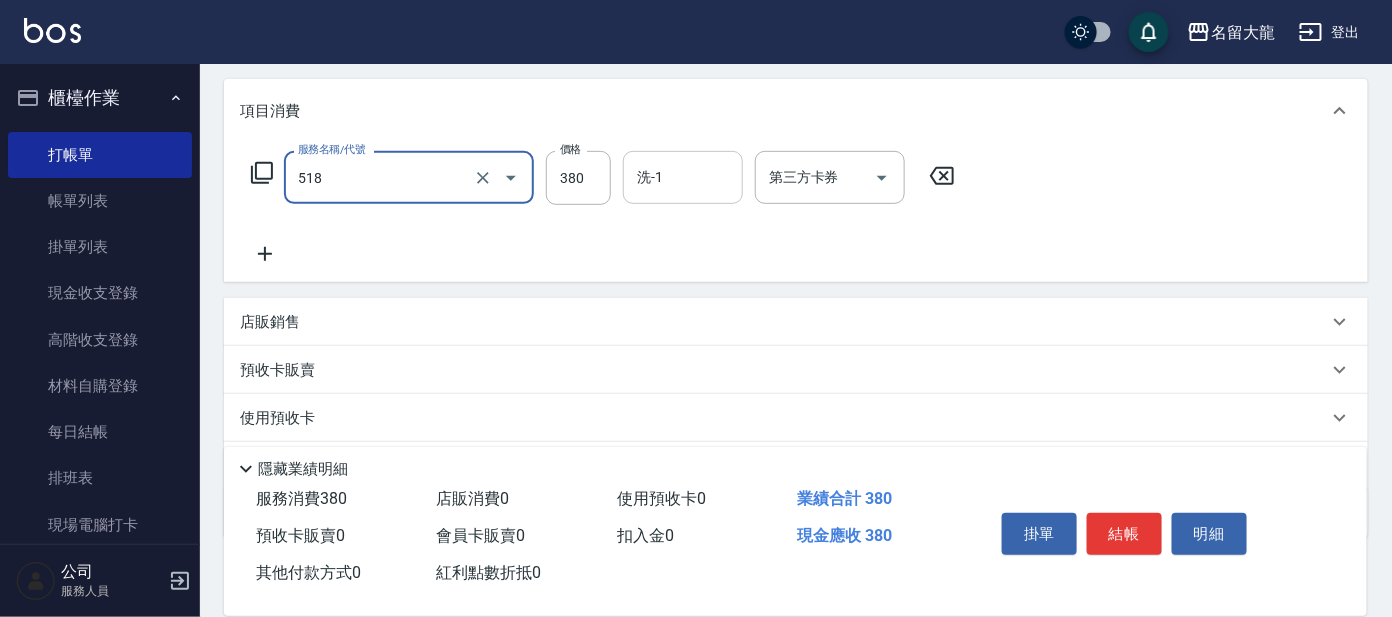 type on "舒壓+洗髮+養髮(518)" 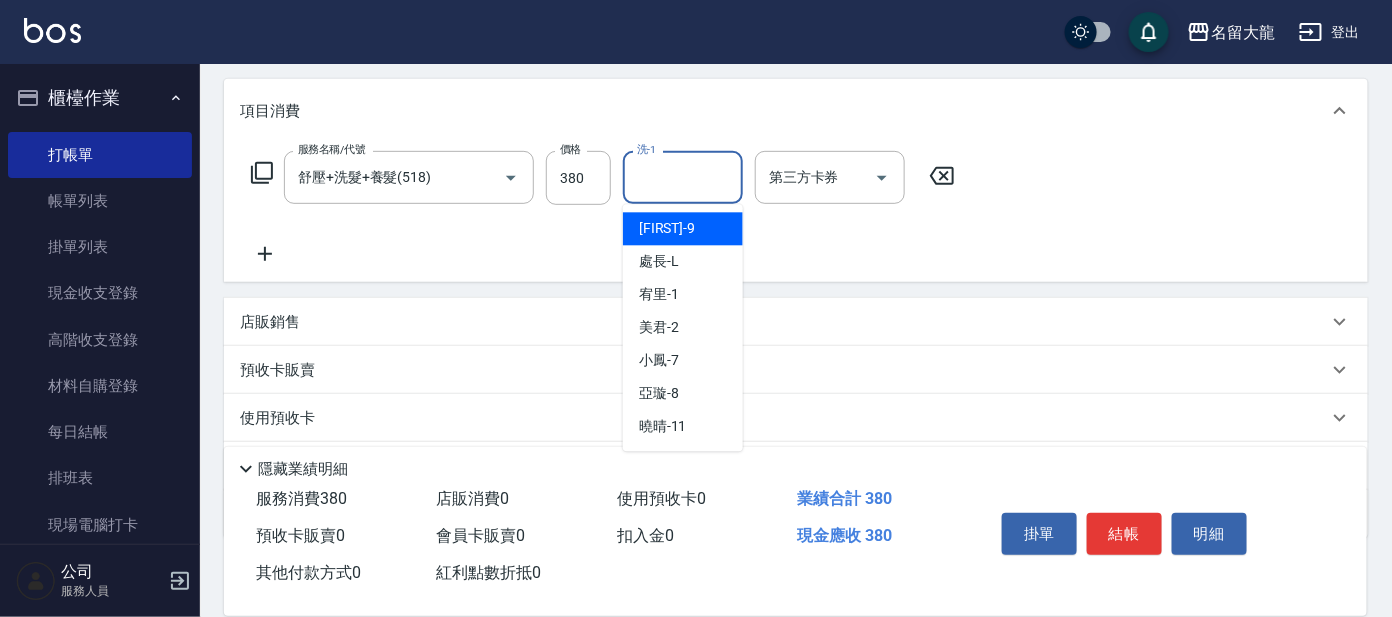click on "洗-1" at bounding box center [683, 177] 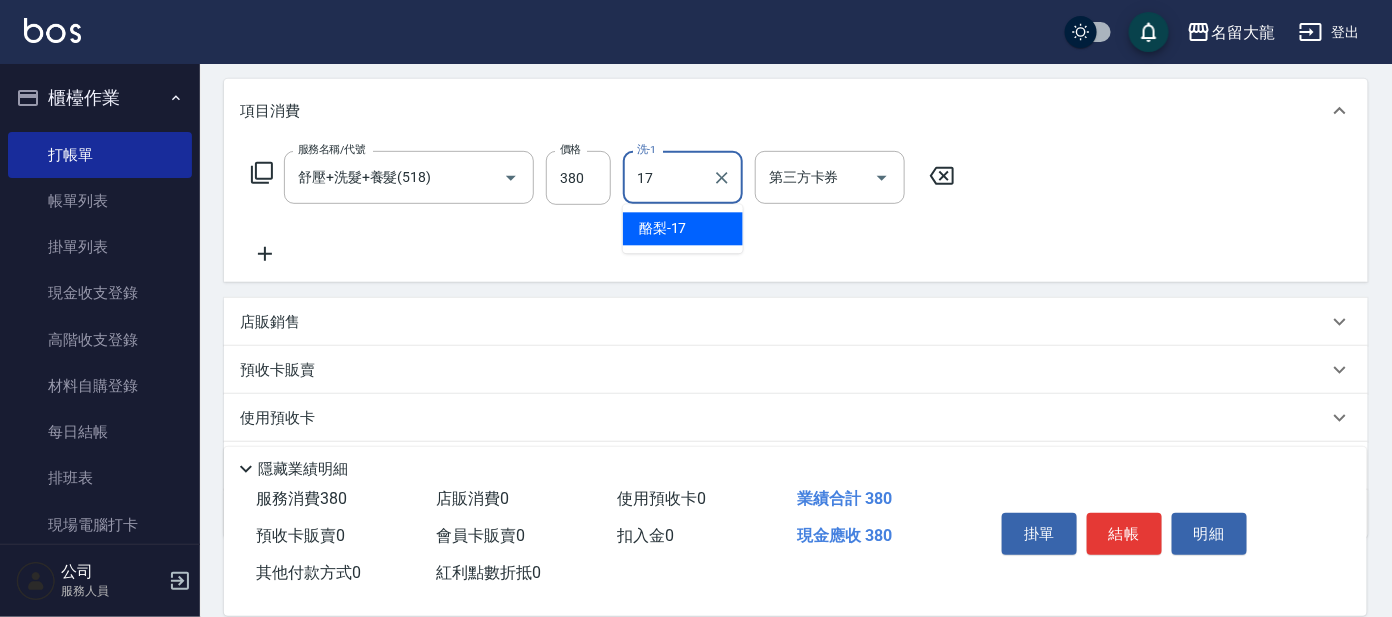 type on "酪梨-17" 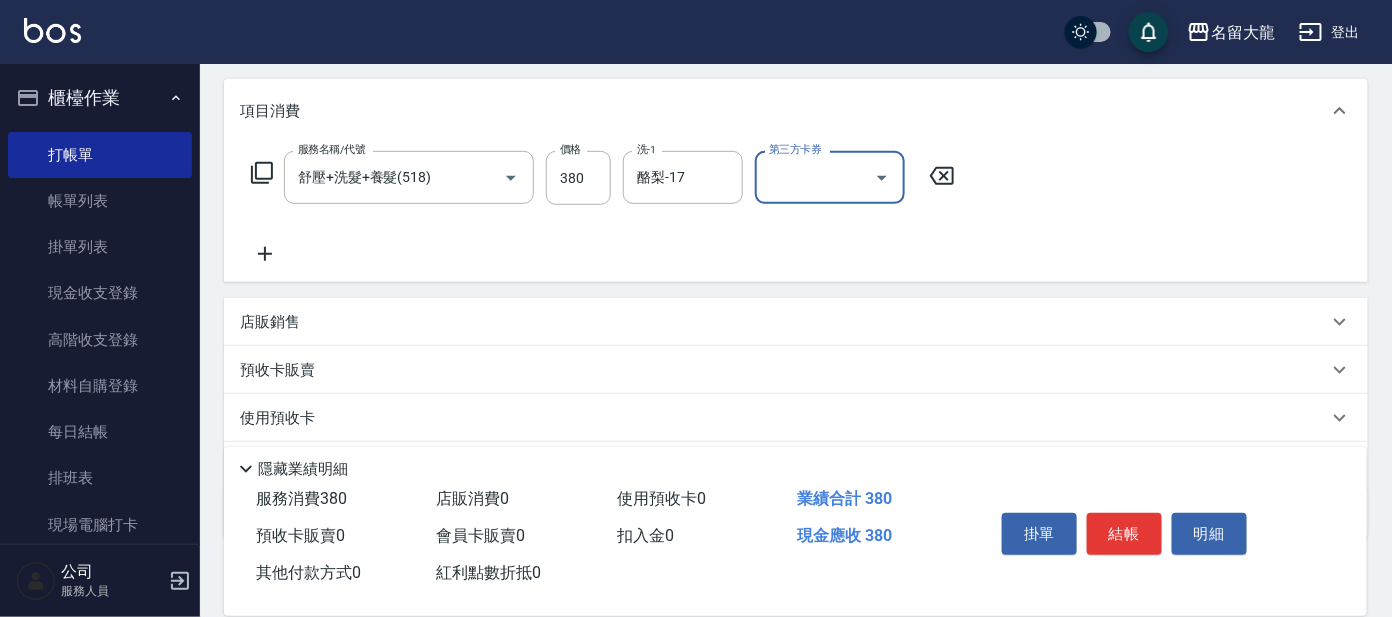 click 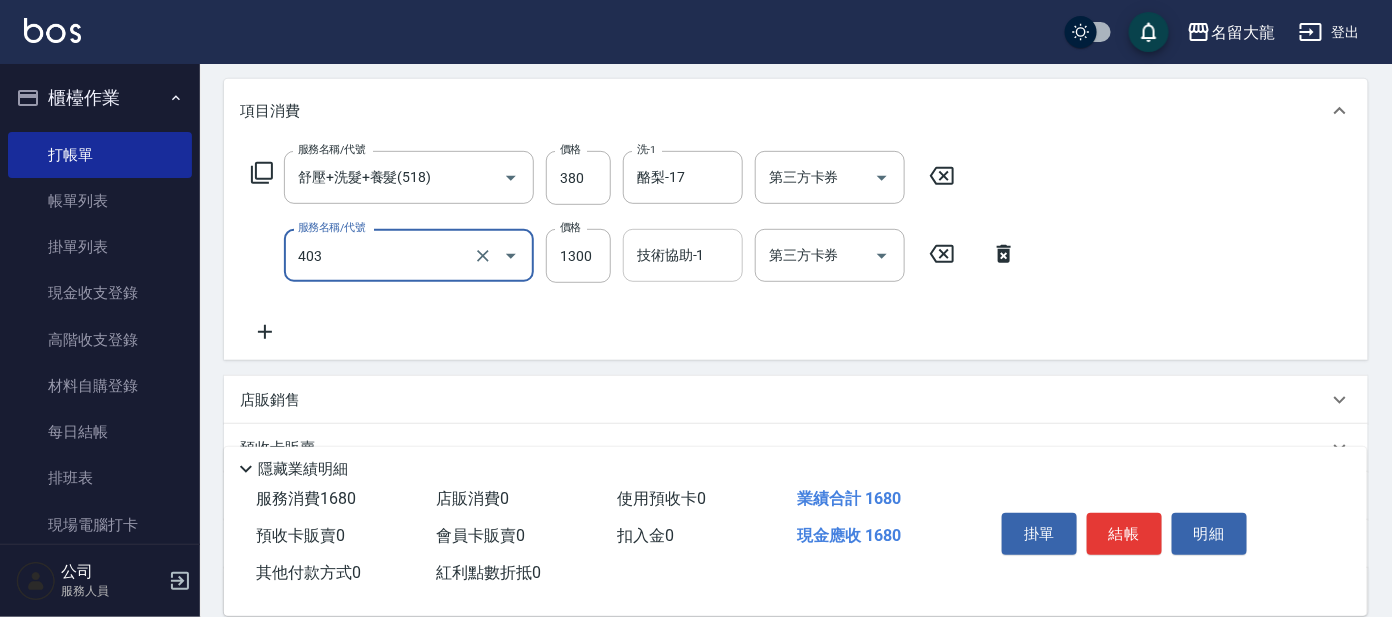 type on "染髮-髮根(403)" 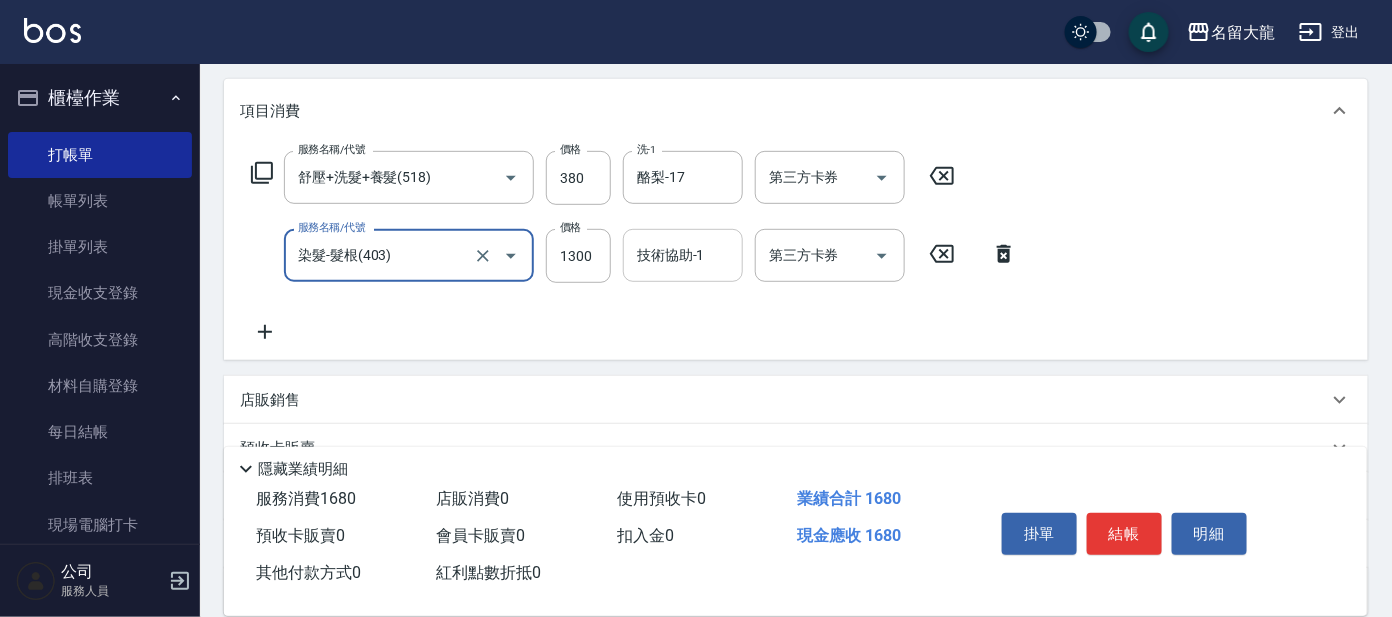 click on "技術協助-1" at bounding box center [683, 255] 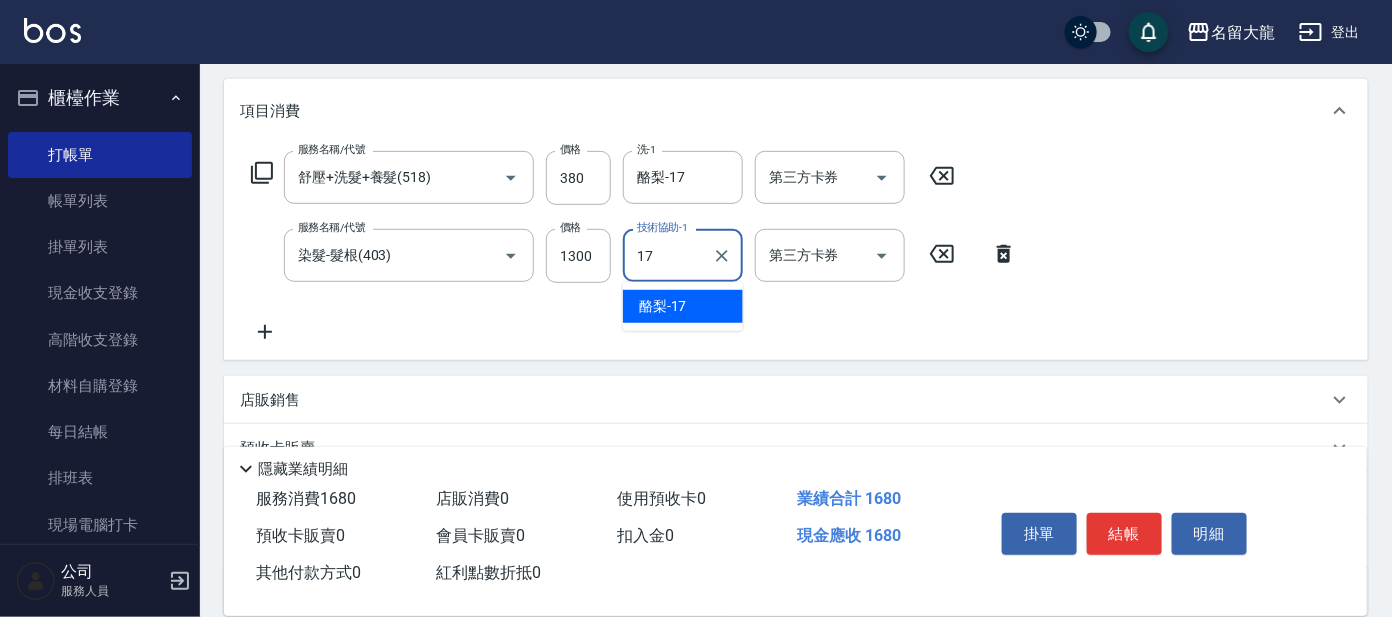type on "酪梨-17" 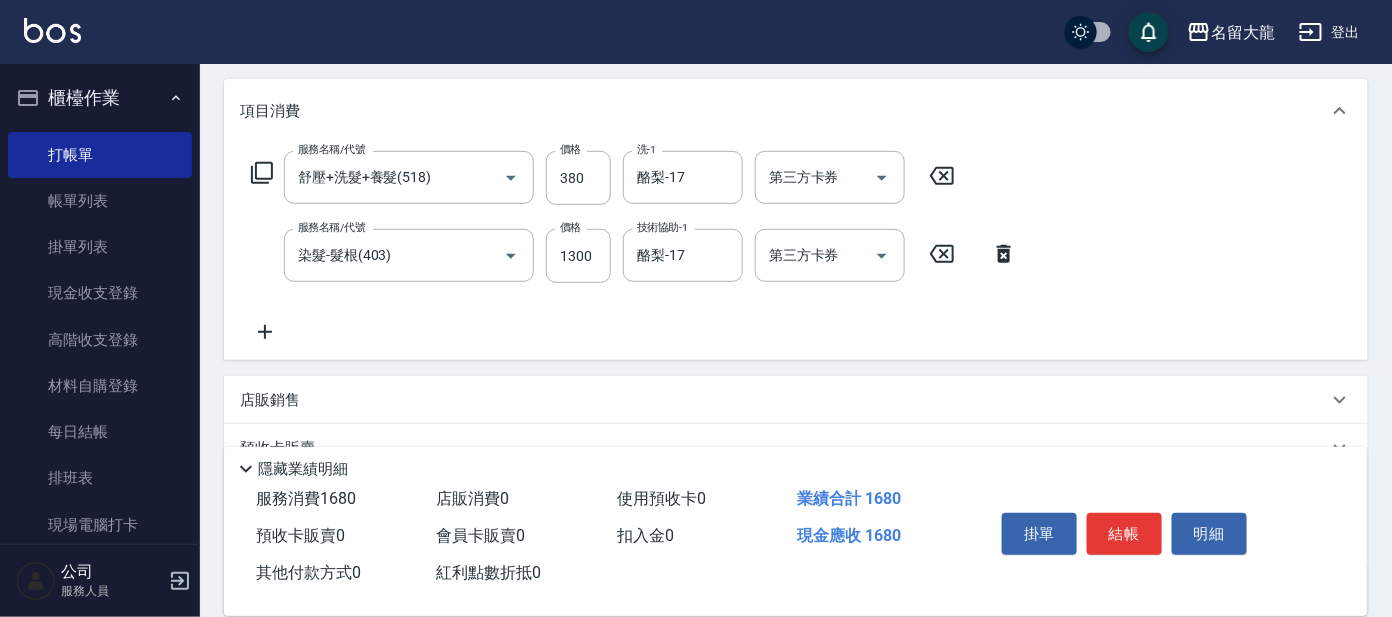 click 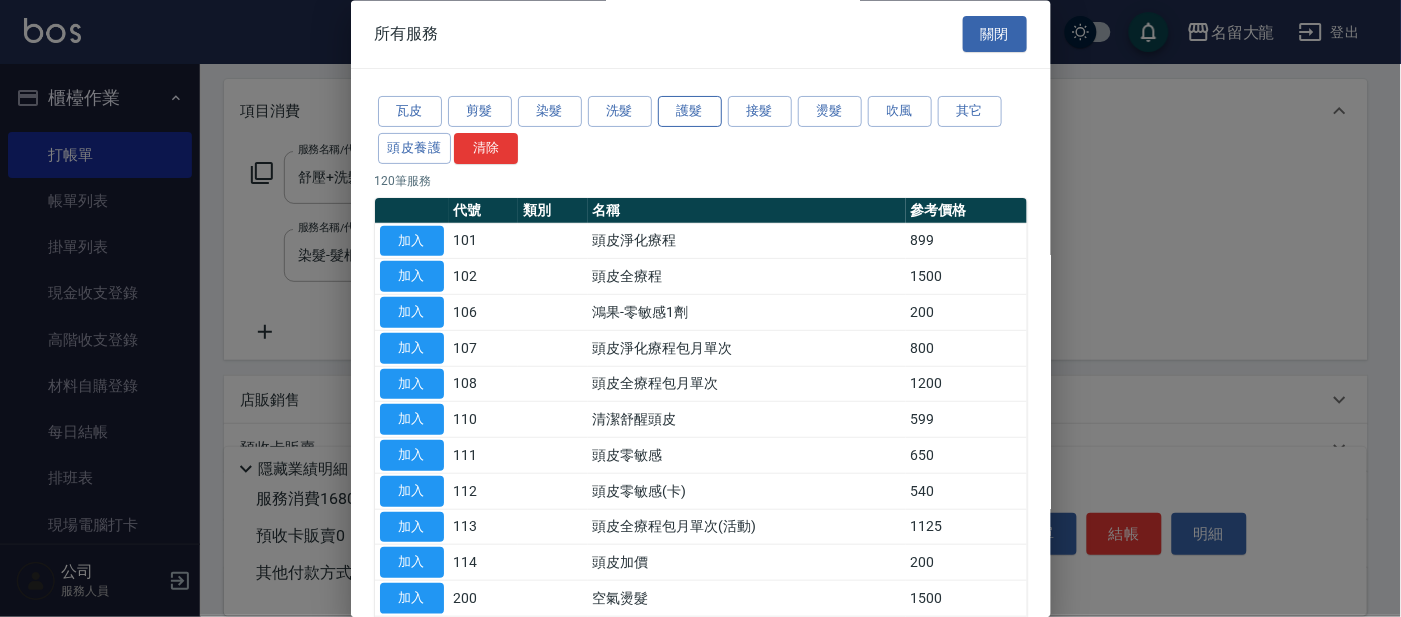 click on "護髮" at bounding box center (690, 112) 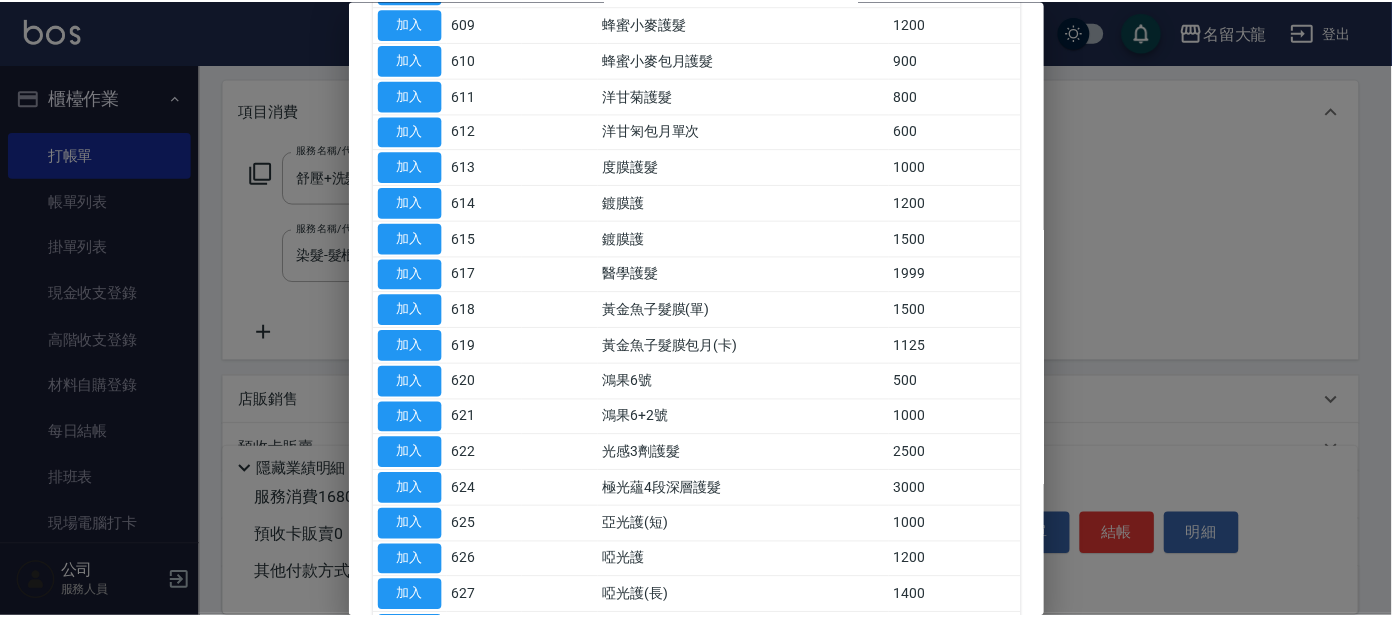 scroll, scrollTop: 499, scrollLeft: 0, axis: vertical 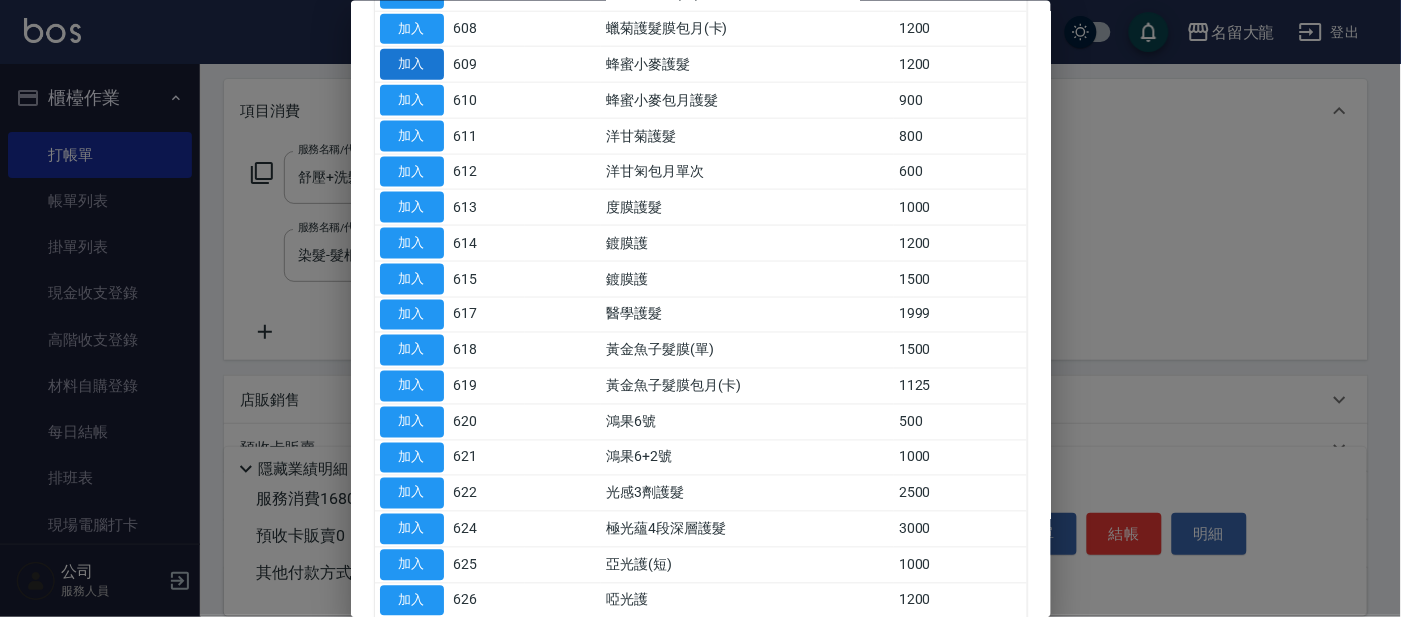 click on "加入" at bounding box center (412, 64) 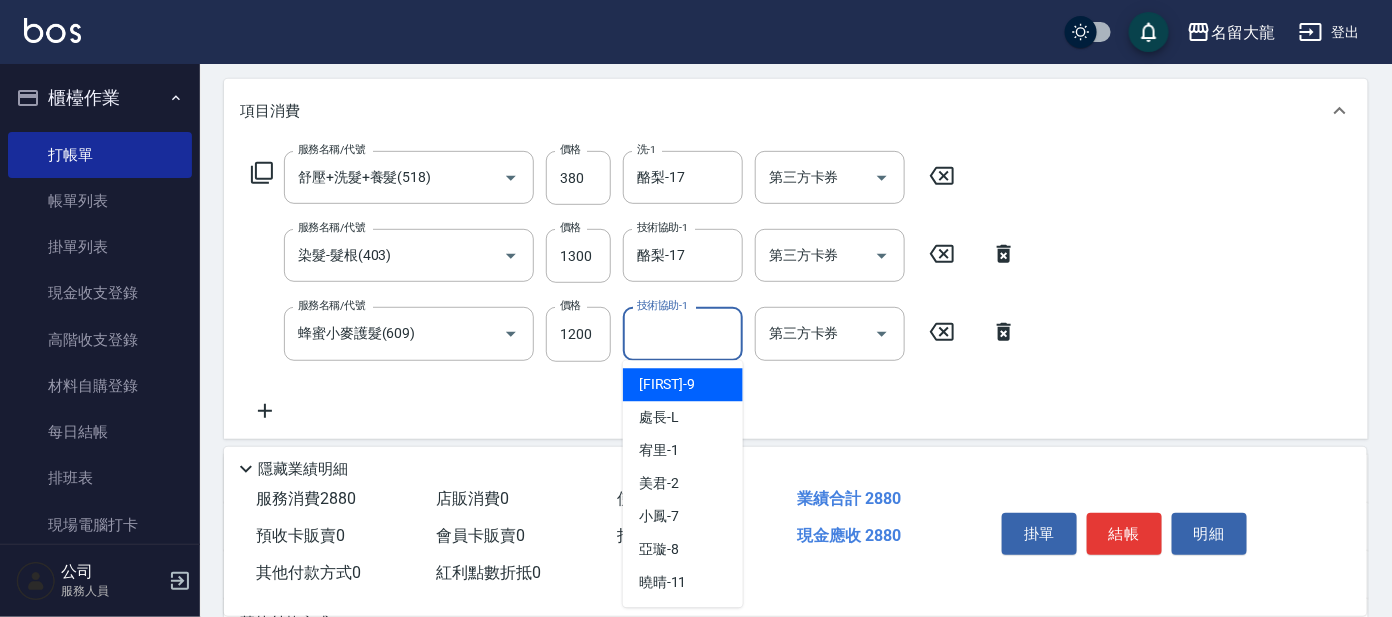 click on "技術協助-1" at bounding box center [683, 333] 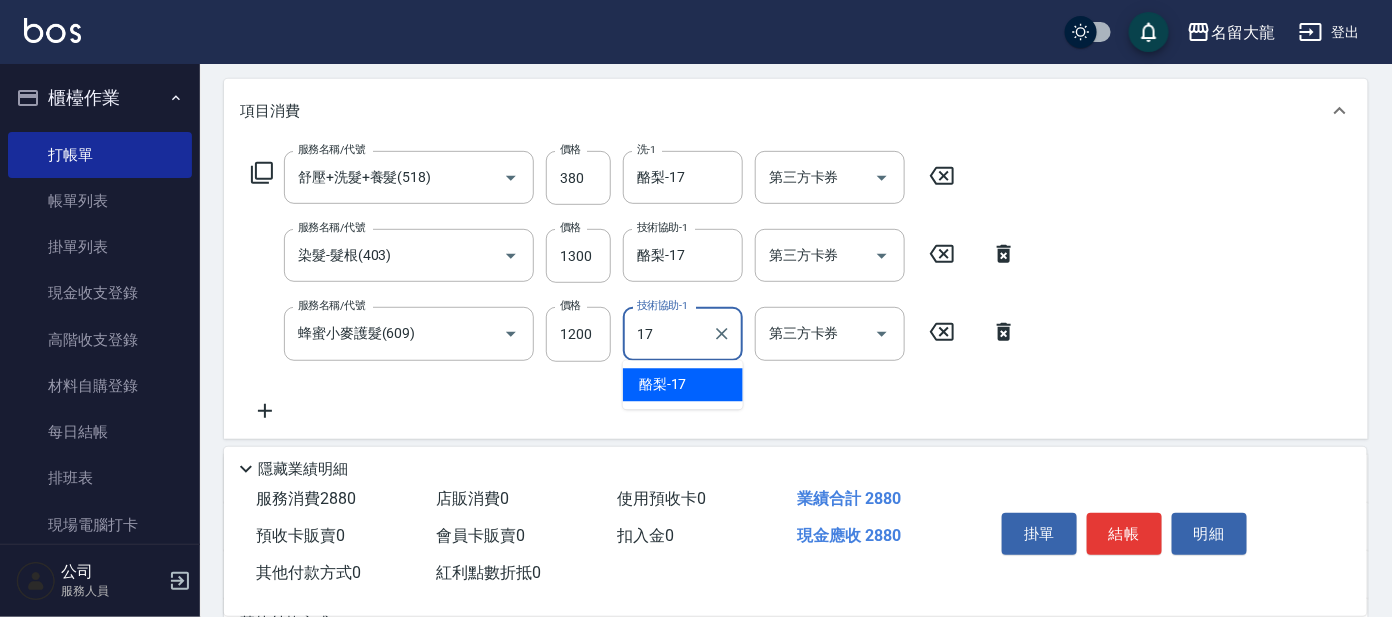 type on "酪梨-17" 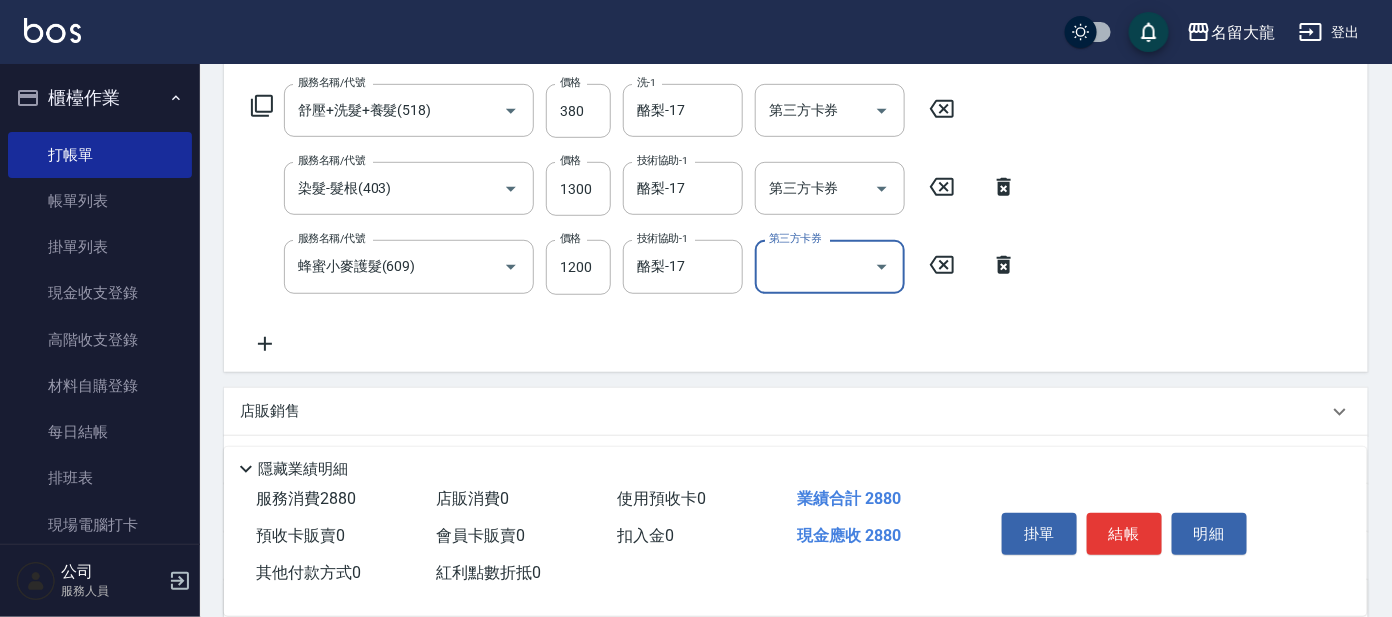 scroll, scrollTop: 374, scrollLeft: 0, axis: vertical 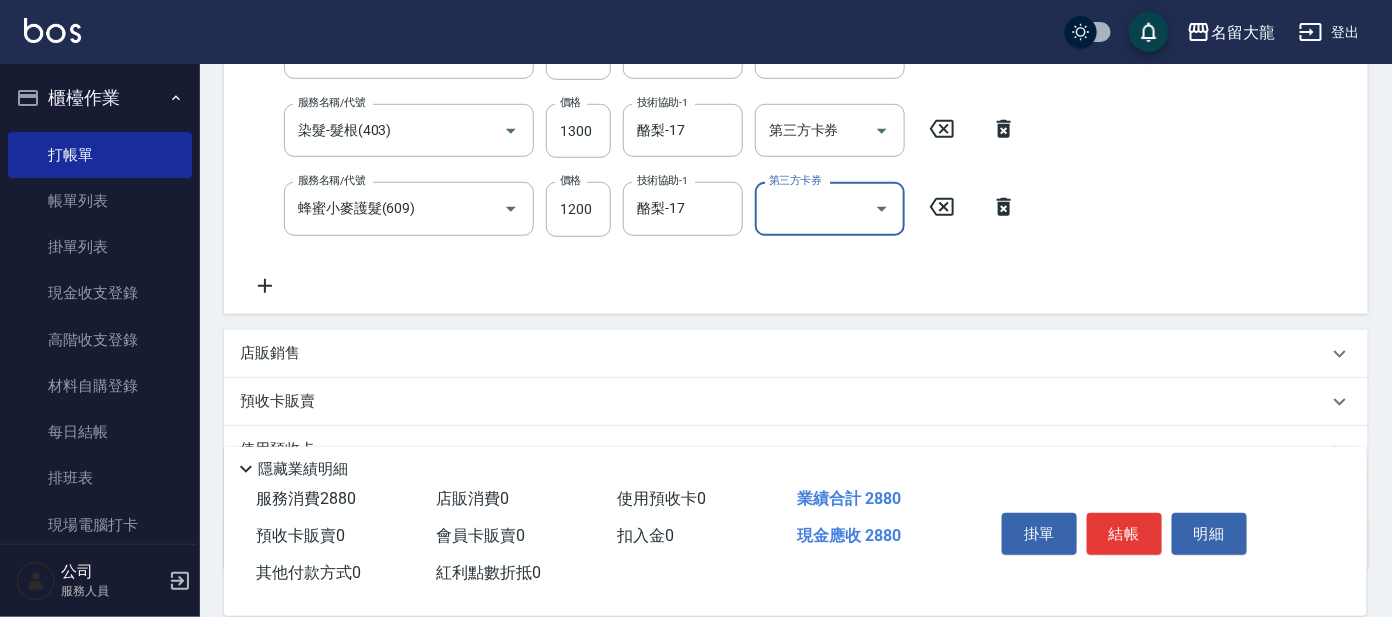 click on "店販銷售" at bounding box center [270, 353] 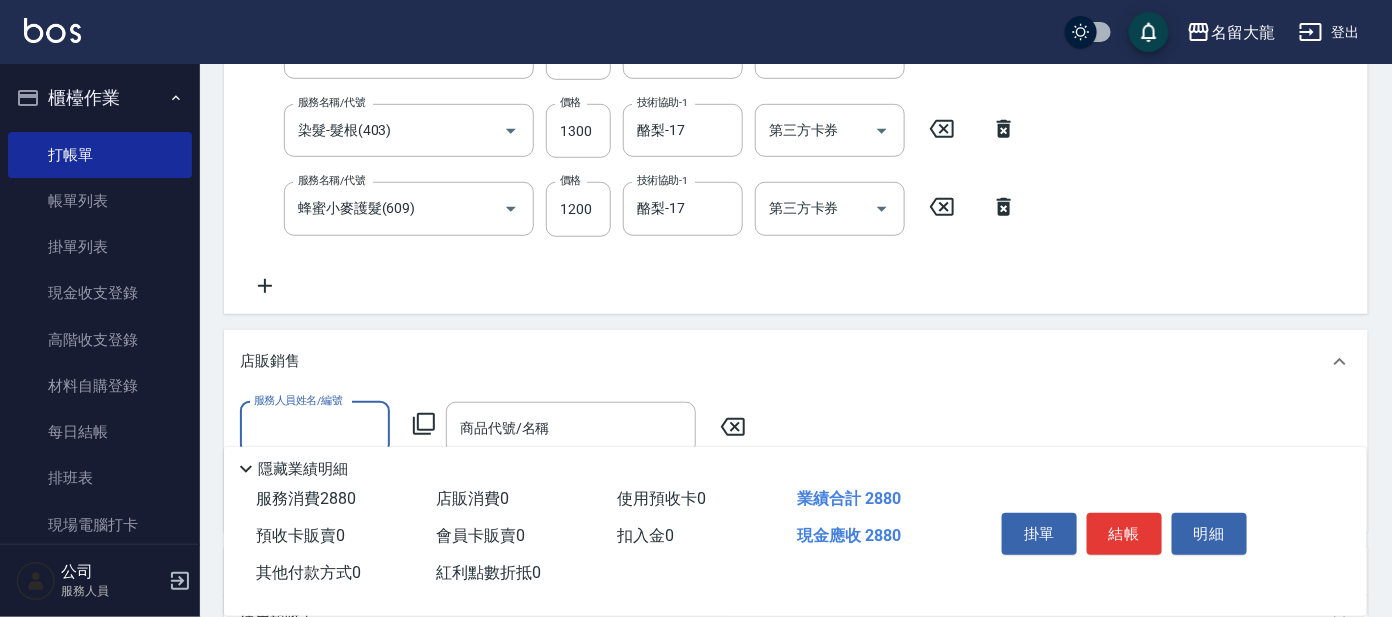 scroll, scrollTop: 0, scrollLeft: 0, axis: both 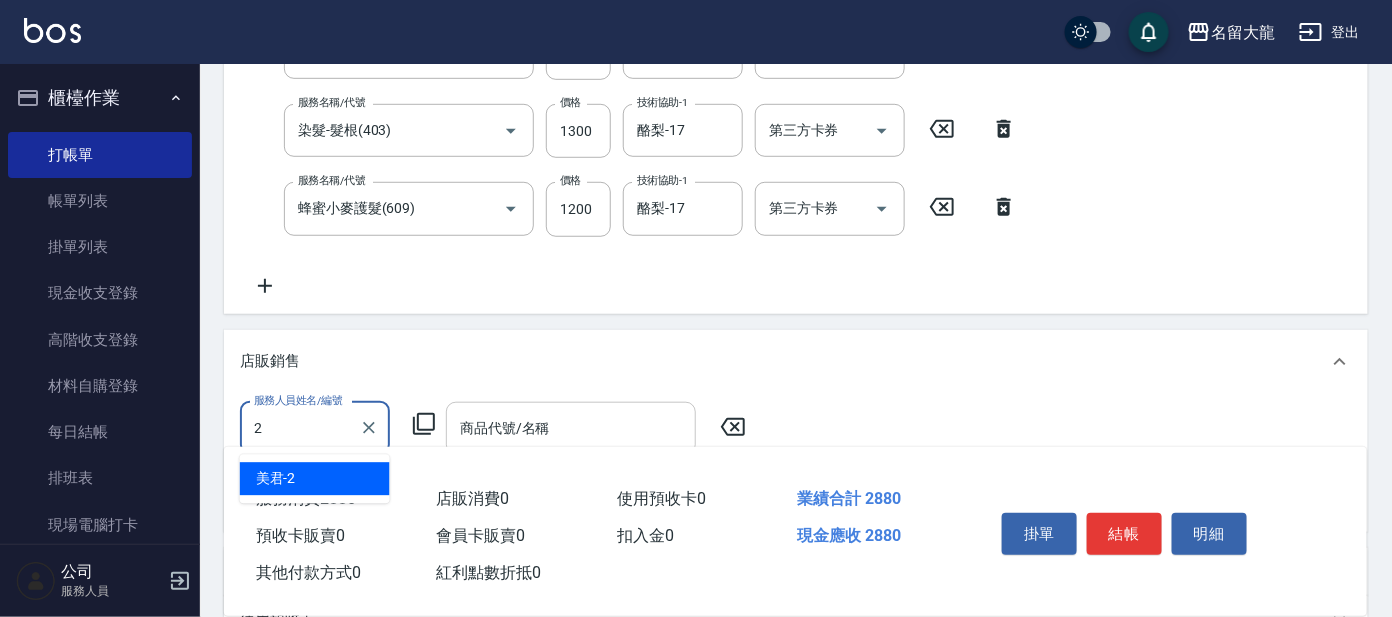 type on "美君-2" 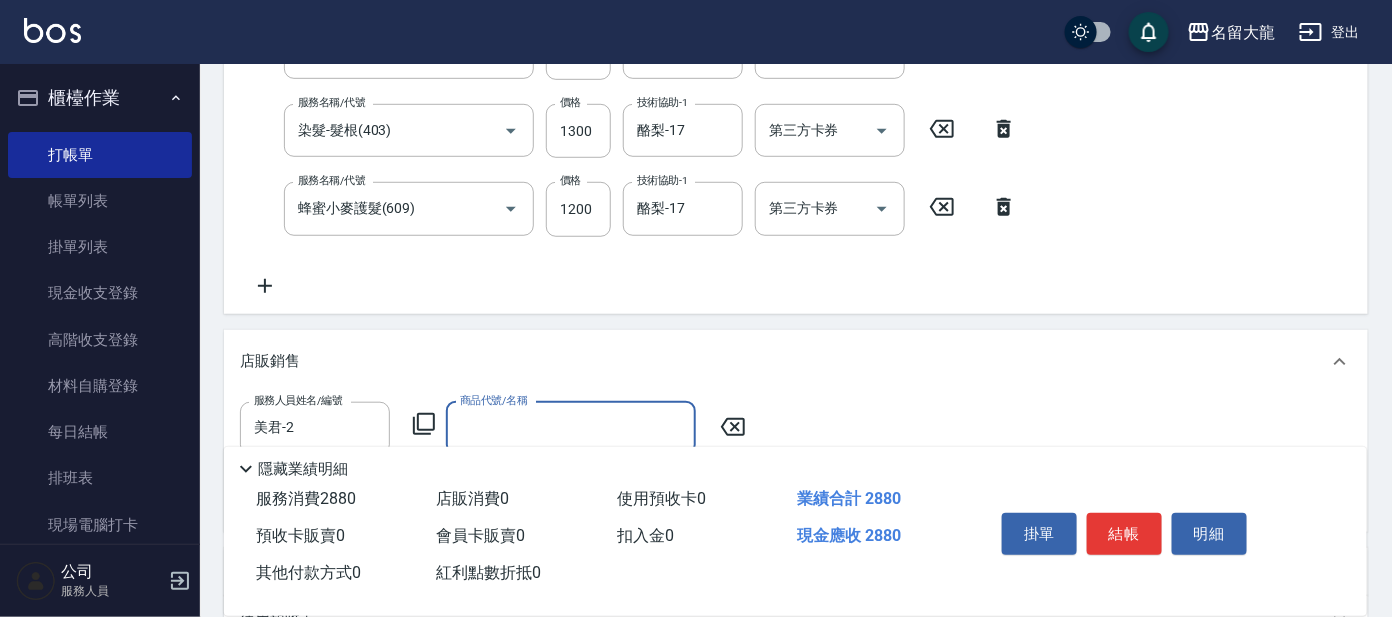 click 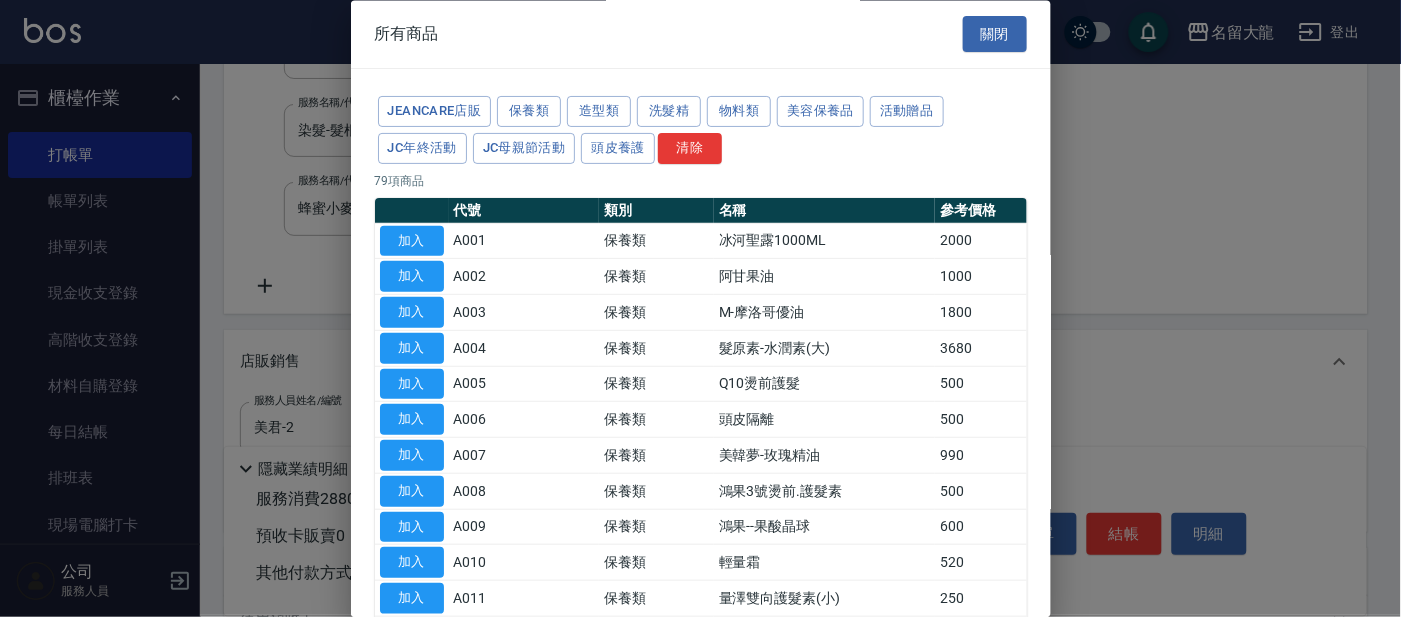 click on "加入" at bounding box center [412, 420] 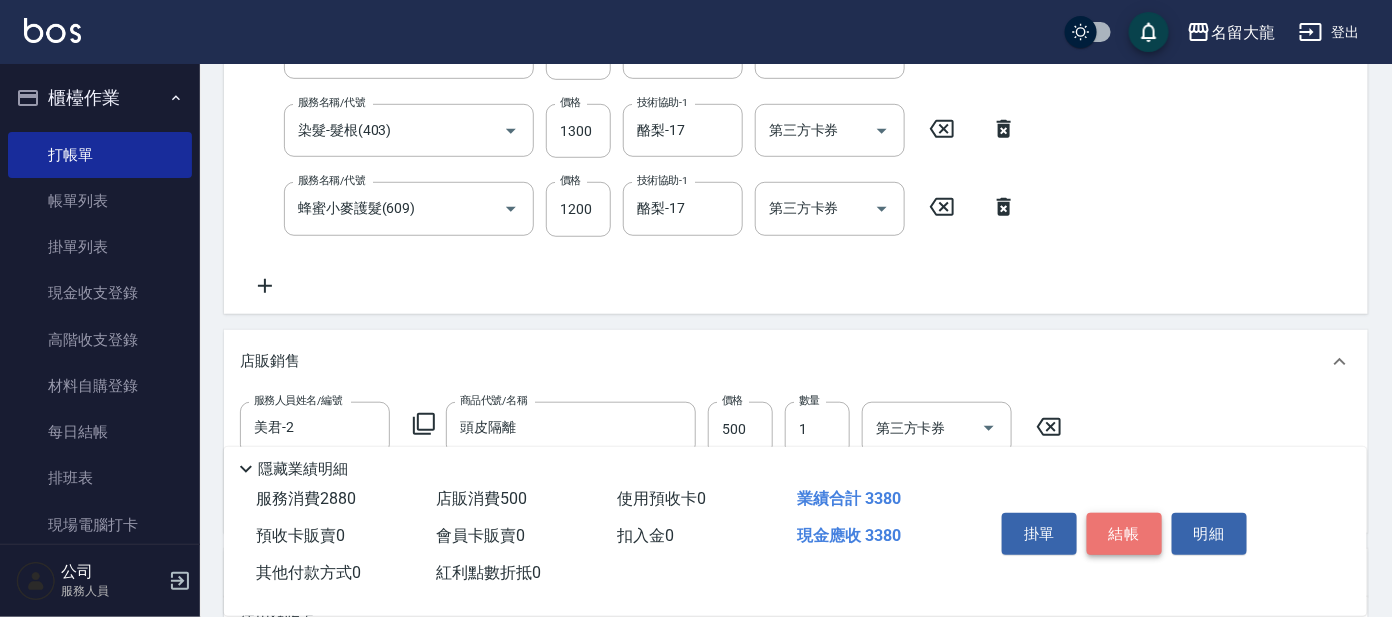 click on "結帳" at bounding box center (1124, 534) 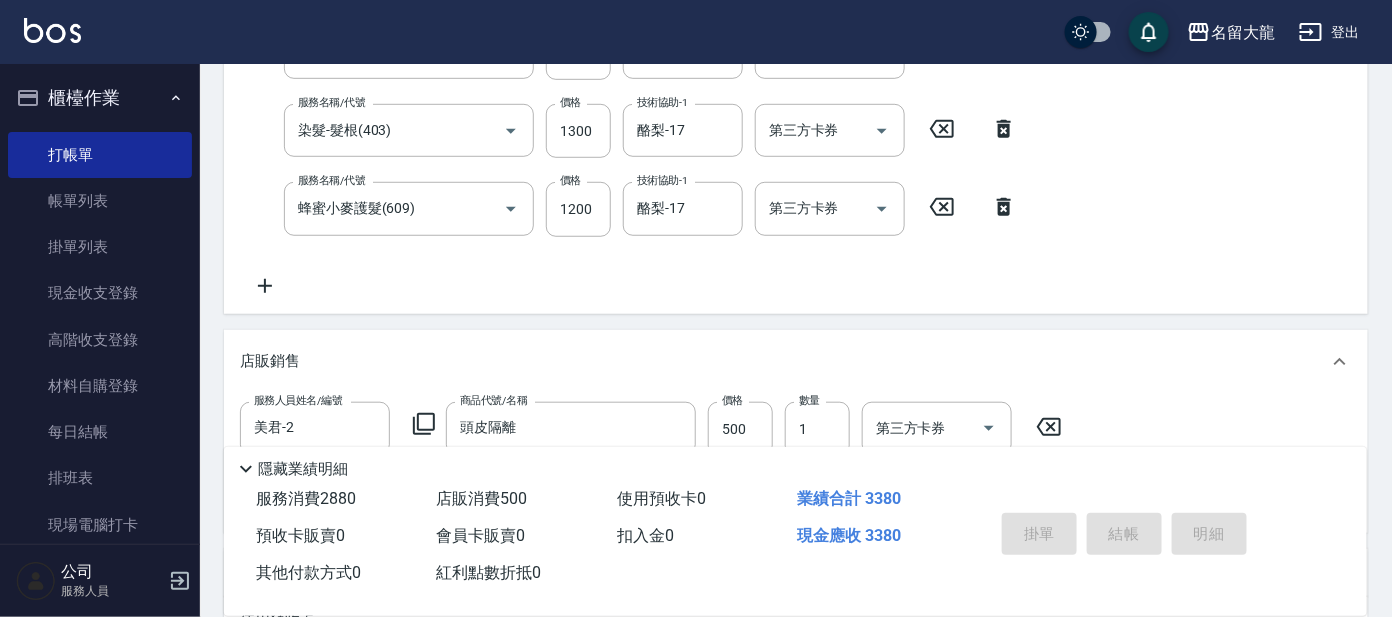 type on "2025/08/09 18:53" 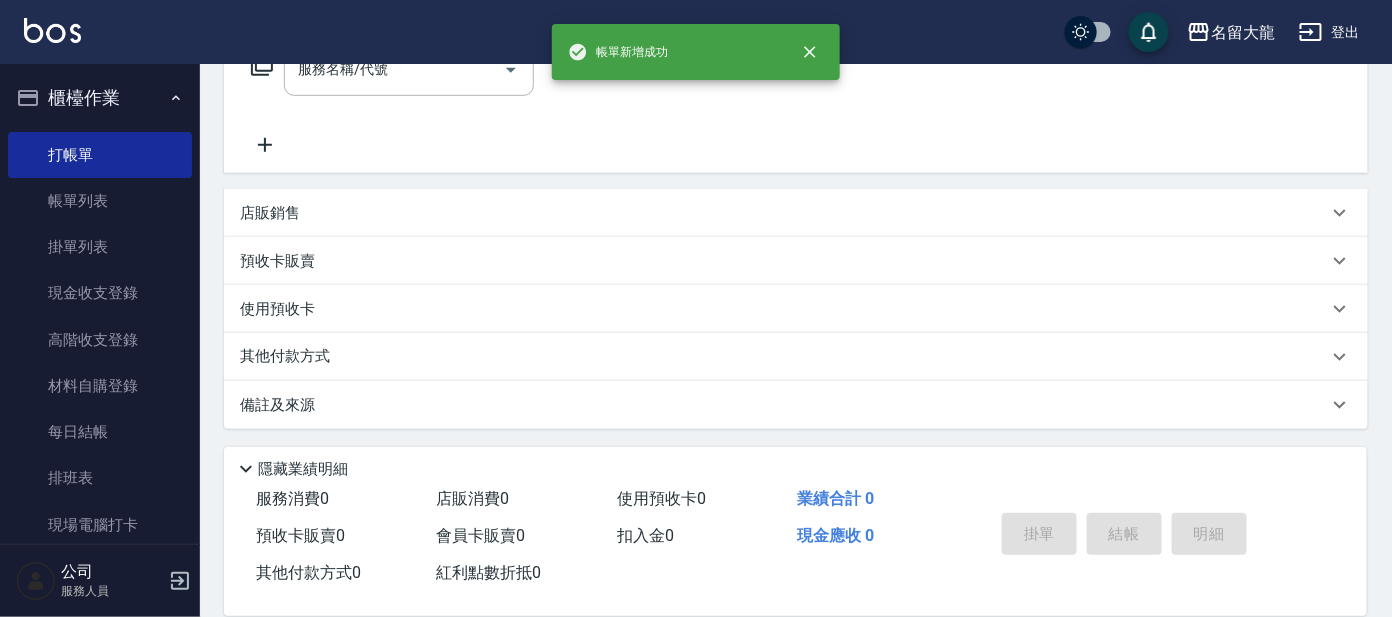 scroll, scrollTop: 0, scrollLeft: 0, axis: both 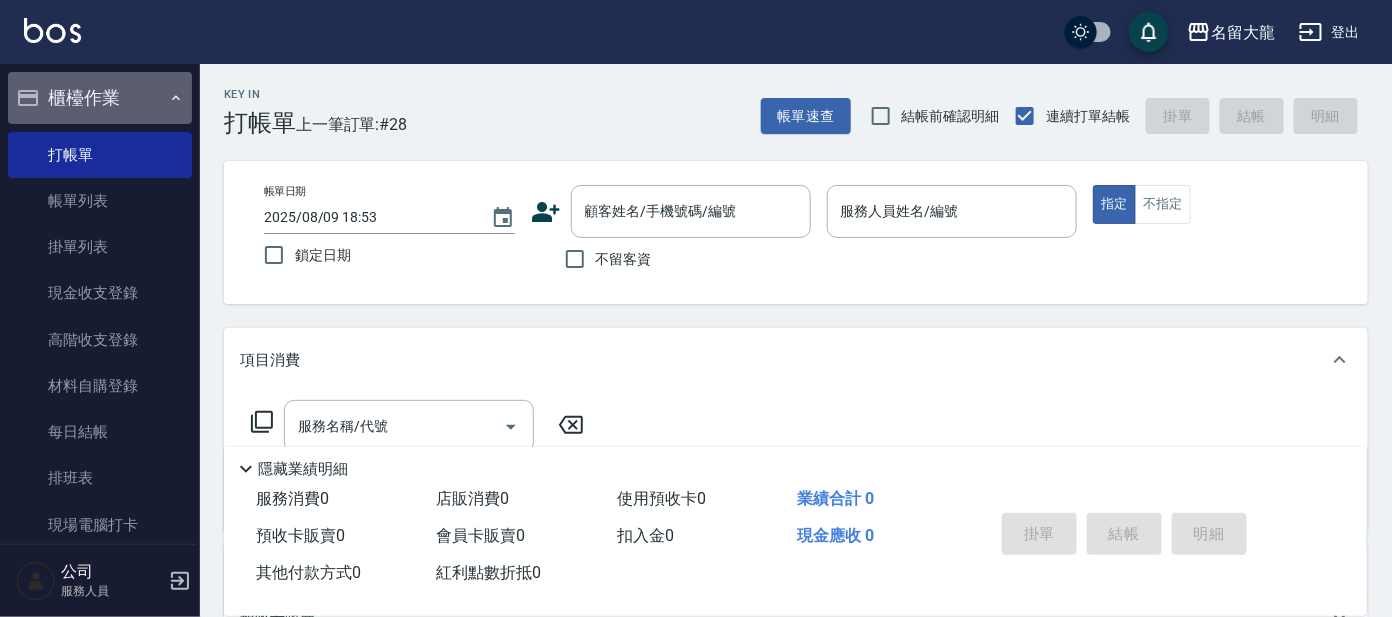 click on "櫃檯作業" at bounding box center (100, 98) 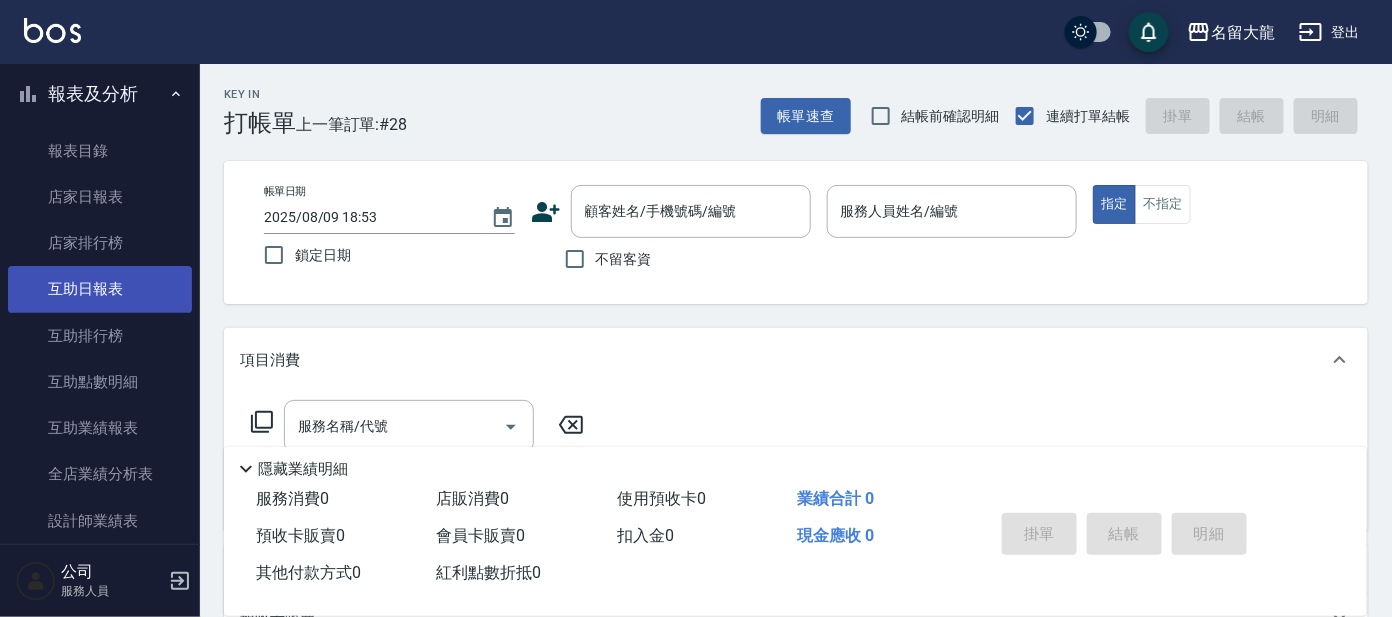 scroll, scrollTop: 249, scrollLeft: 0, axis: vertical 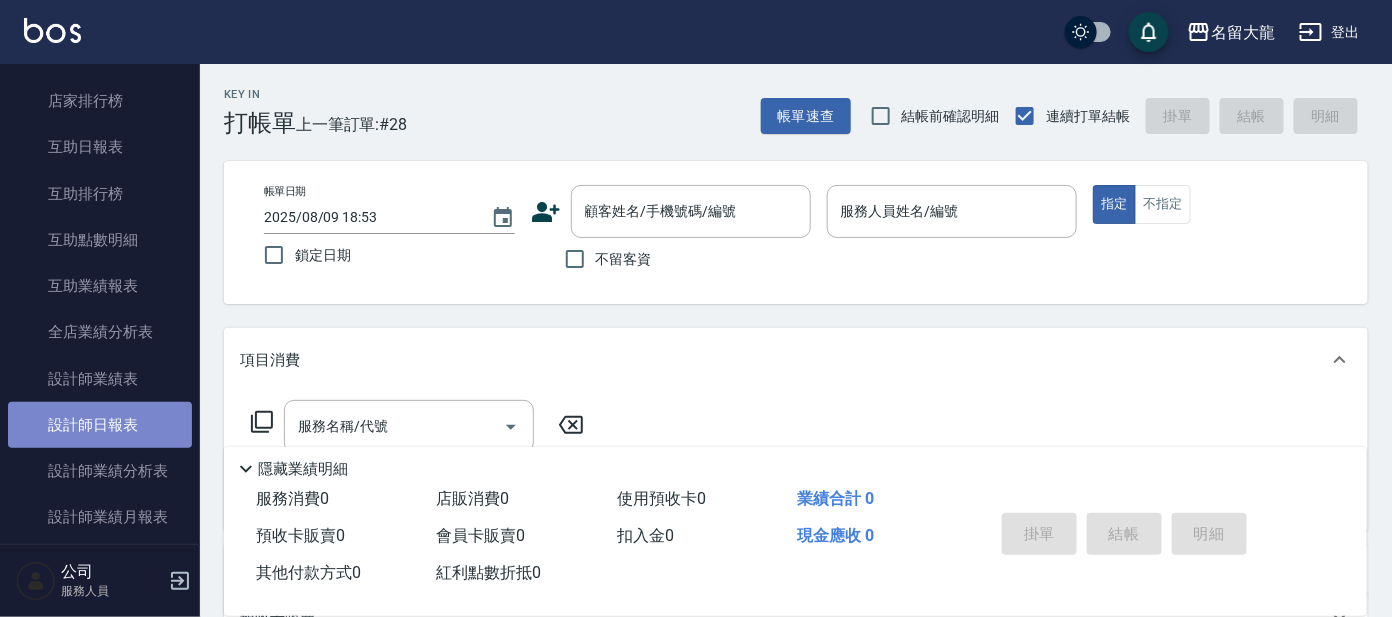 click on "設計師日報表" at bounding box center (100, 425) 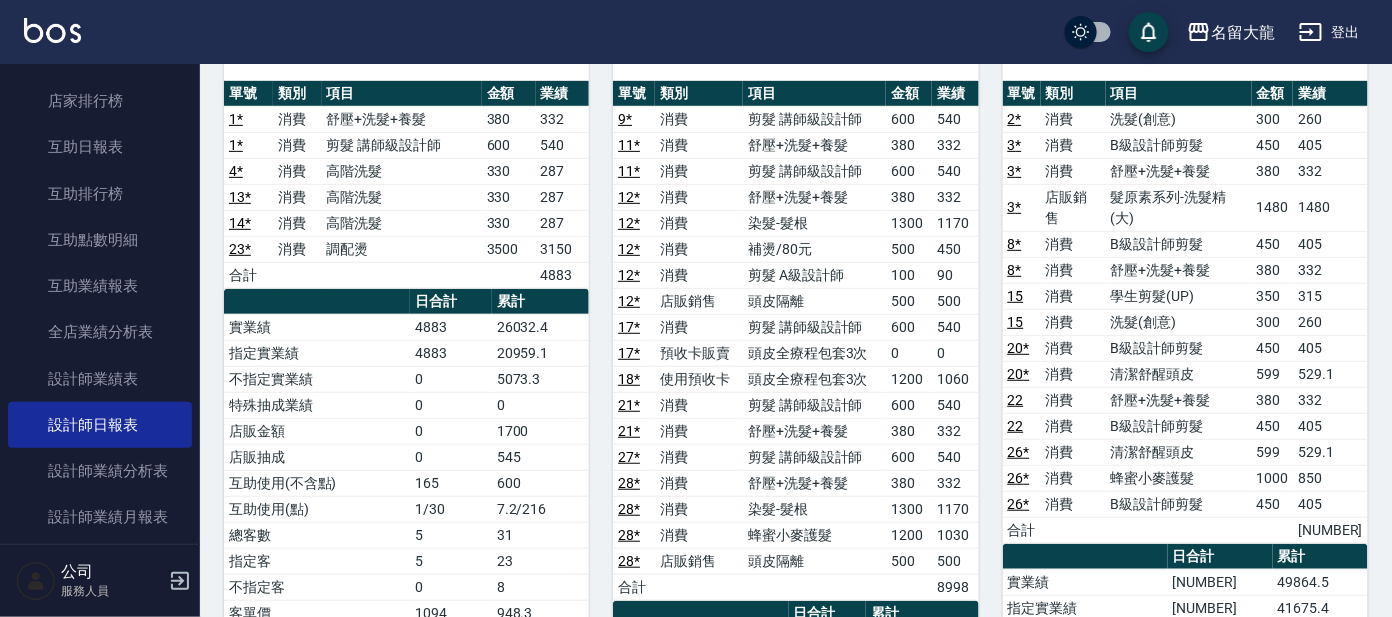 scroll, scrollTop: 124, scrollLeft: 0, axis: vertical 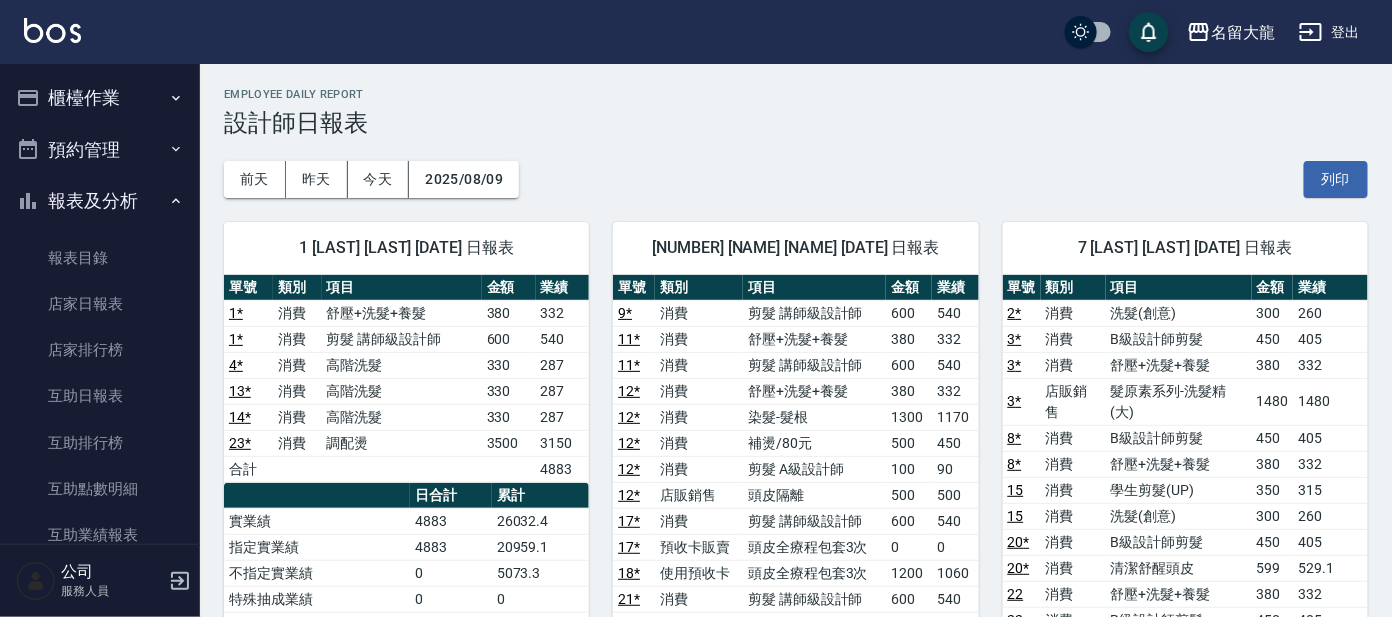 click on "櫃檯作業" at bounding box center [100, 98] 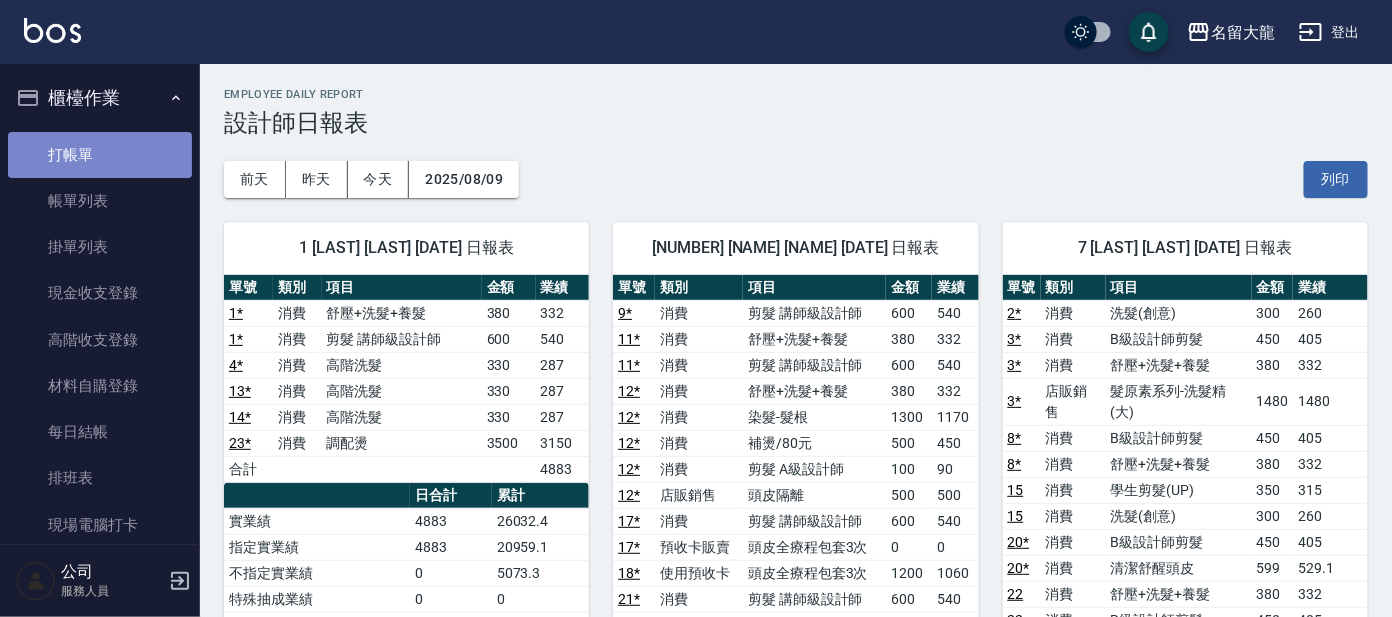 click on "打帳單" at bounding box center [100, 155] 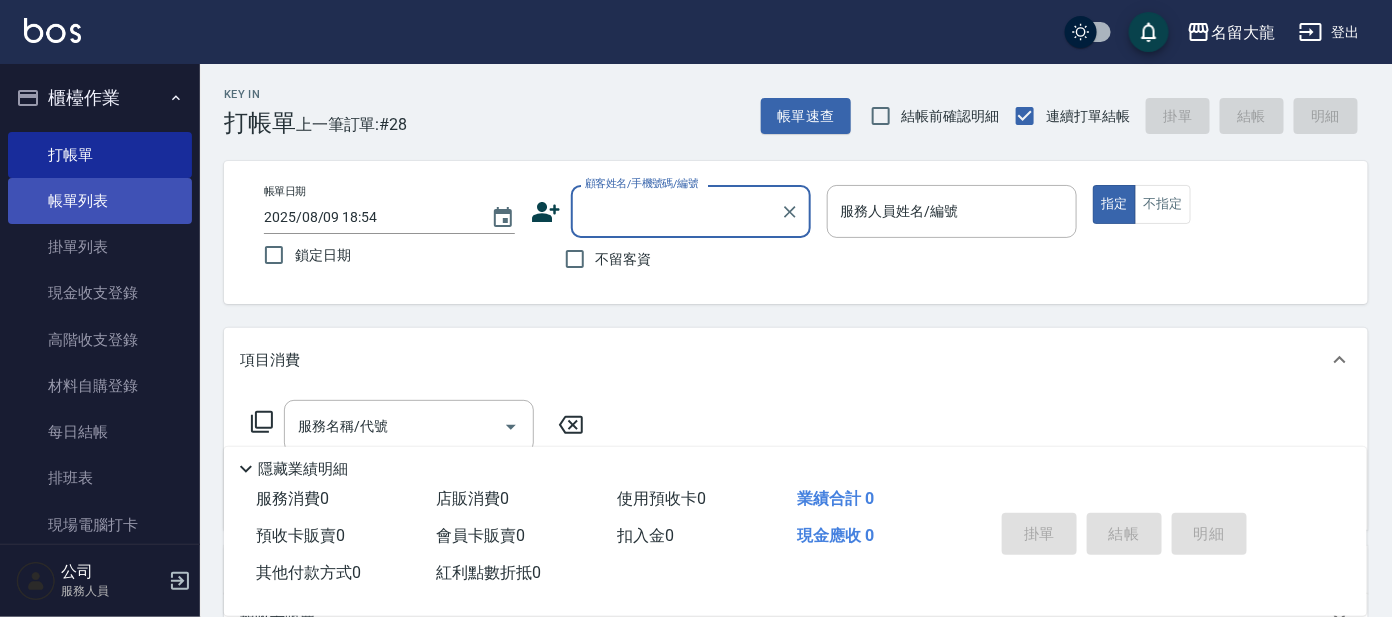 click on "帳單列表" at bounding box center (100, 201) 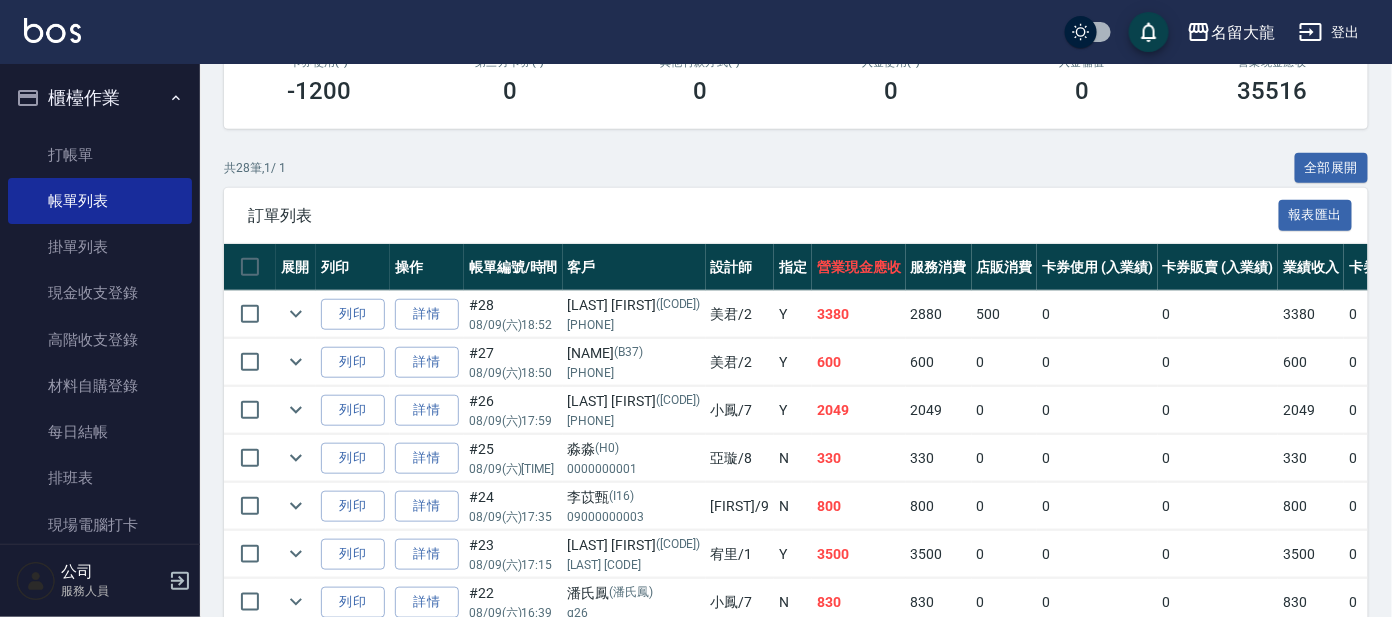 scroll, scrollTop: 624, scrollLeft: 0, axis: vertical 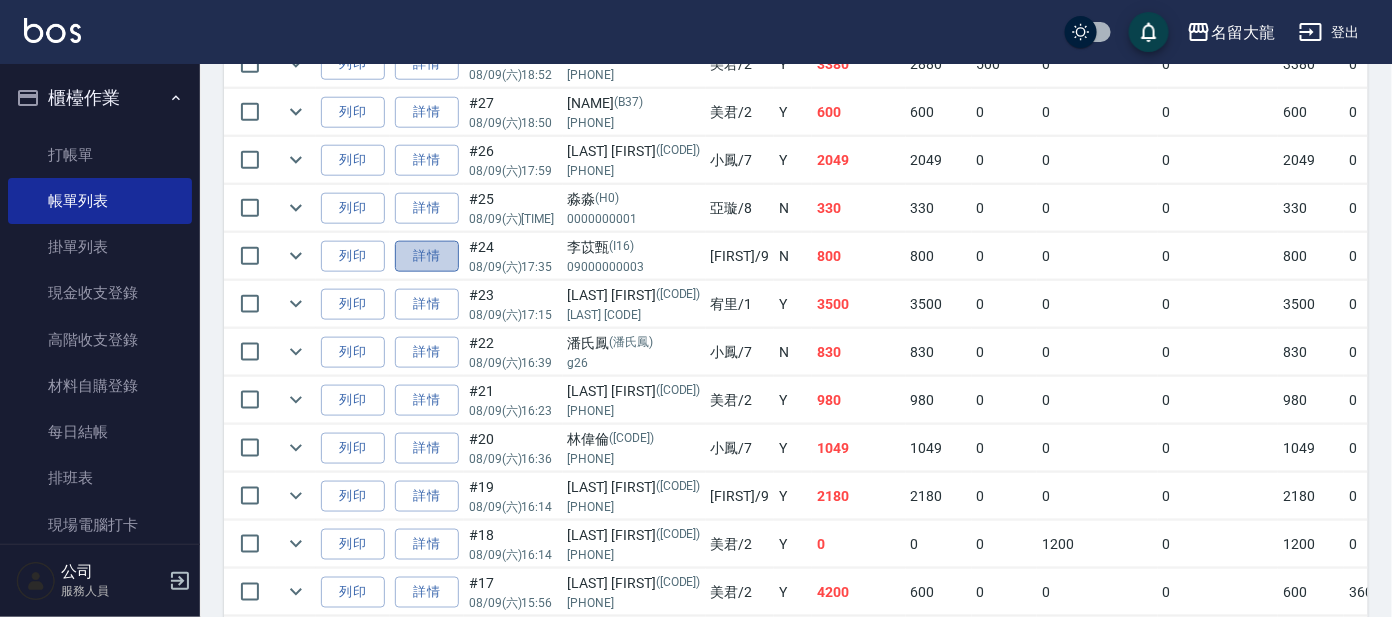 click on "詳情" at bounding box center (427, 256) 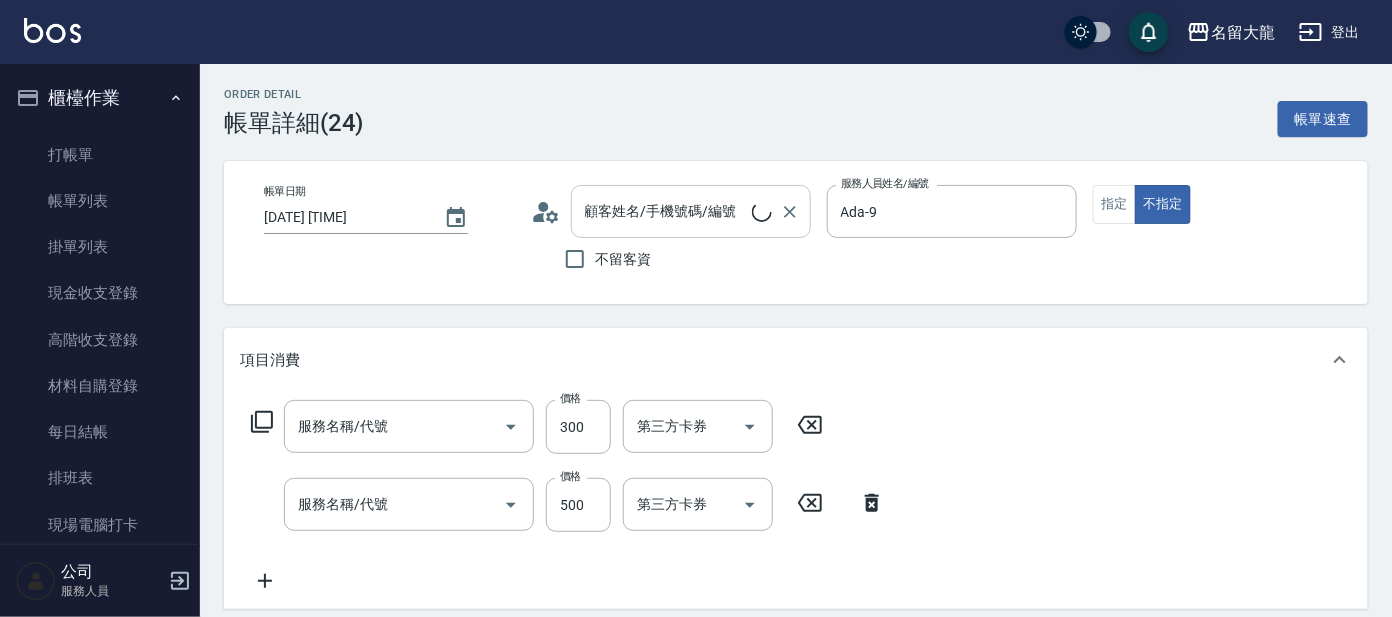 type on "[DATE] [TIME]" 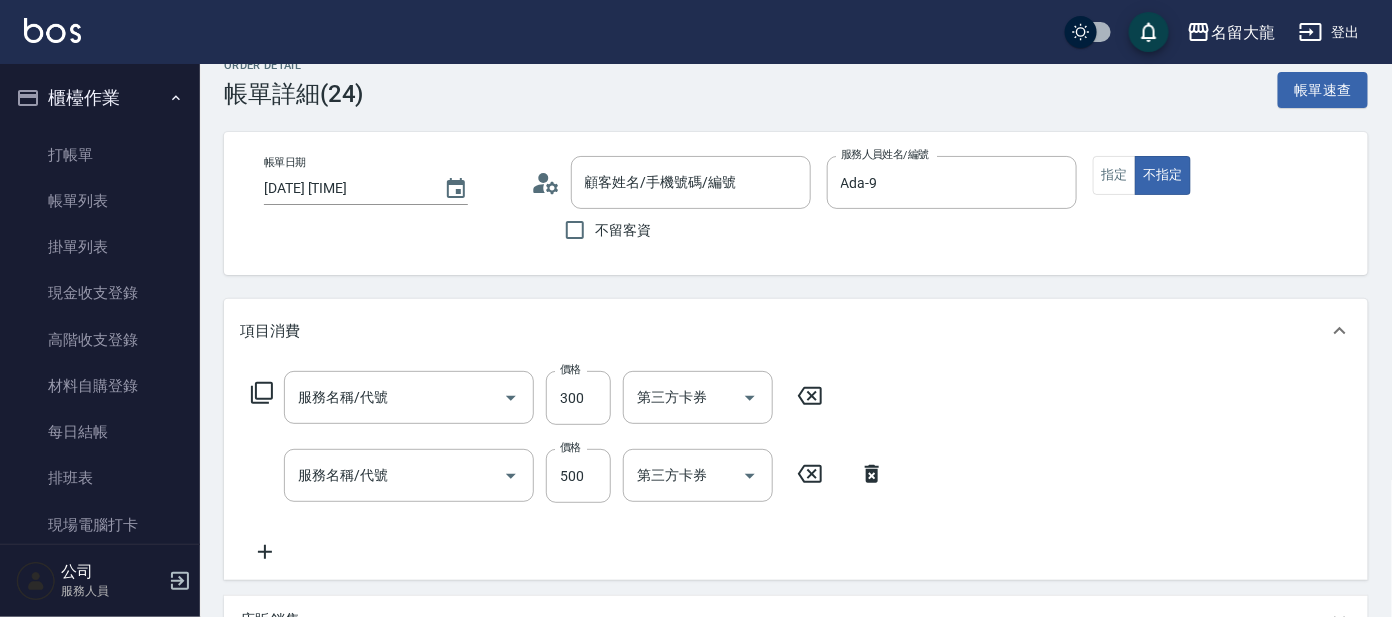 type on "[LAST] [FIRST]/[PHONE]/[CODE]" 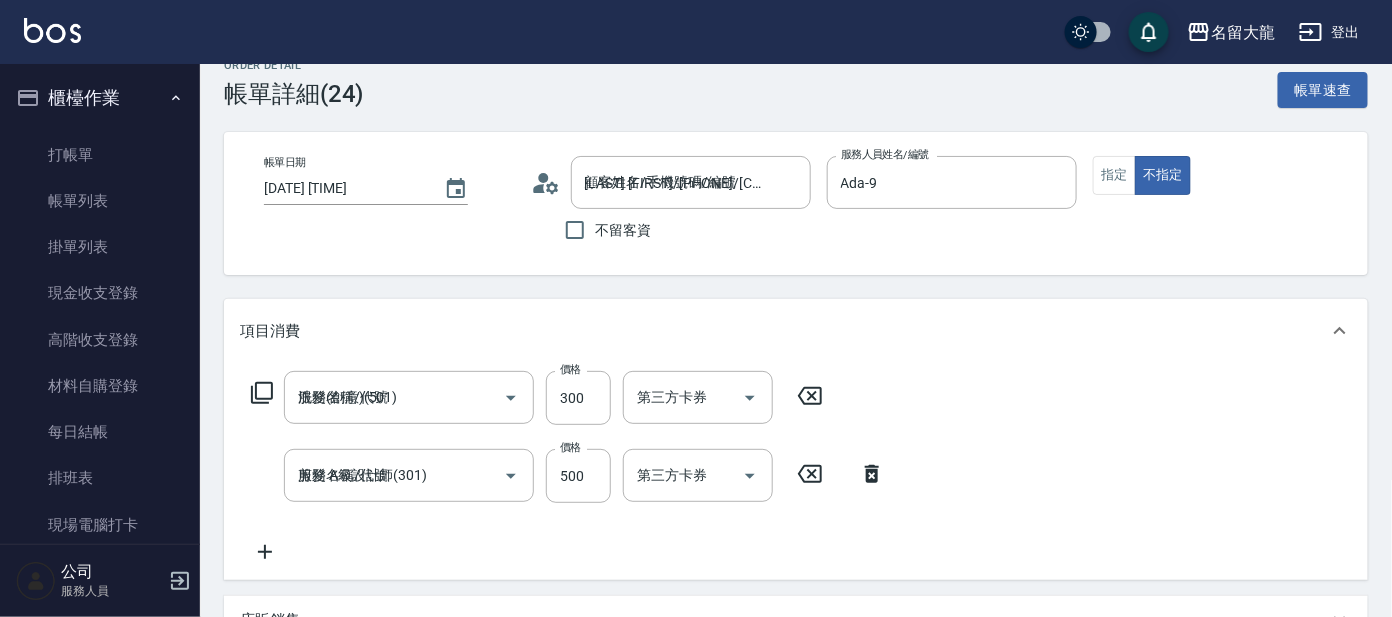 scroll, scrollTop: 124, scrollLeft: 0, axis: vertical 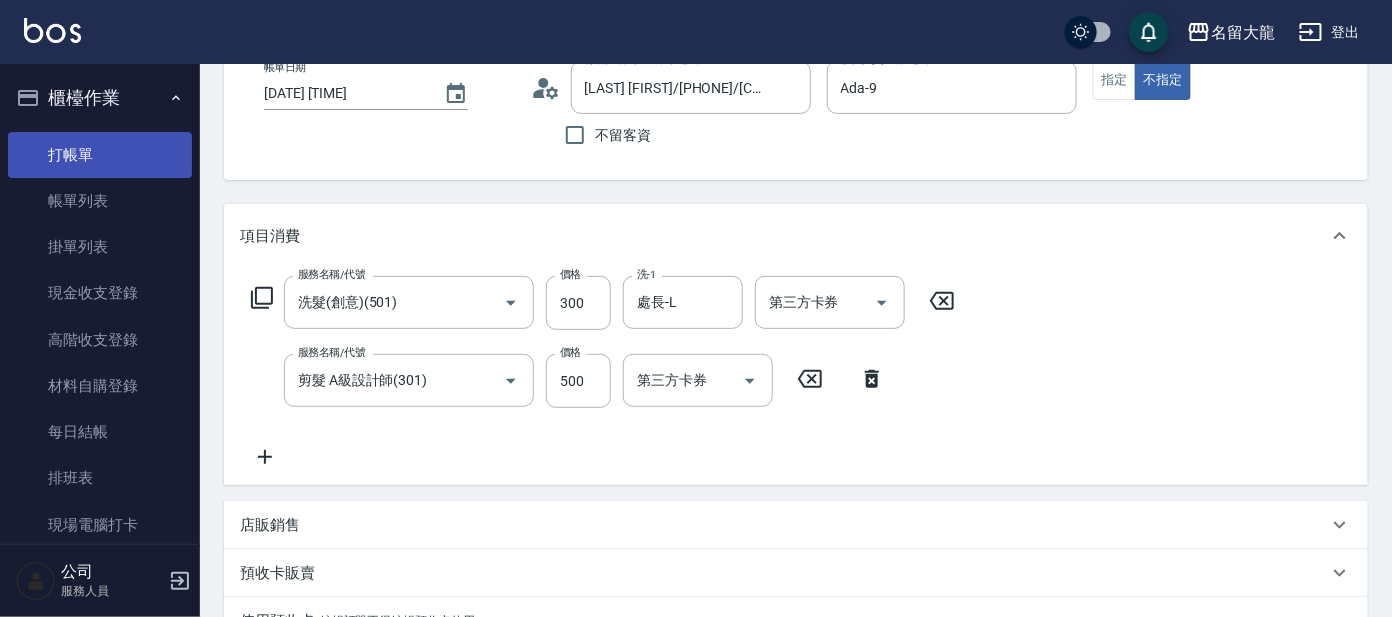 click on "打帳單" at bounding box center (100, 155) 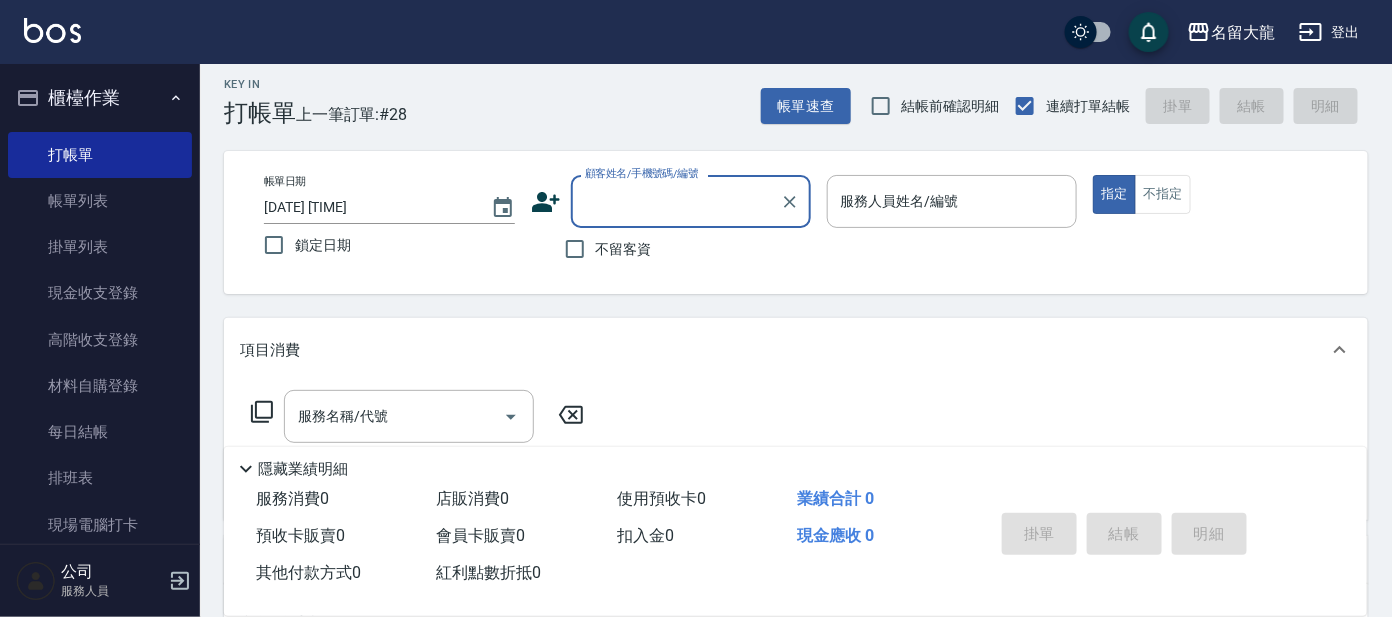 scroll, scrollTop: 0, scrollLeft: 0, axis: both 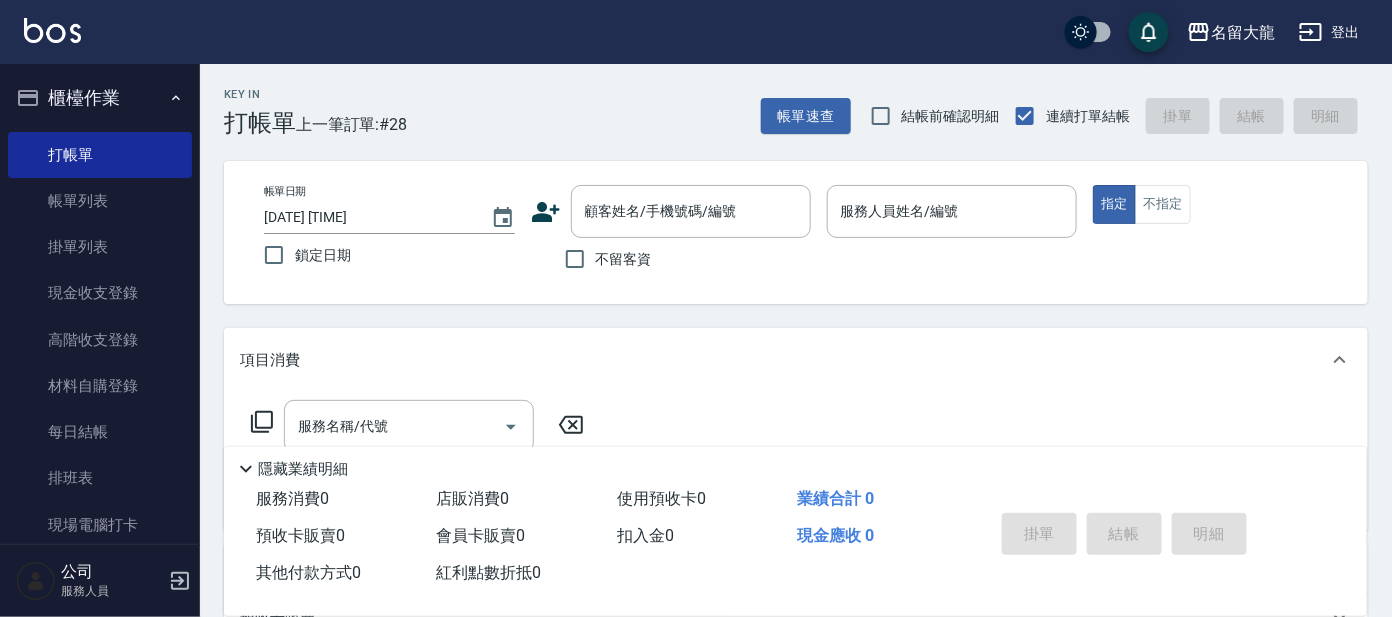 click 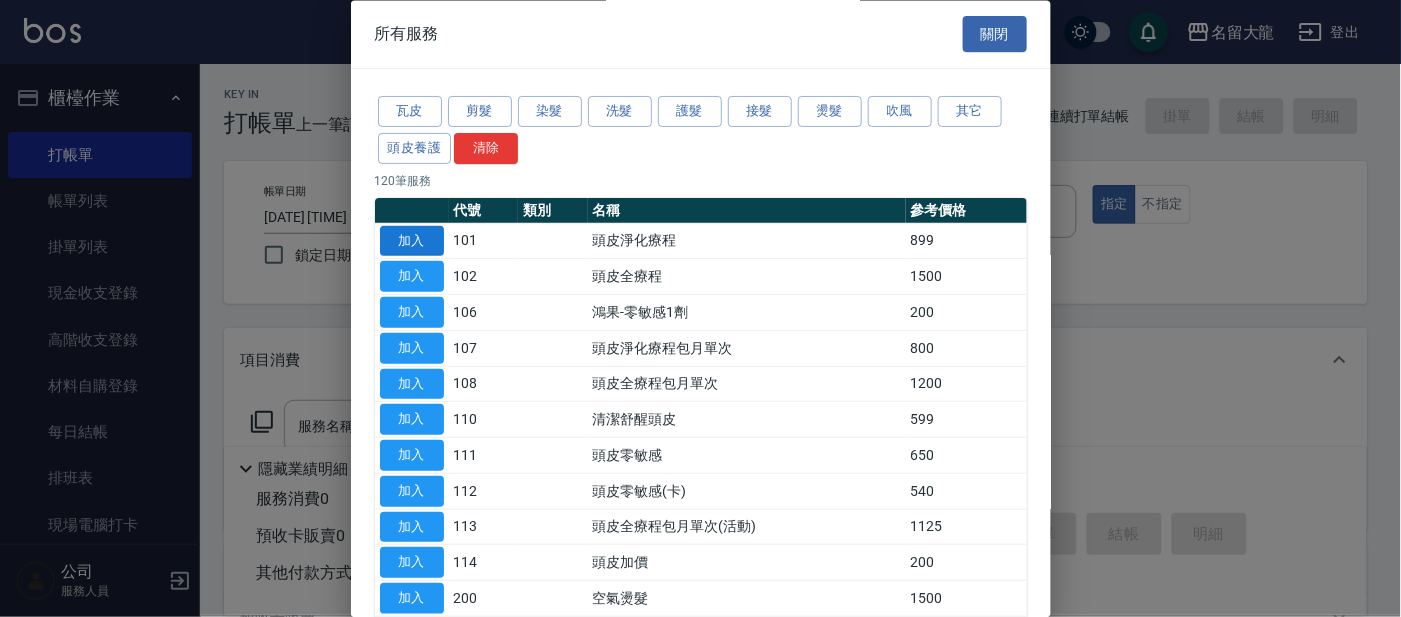 click on "加入" at bounding box center (412, 241) 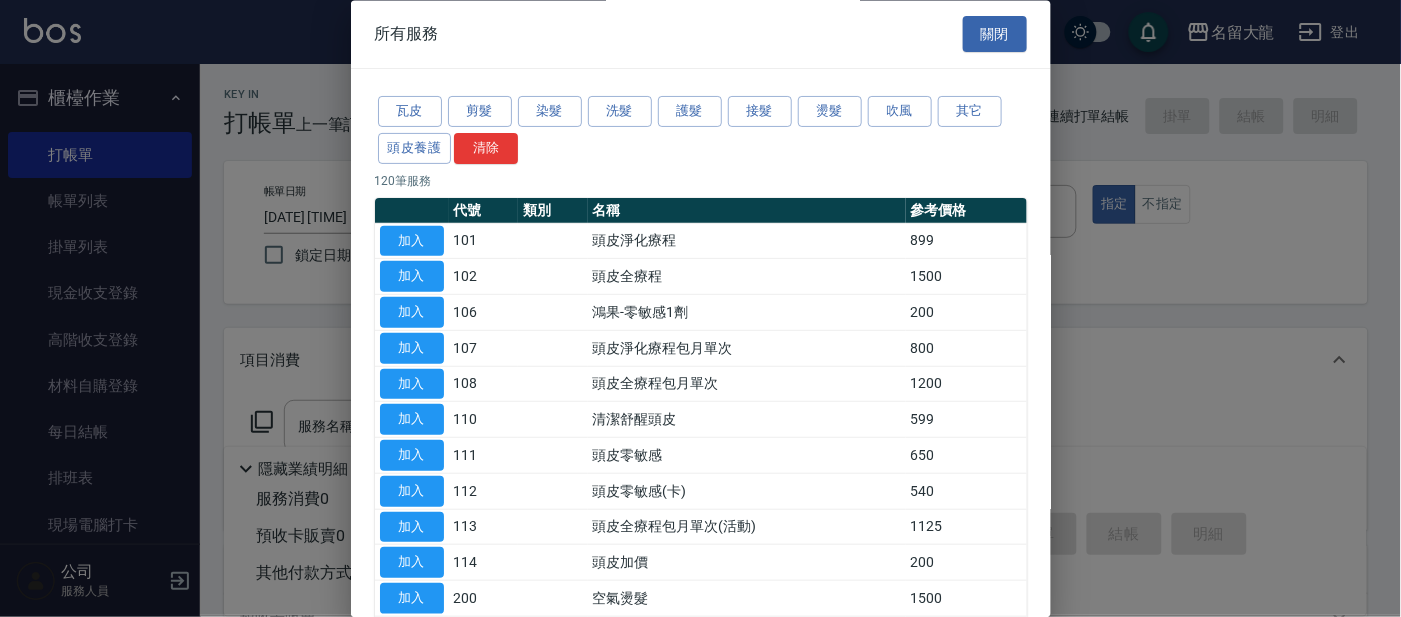 type on "頭皮淨化療程(101)" 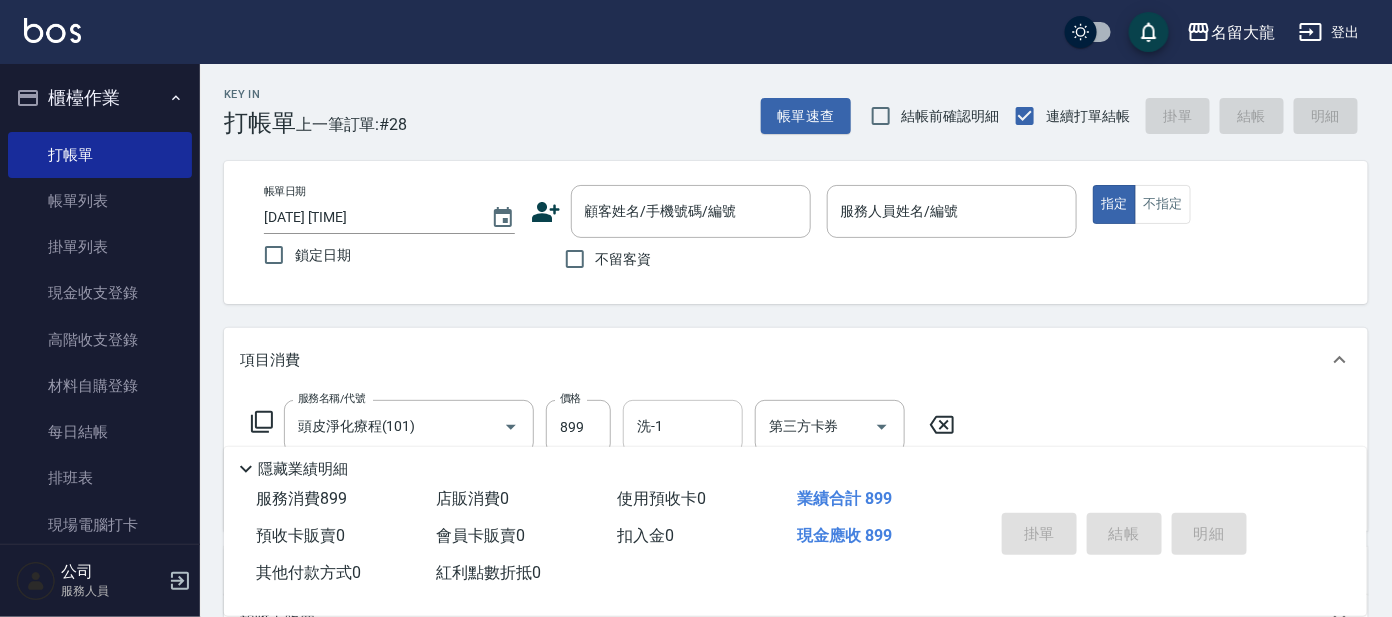 click on "洗-1" at bounding box center [683, 426] 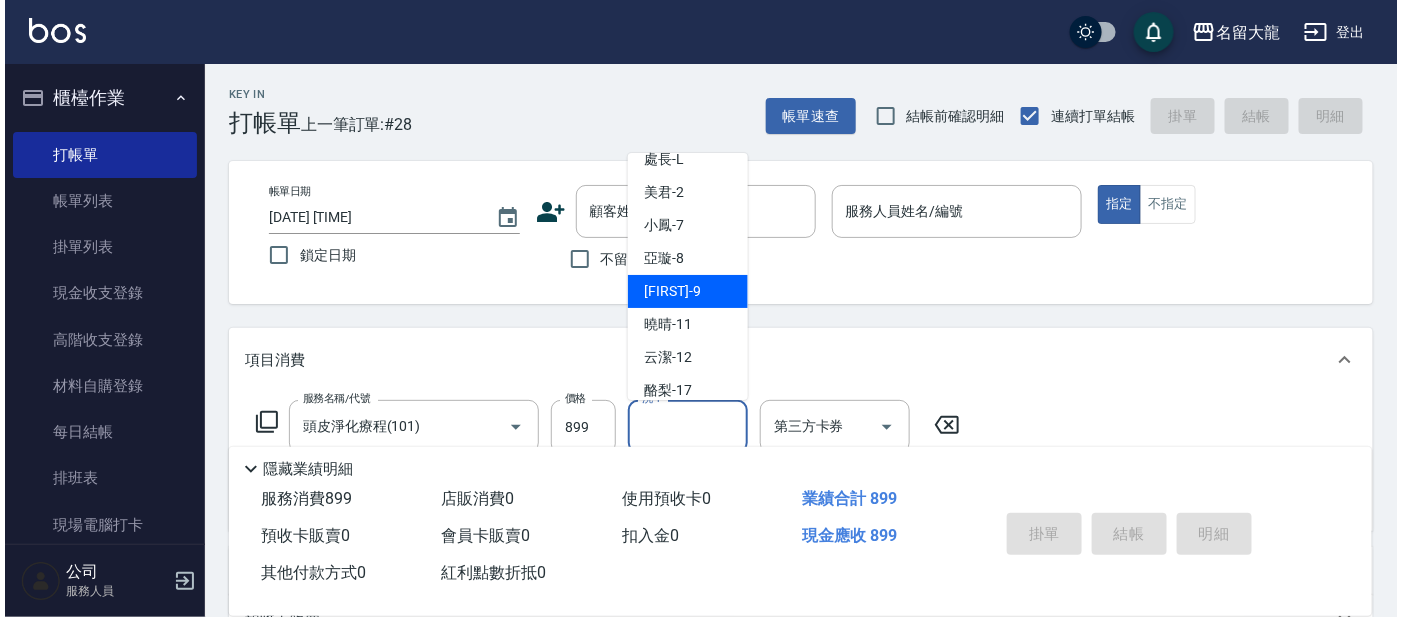 scroll, scrollTop: 99, scrollLeft: 0, axis: vertical 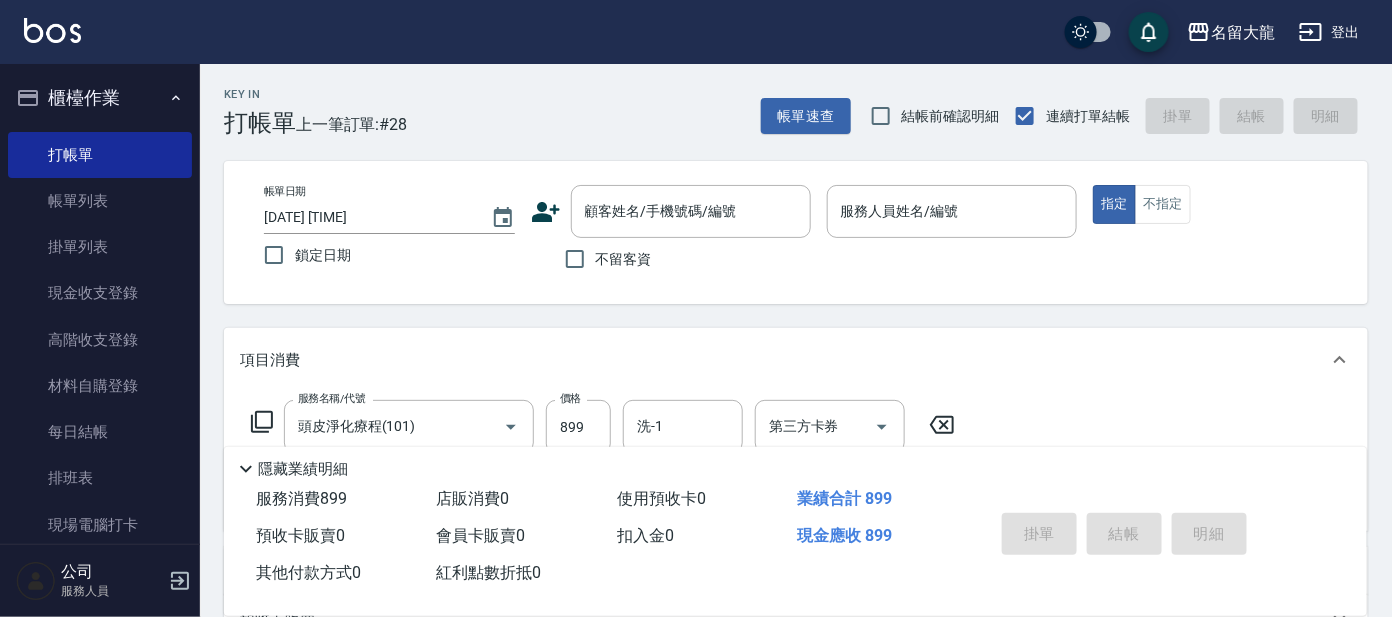 click on "項目消費" at bounding box center (796, 360) 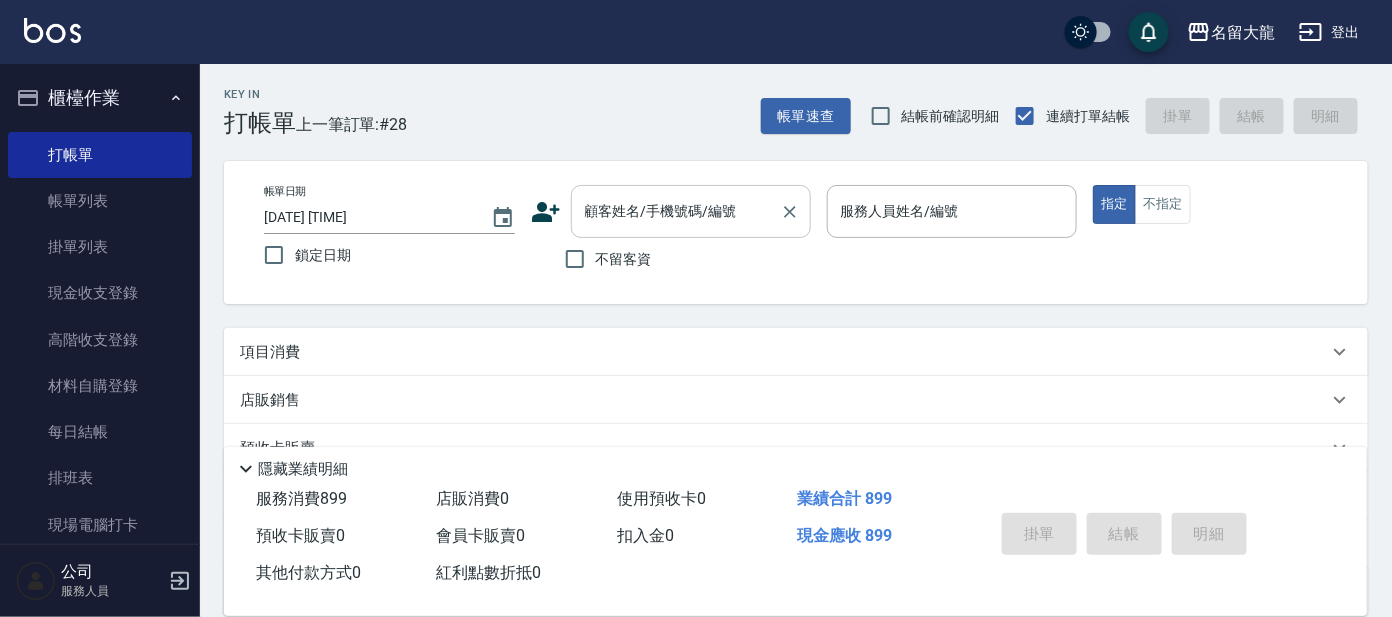 click on "顧客姓名/手機號碼/編號" at bounding box center (676, 211) 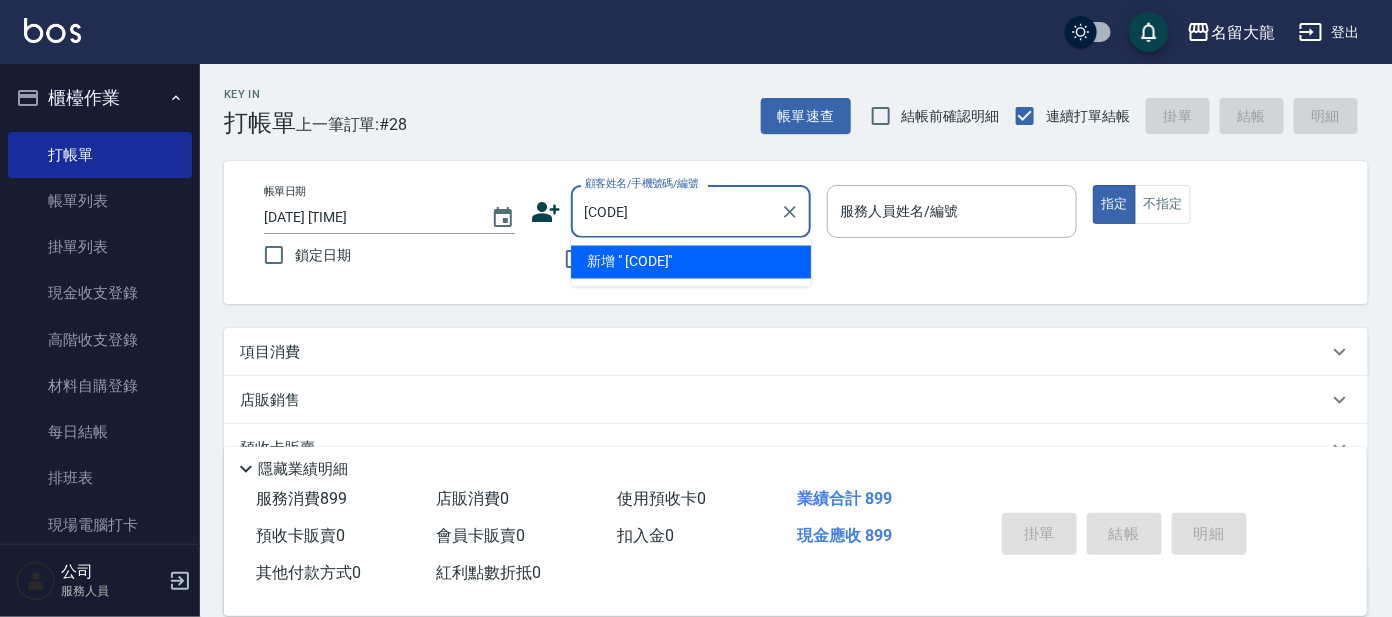 type on "[CODE]" 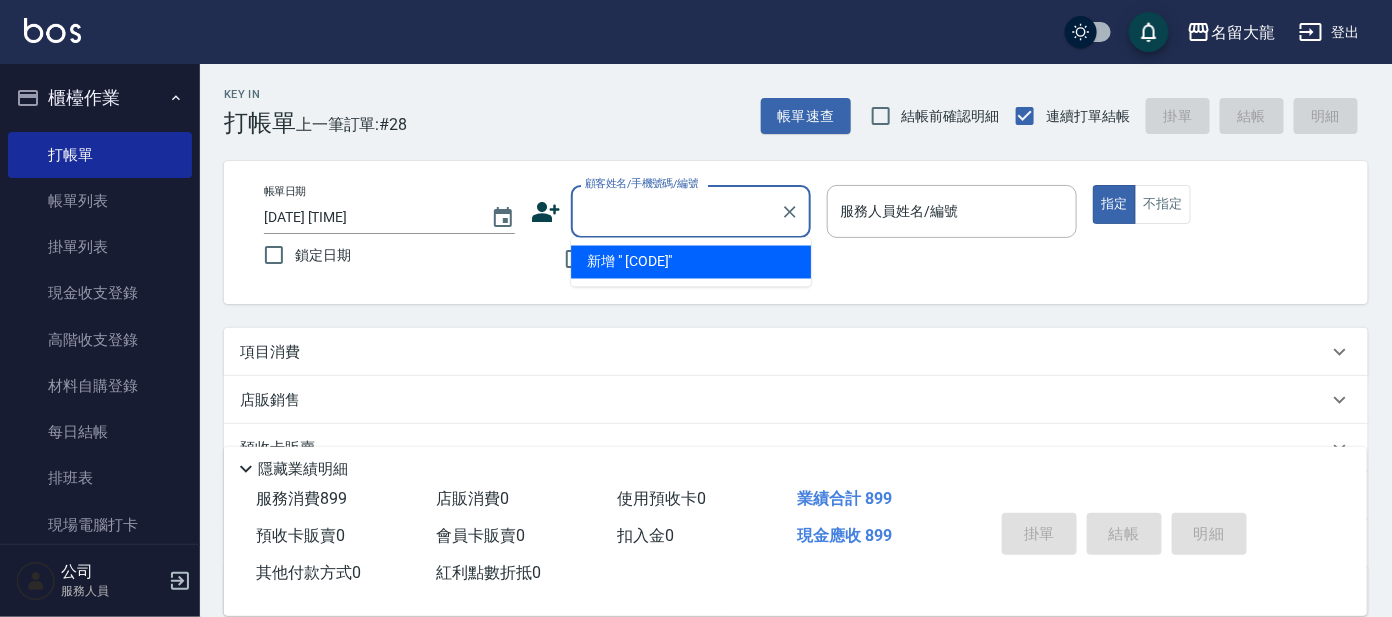 click 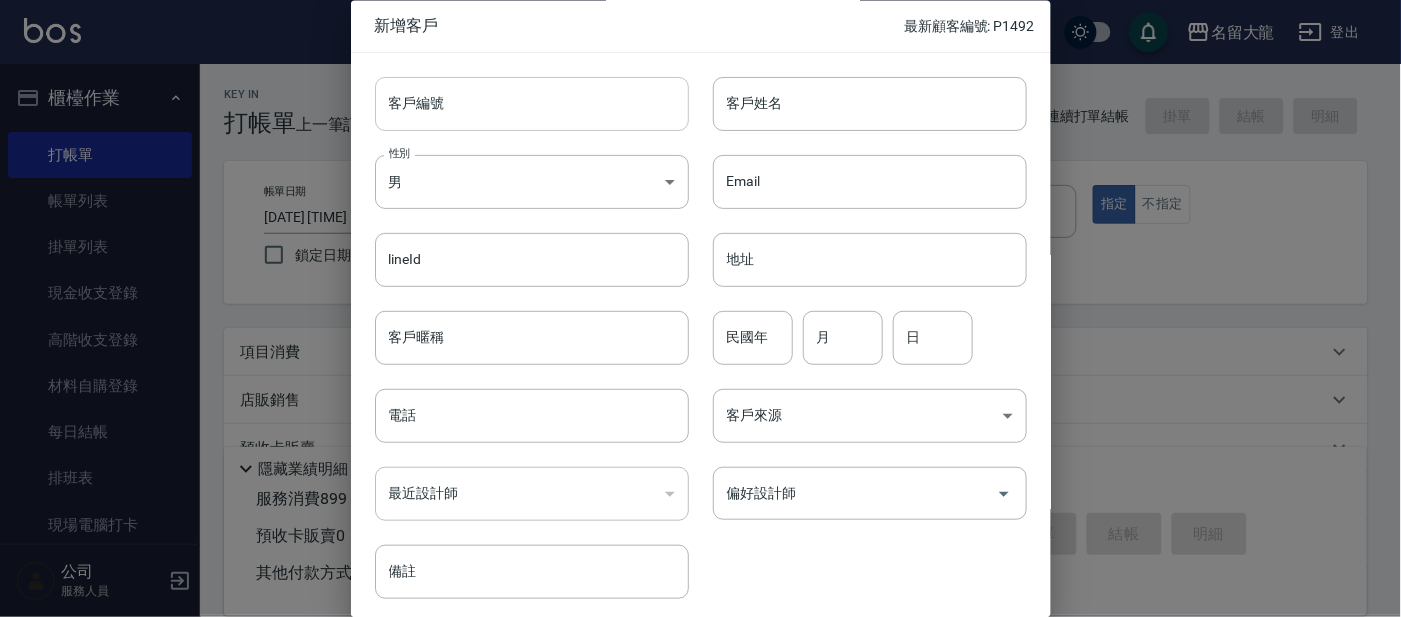click on "客戶編號" at bounding box center (532, 104) 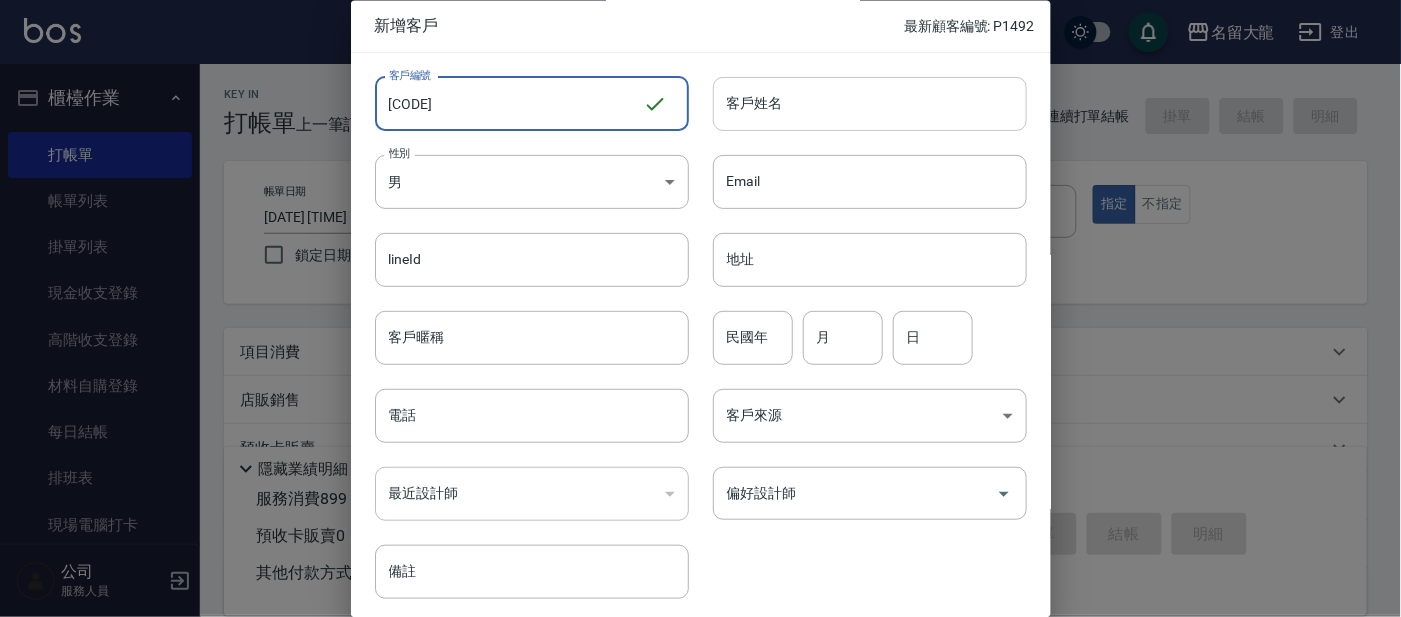 type on "[CODE]" 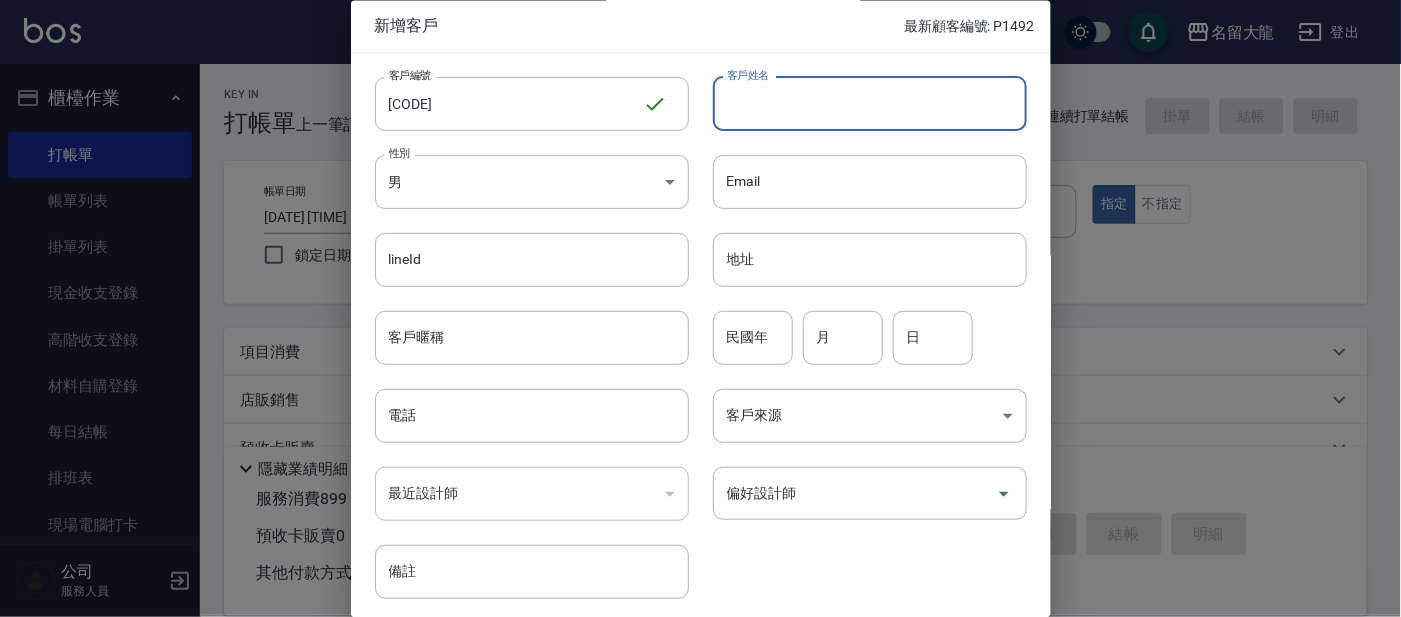 click on "客戶姓名" at bounding box center (870, 104) 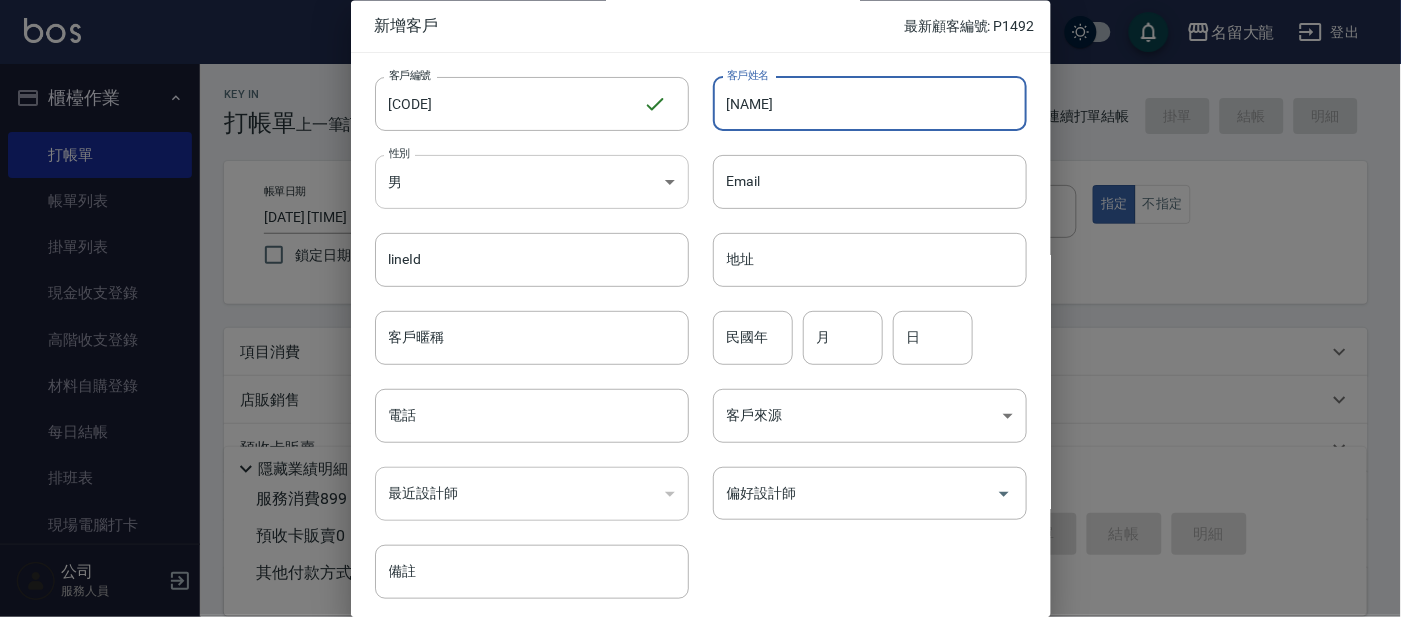 type on "[LAST] [FIRST]" 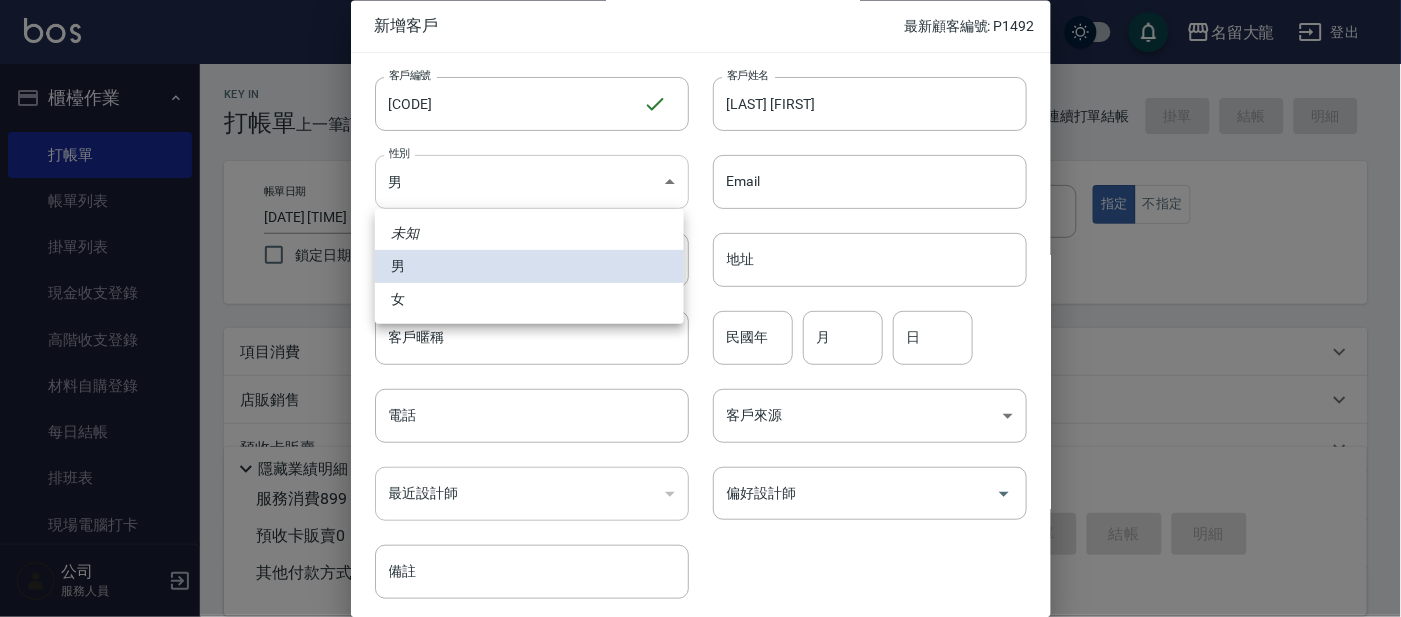 click on "名留大龍 登出 櫃檯作業 打帳單 帳單列表 掛單列表 現金收支登錄 高階收支登錄 材料自購登錄 每日結帳 排班表 現場電腦打卡 預約管理 預約管理 單日預約紀錄 單週預約紀錄 報表及分析 報表目錄 店家日報表 店家排行榜 互助日報表 互助排行榜 互助點數明細 互助業績報表 全店業績分析表 設計師業績表 設計師日報表 設計師業績分析表 設計師業績月報表 設計師排行榜 商品銷售排行榜 店販抽成明細 顧客入金餘額表 每日非現金明細 每日收支明細 客戶管理 客戶列表 卡券管理 入金管理 商品管理 商品分類設定 商品列表 公司  服務人員 Key In 打帳單 上一筆訂單:#28 帳單速查 結帳前確認明細 連續打單結帳 掛單 結帳 明細 帳單日期 [DATE] [TIME] 鎖定日期 顧客姓名/手機號碼/編號 顧客姓名/手機號碼/編號 不留客資 服務人員姓名/編號 服務人員姓名/編號 指定 不指定 價格" at bounding box center [700, 402] 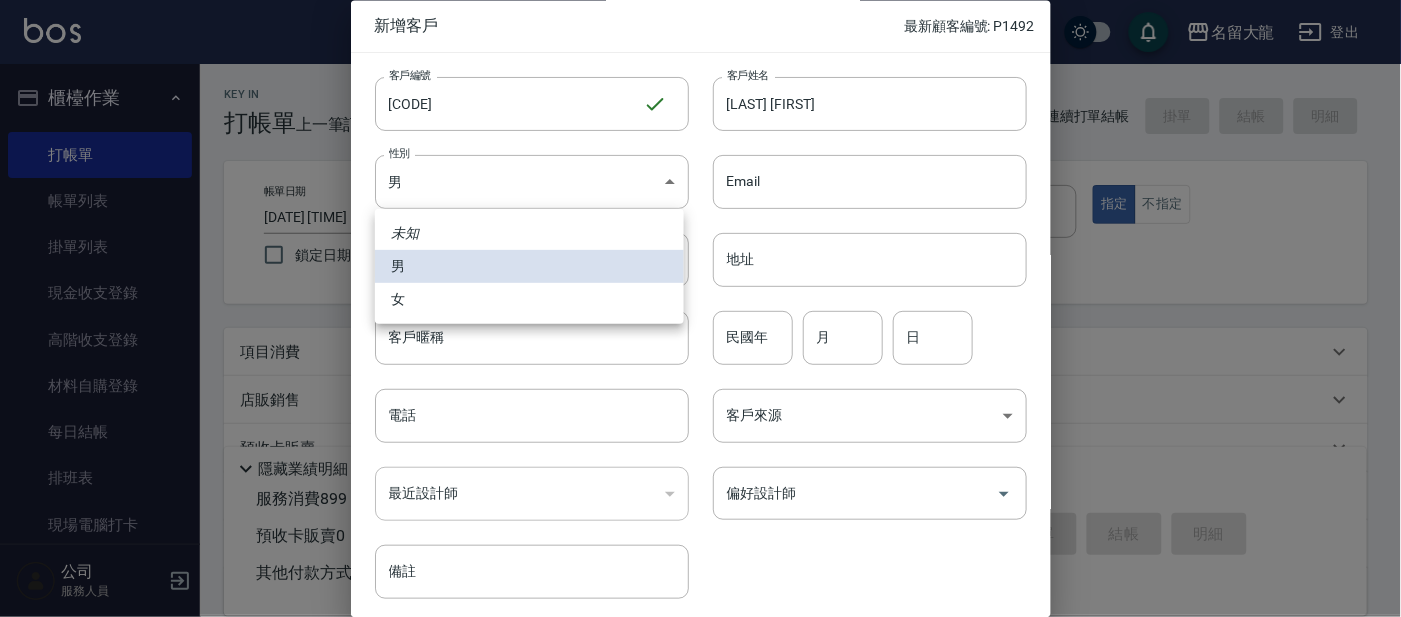 click on "女" at bounding box center [529, 299] 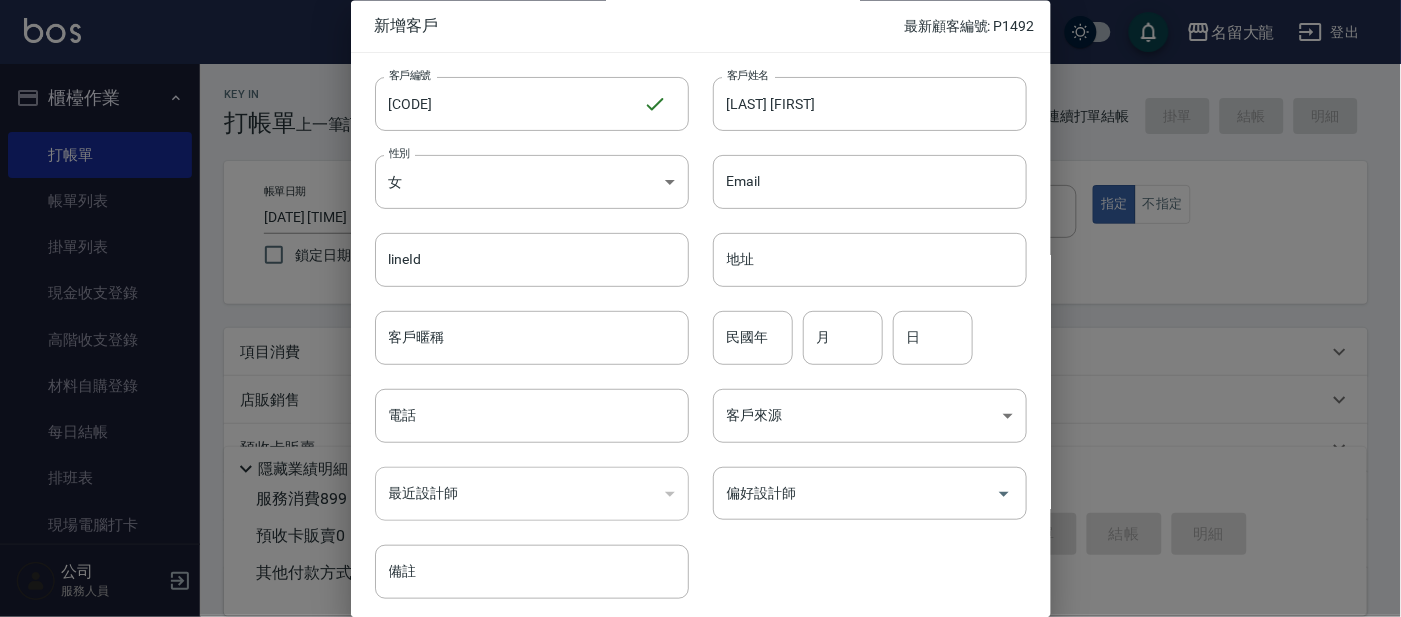 type on "FEMALE" 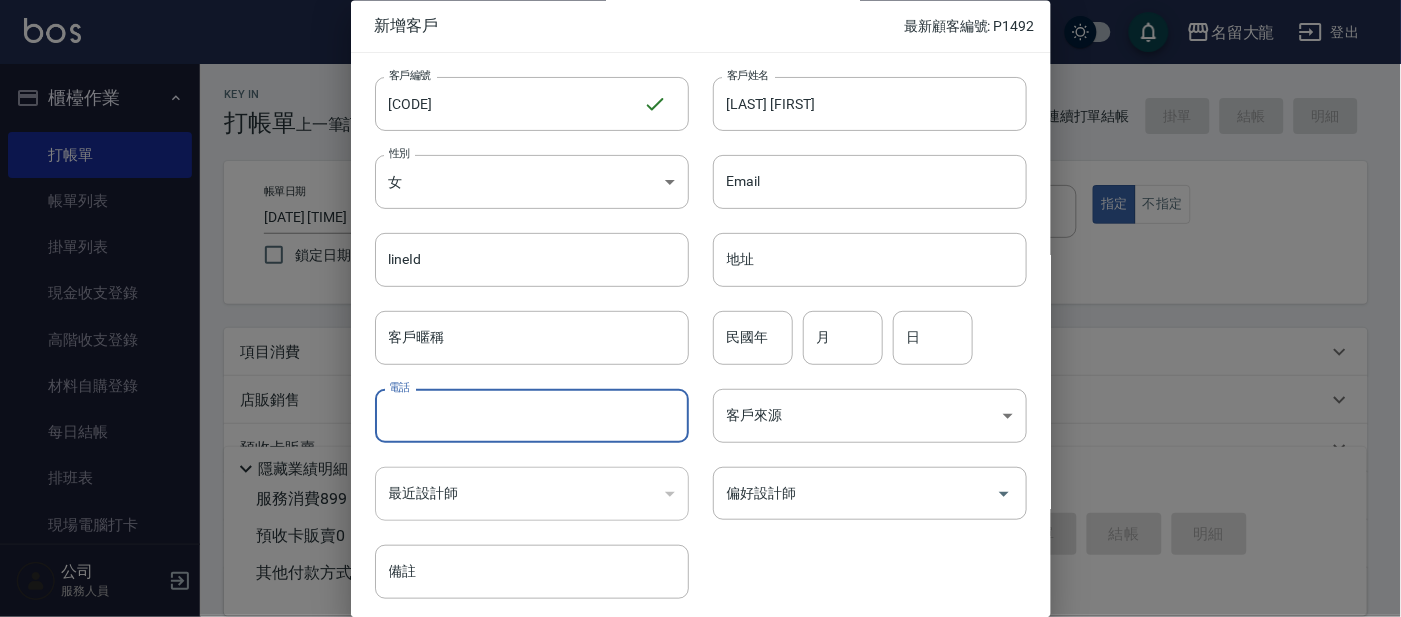 click on "電話" at bounding box center [532, 417] 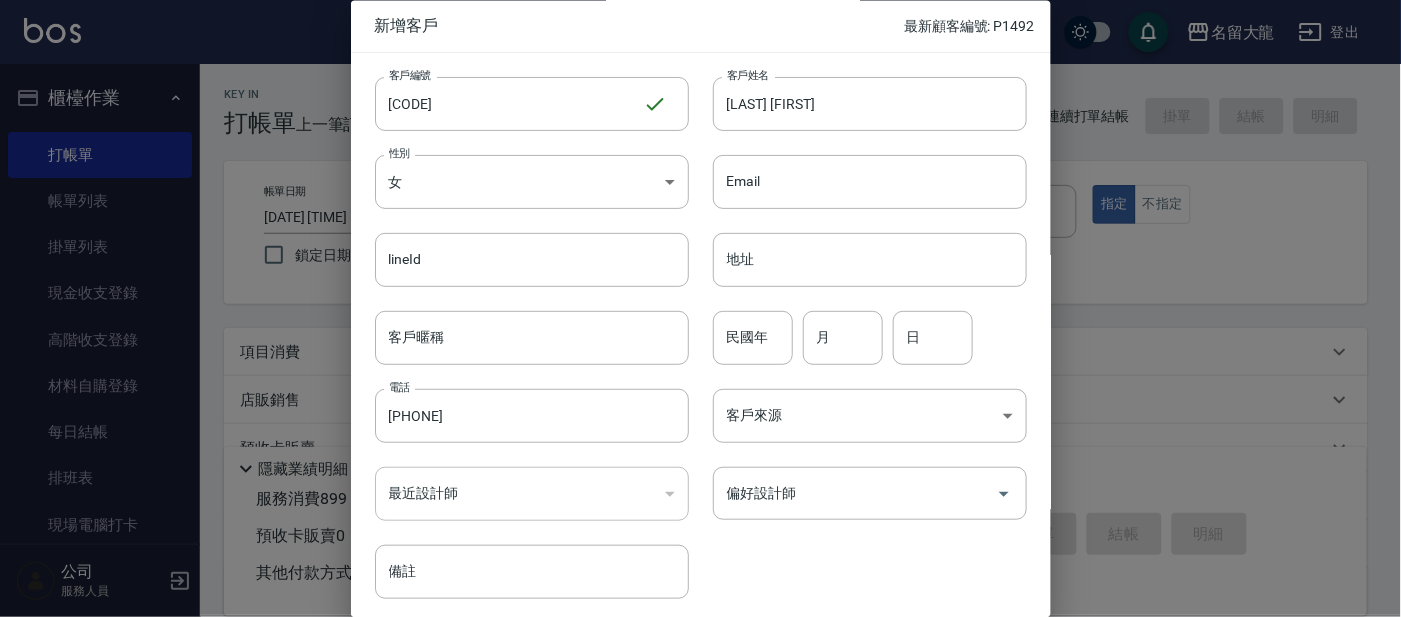 click on "客戶來源 ​ 客戶來源" at bounding box center [858, 405] 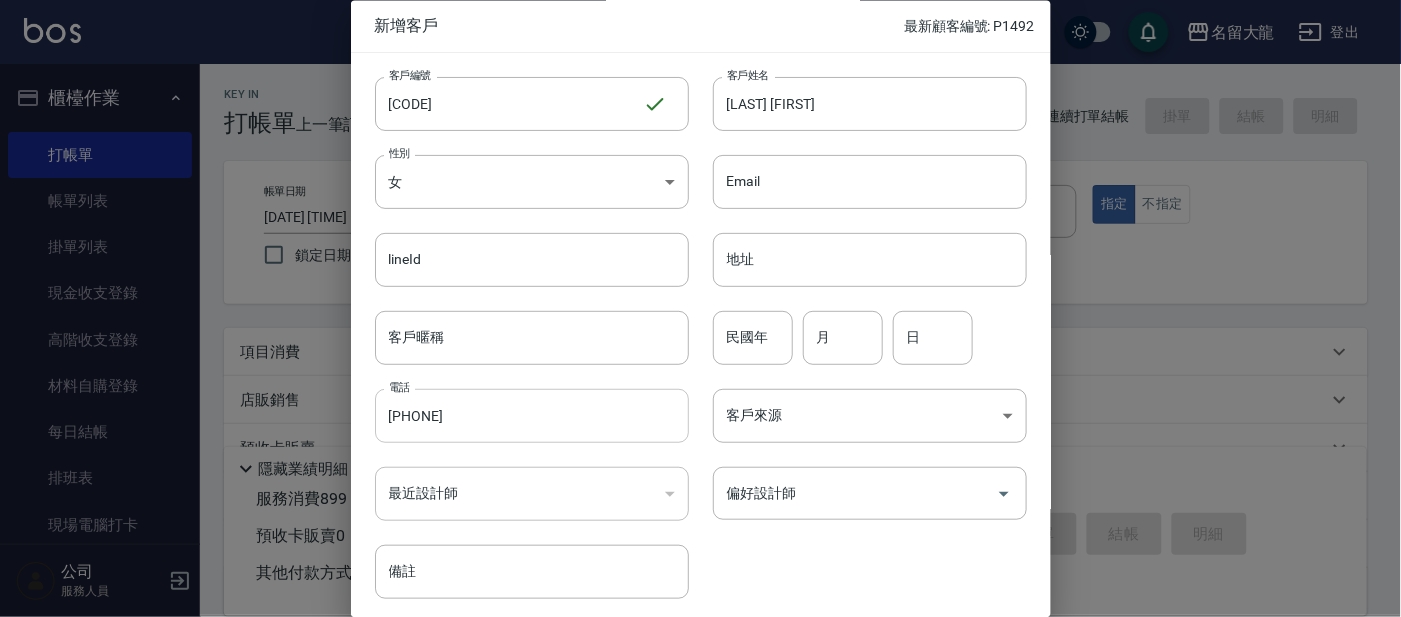 click on "[PHONE]" at bounding box center [532, 417] 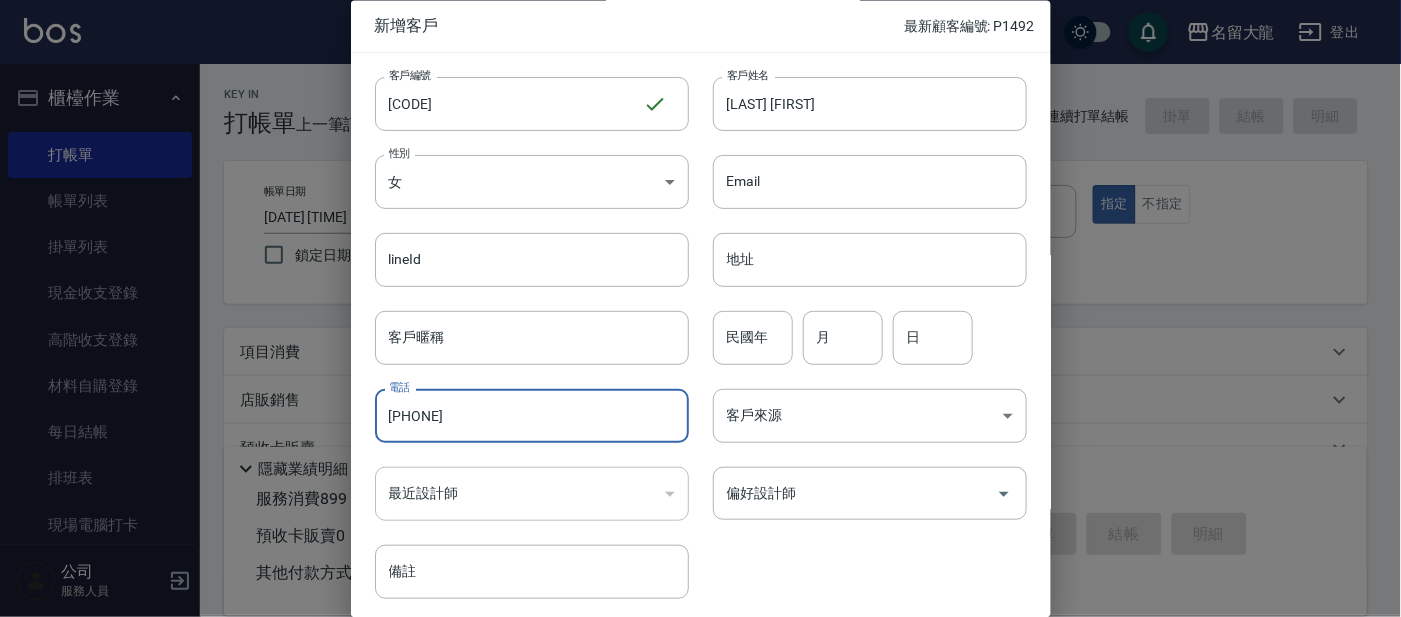 click on "[PHONE]" at bounding box center [532, 417] 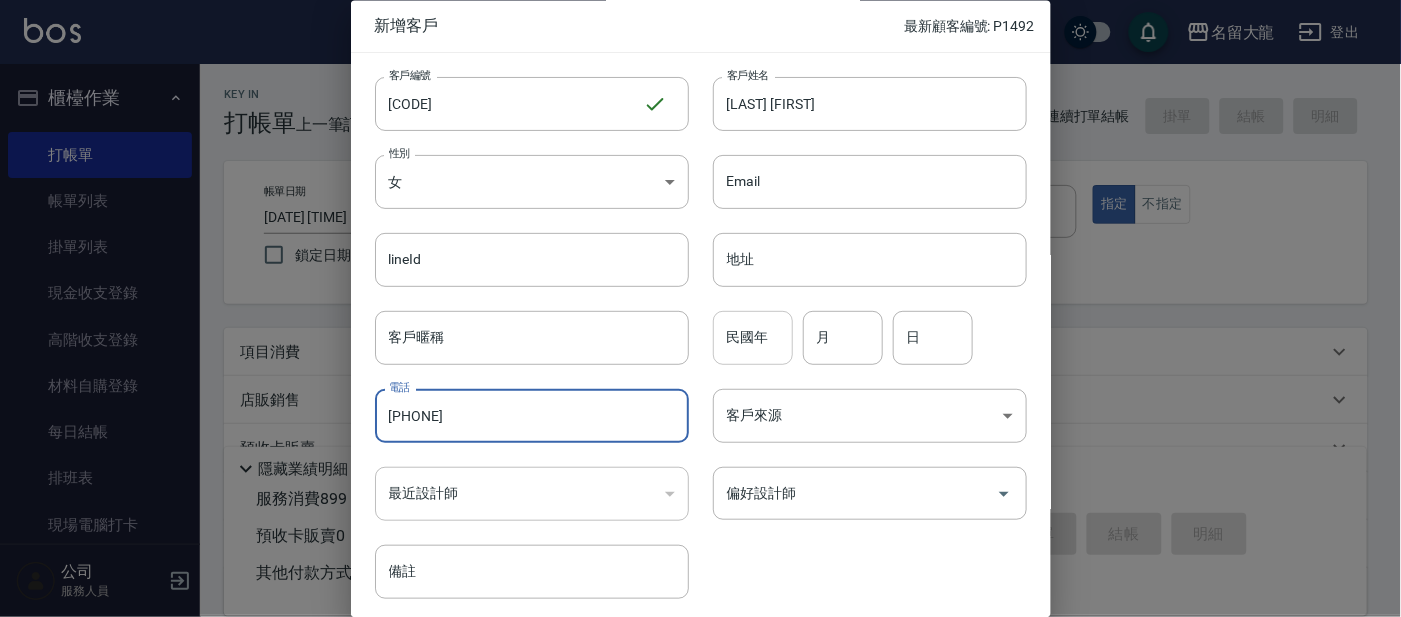 type on "[PHONE]" 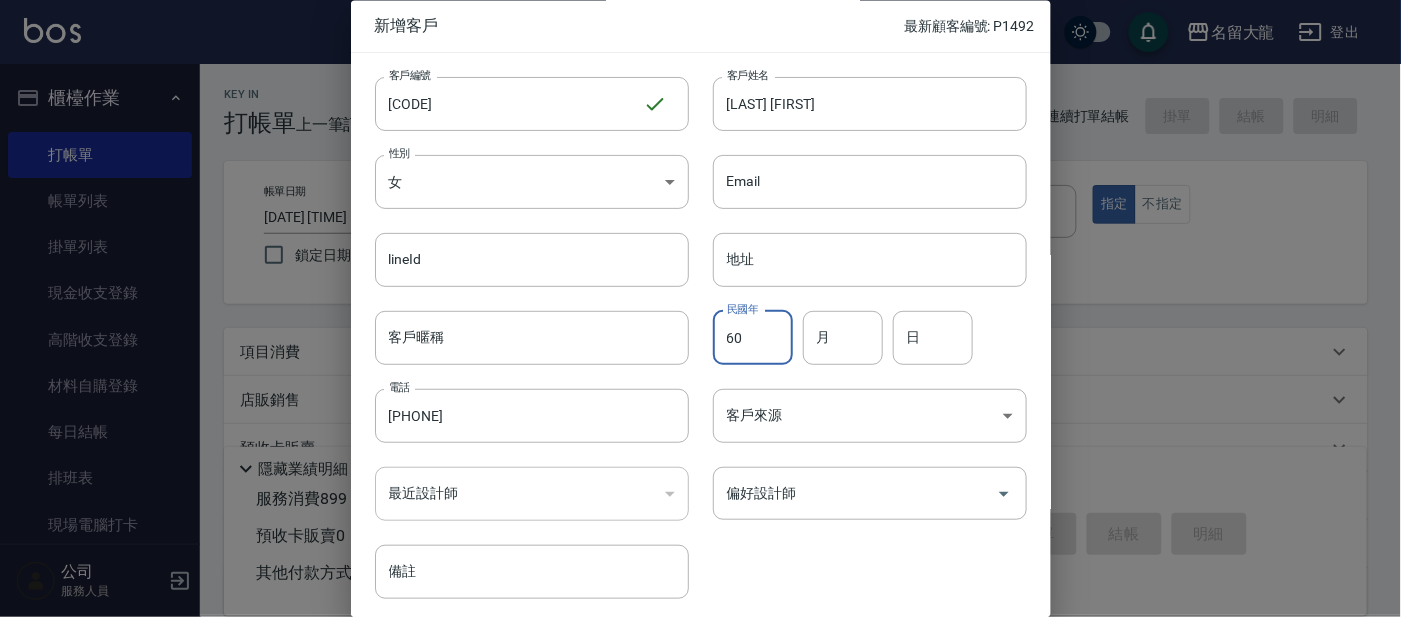 type on "60" 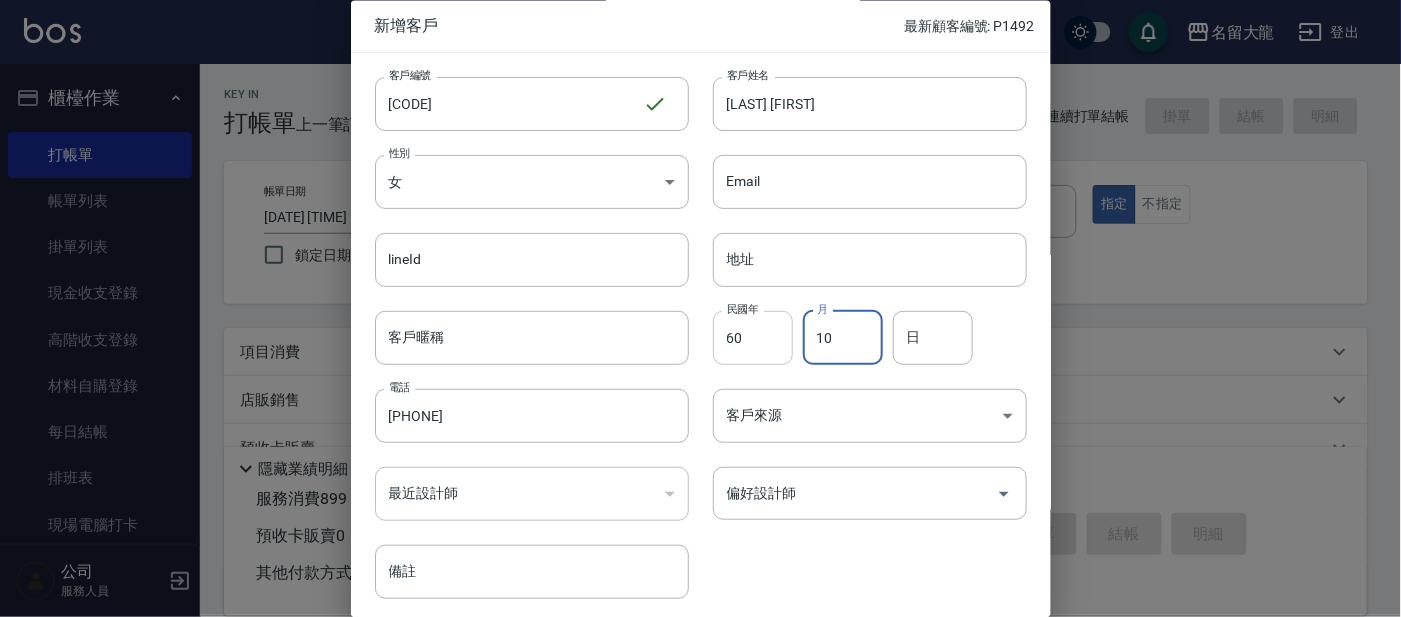 type on "10" 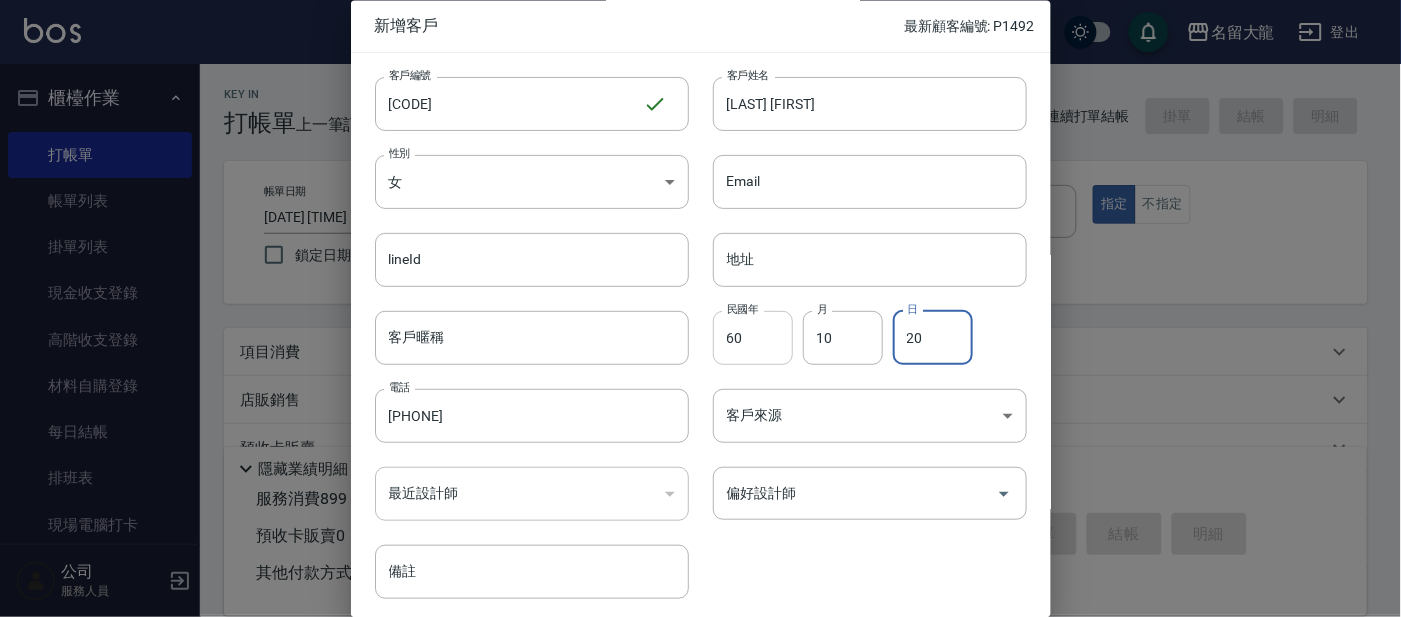 type on "20" 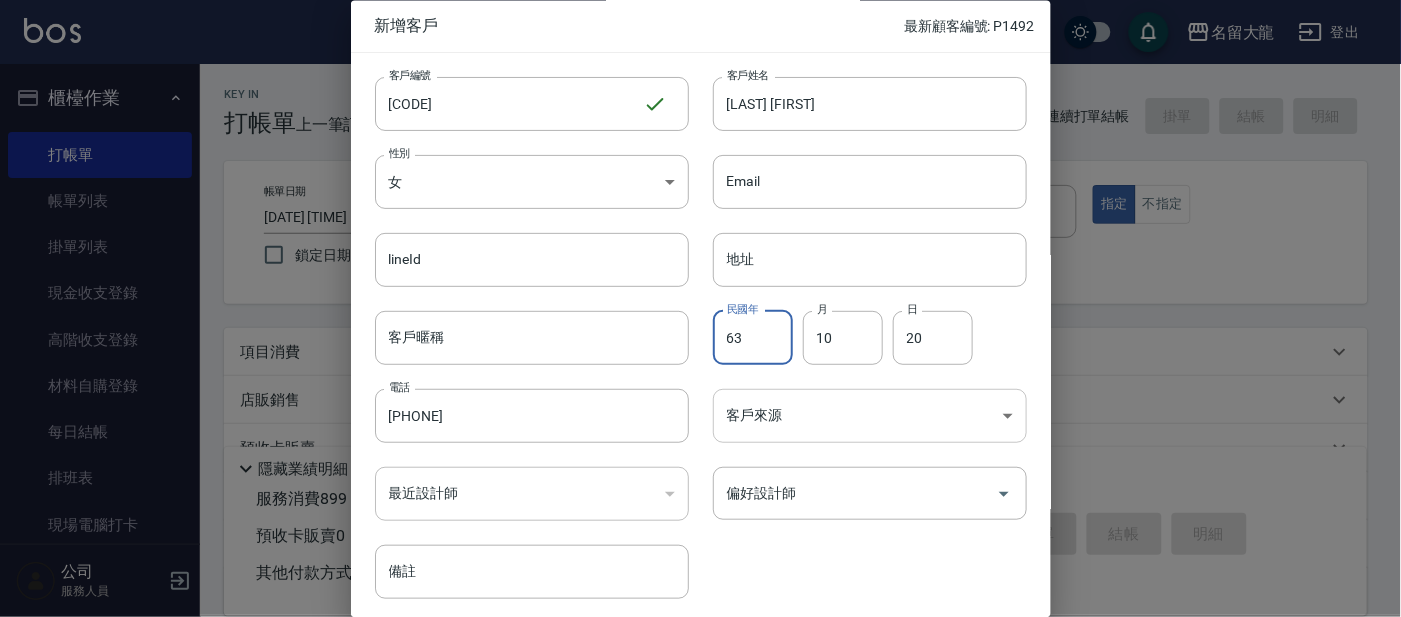 type on "63" 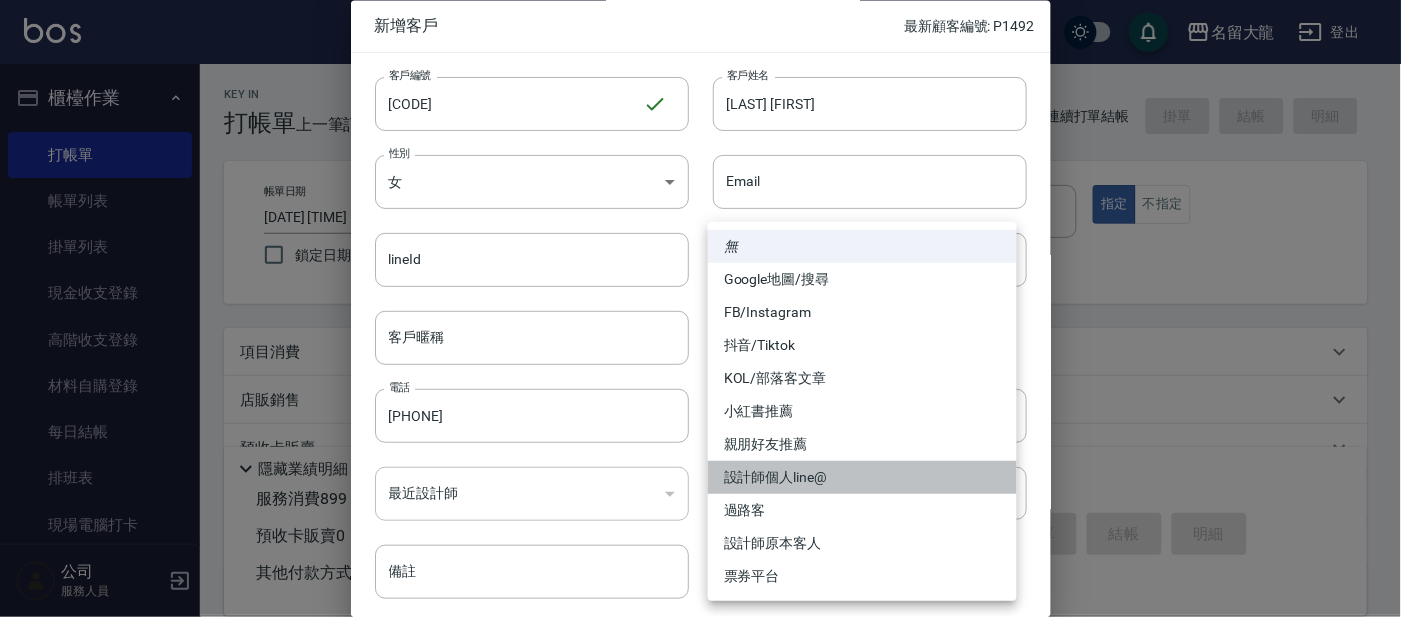 click on "設計師個人line@" at bounding box center [862, 477] 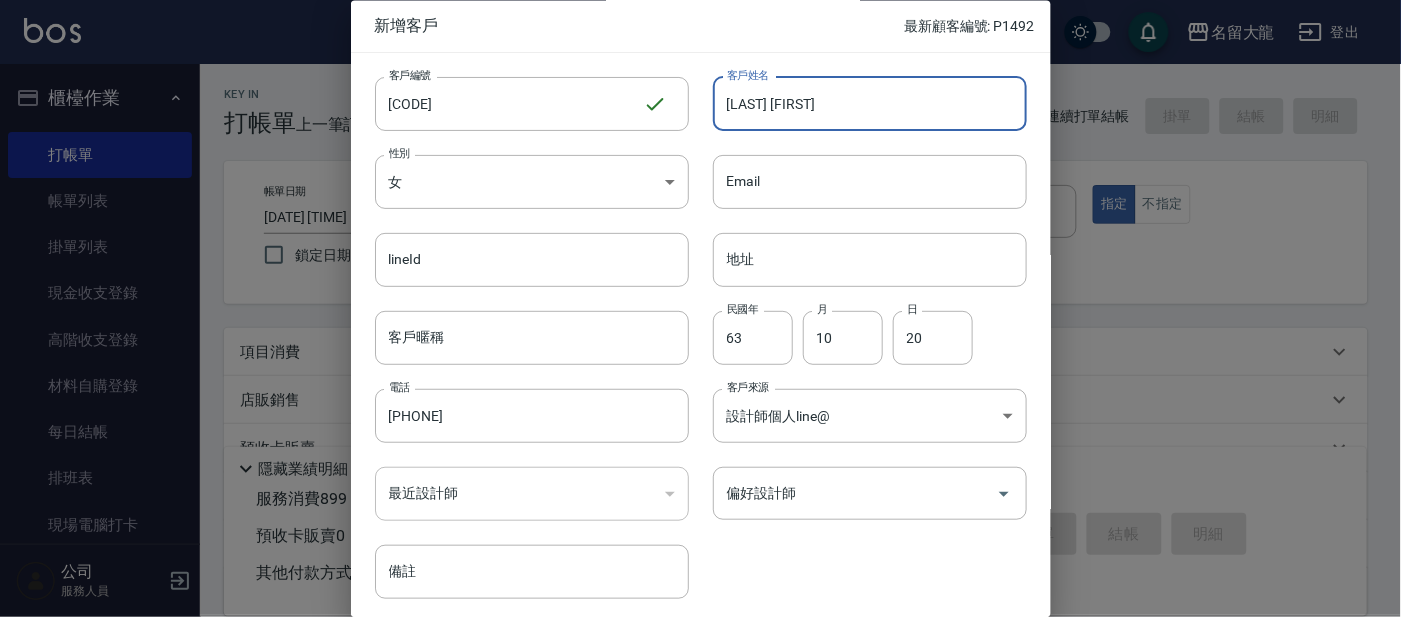 click on "[LAST] [FIRST]" at bounding box center [870, 104] 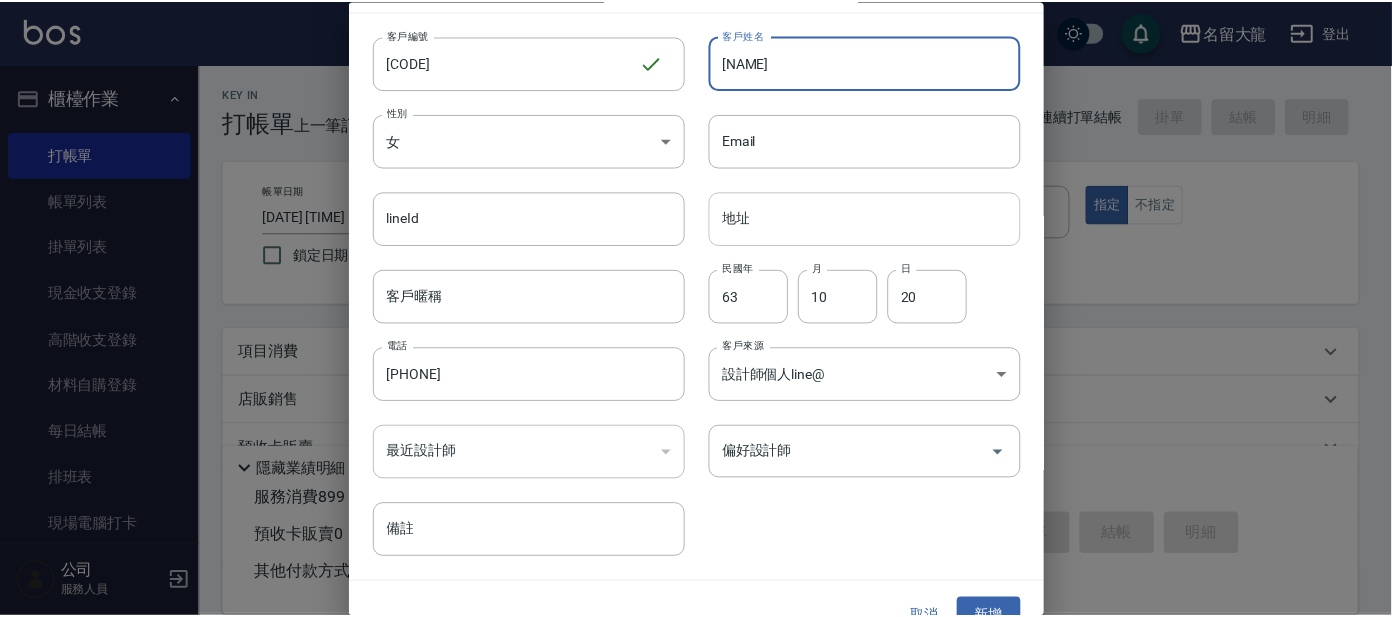 scroll, scrollTop: 75, scrollLeft: 0, axis: vertical 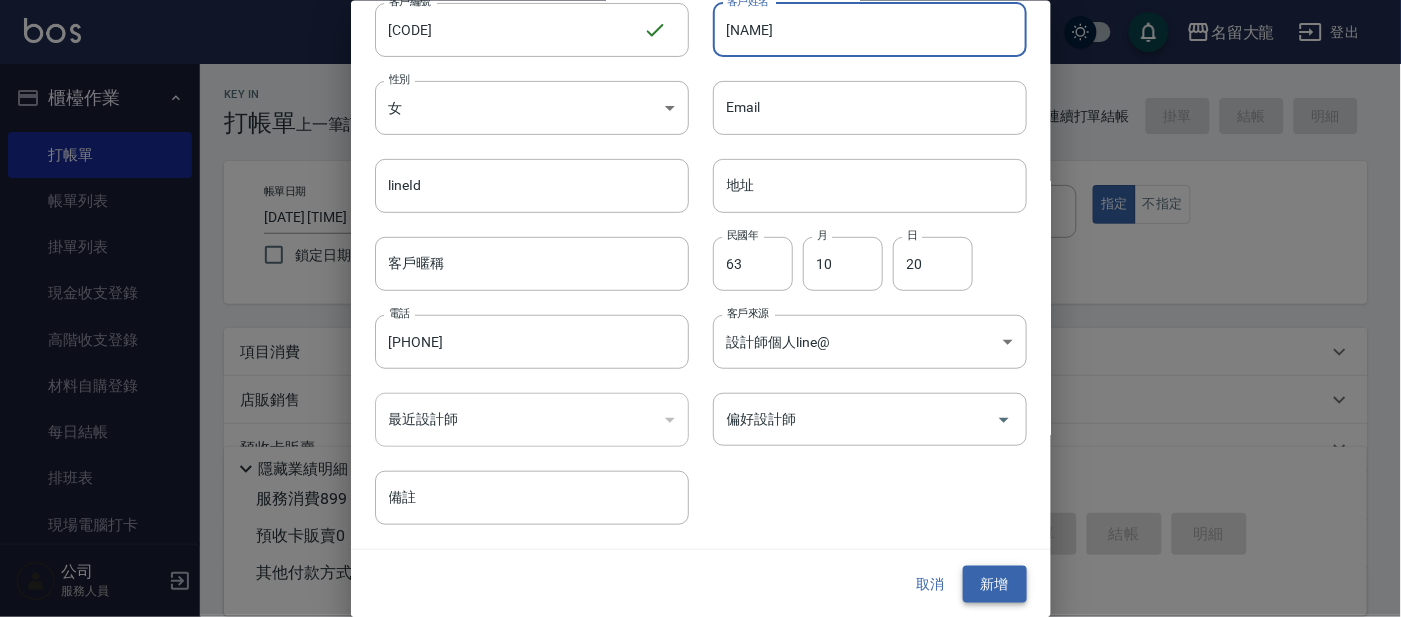 type on "[NAME]" 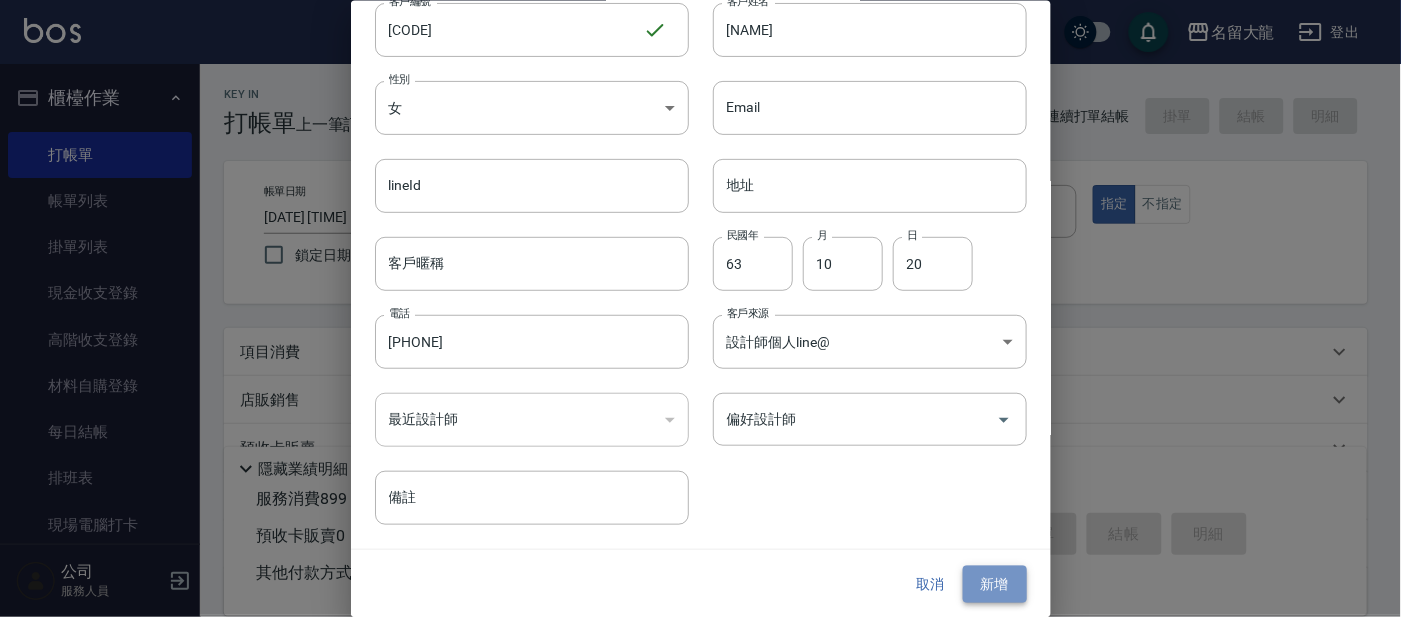 click on "新增" at bounding box center (995, 584) 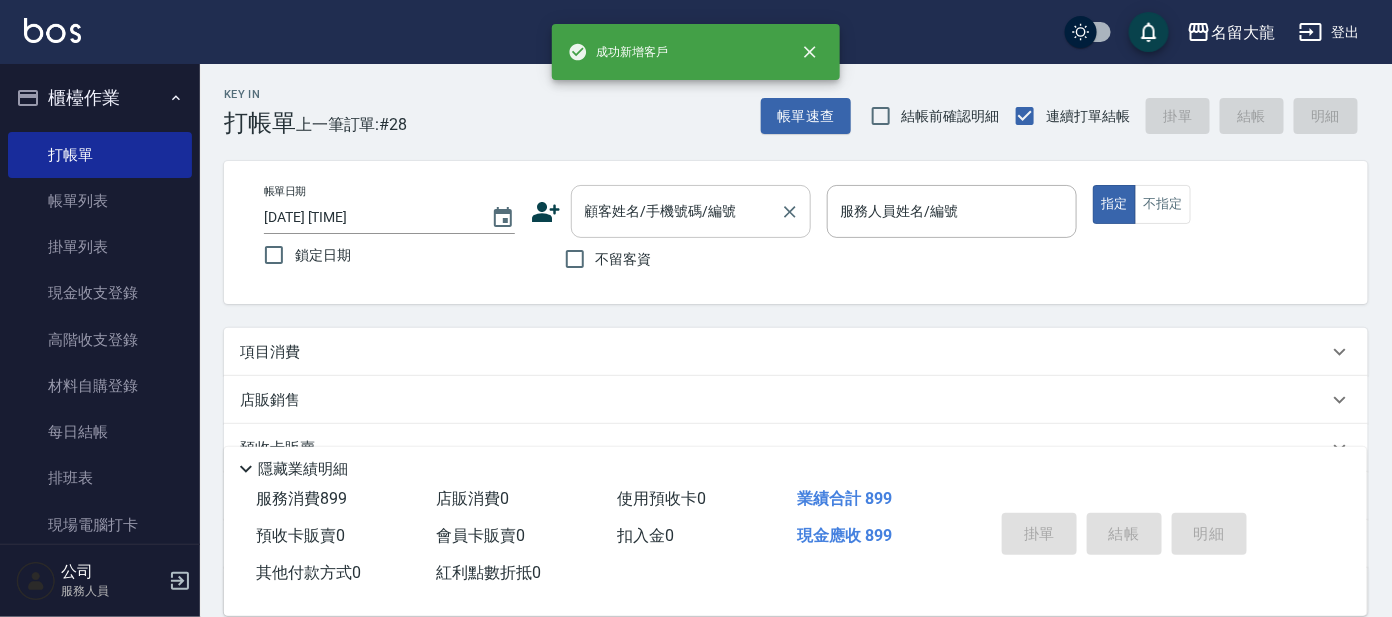click on "顧客姓名/手機號碼/編號" at bounding box center [676, 211] 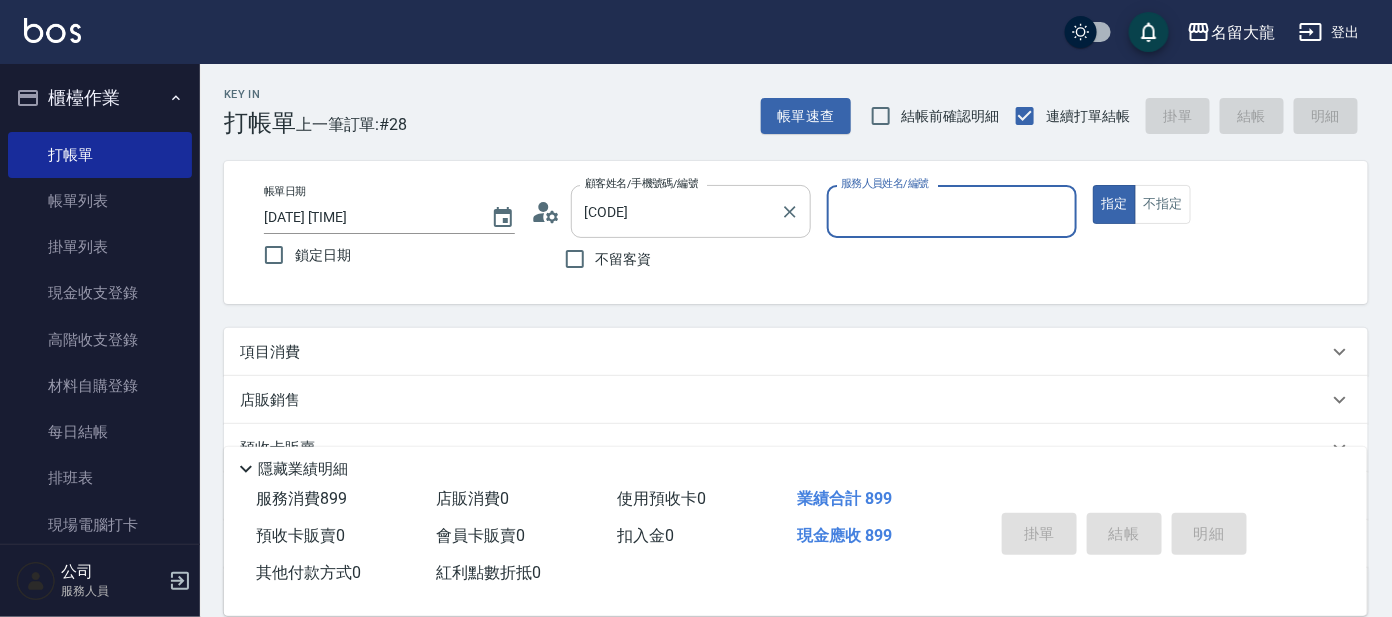 type on "[NAME]/[PHONE]/[CODE]" 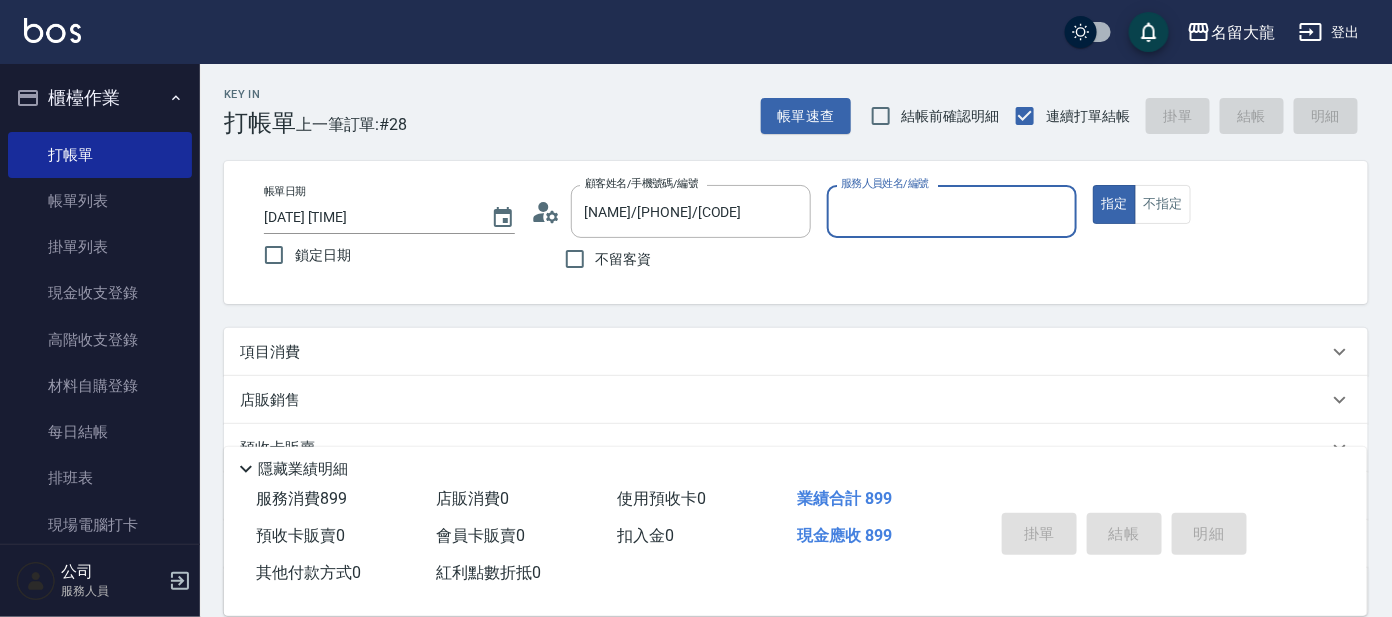 click on "服務人員姓名/編號" at bounding box center [952, 211] 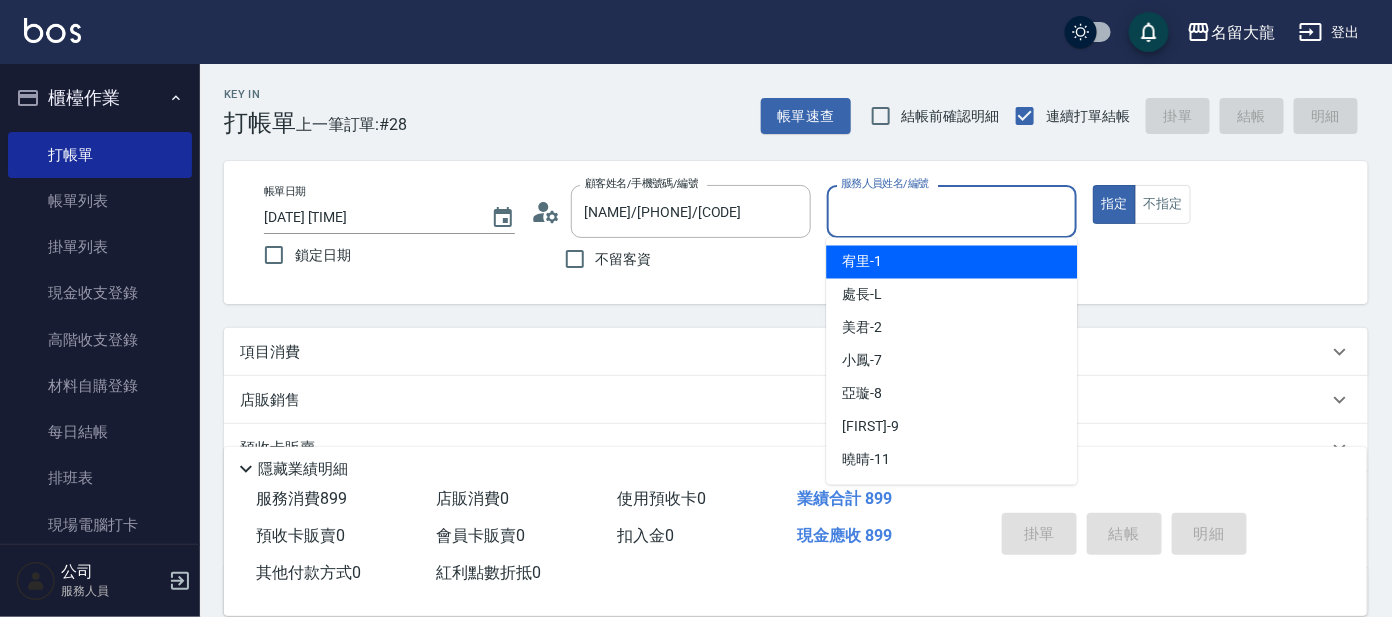 click on "宥里 -1" at bounding box center (951, 262) 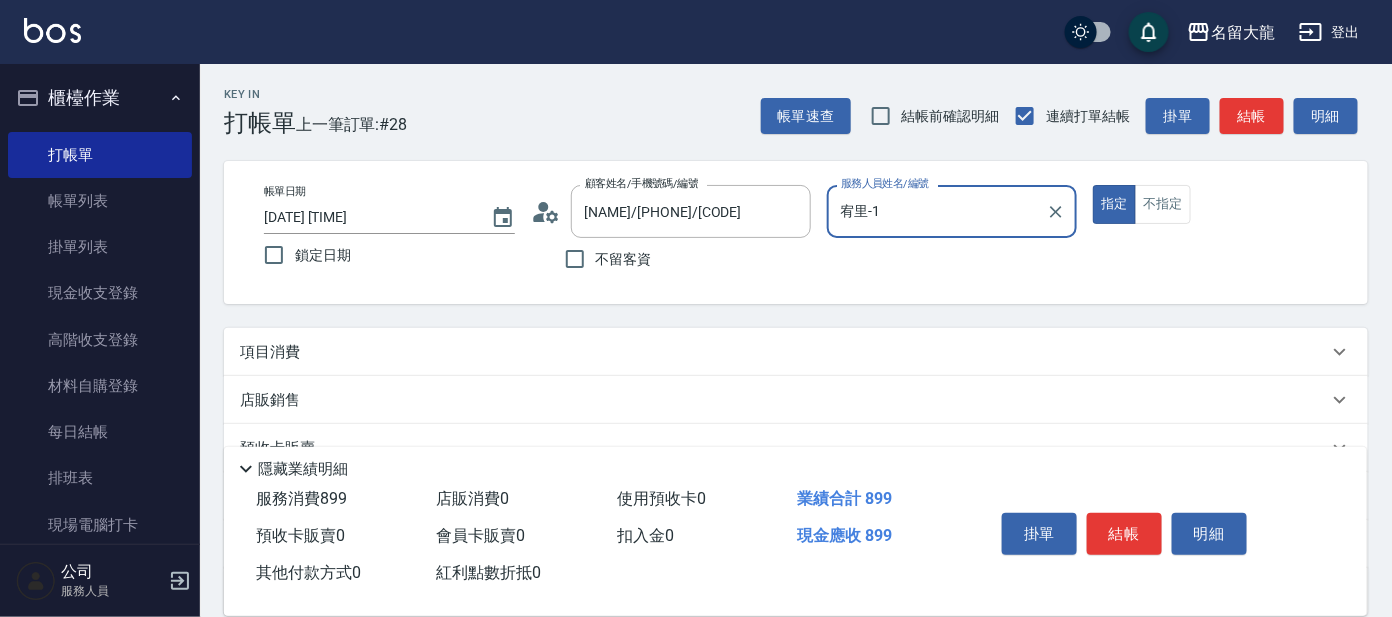 click on "項目消費" at bounding box center (784, 352) 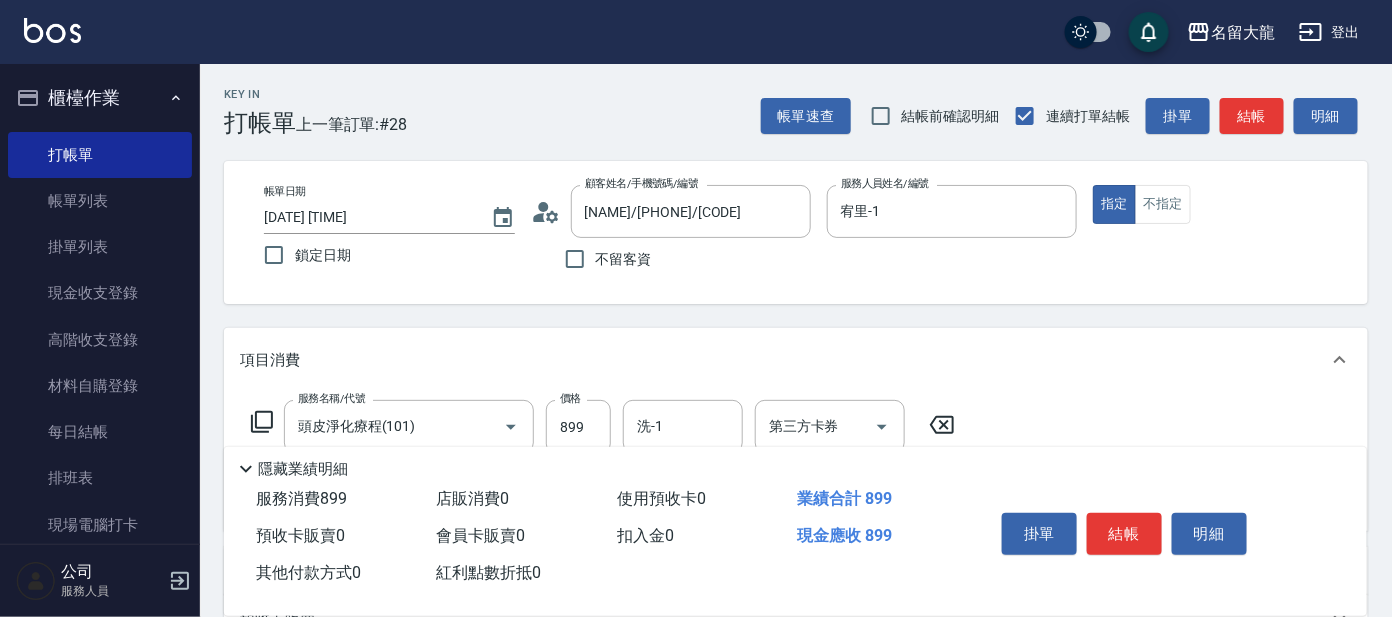 scroll, scrollTop: 124, scrollLeft: 0, axis: vertical 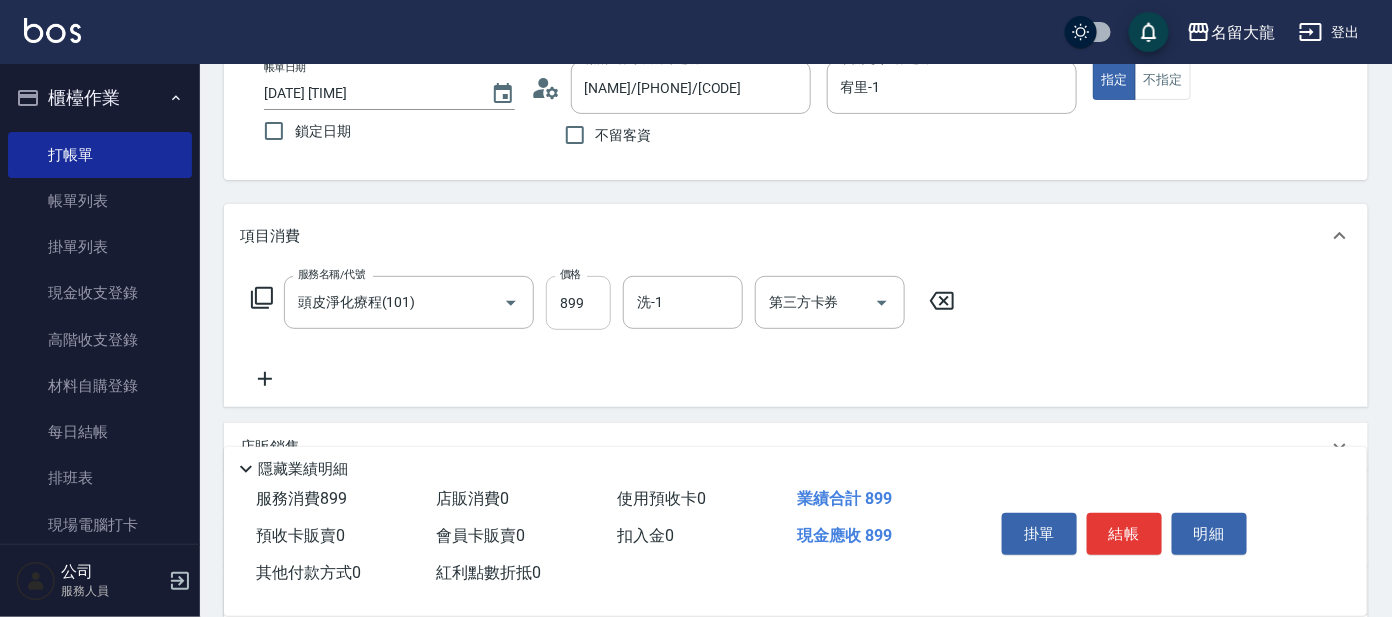 click on "899" at bounding box center (578, 303) 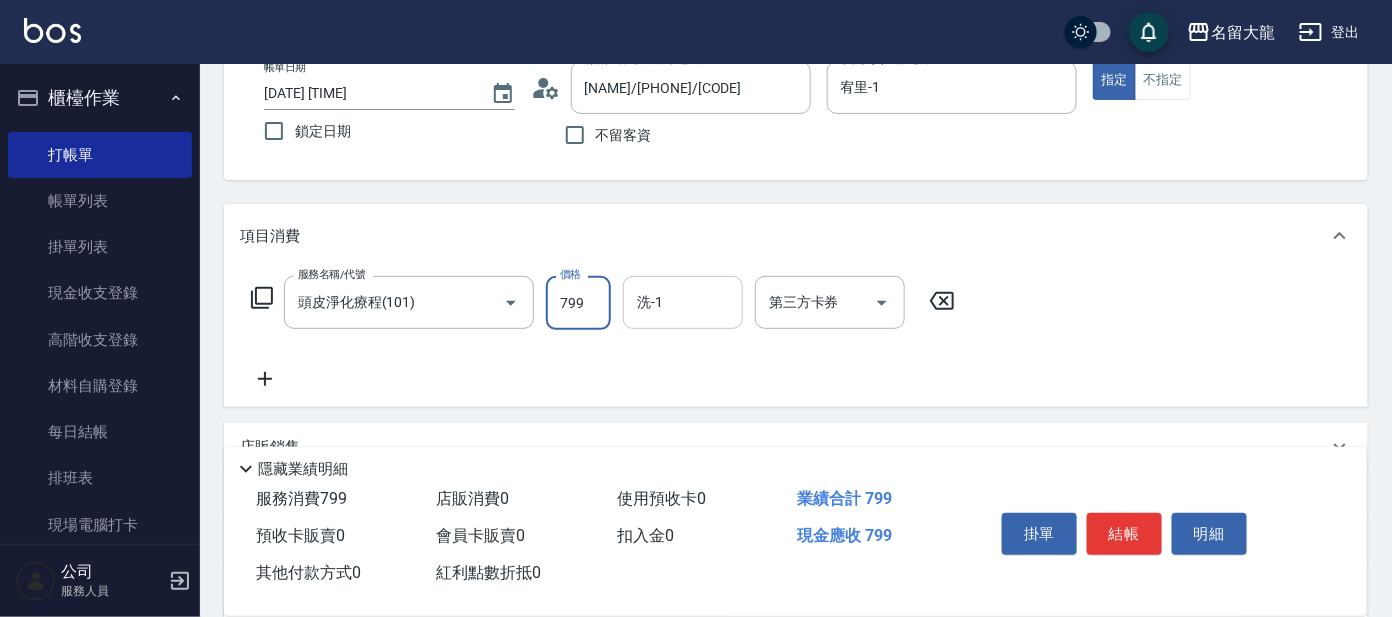 type on "799" 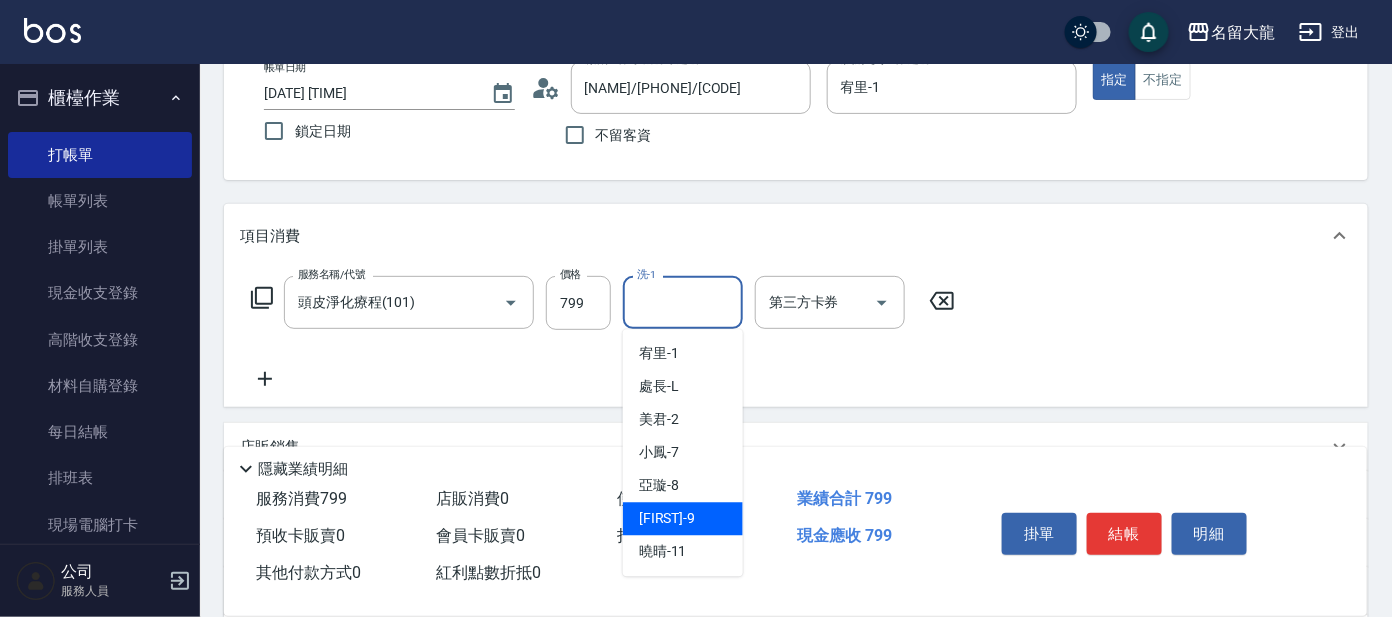 scroll, scrollTop: 99, scrollLeft: 0, axis: vertical 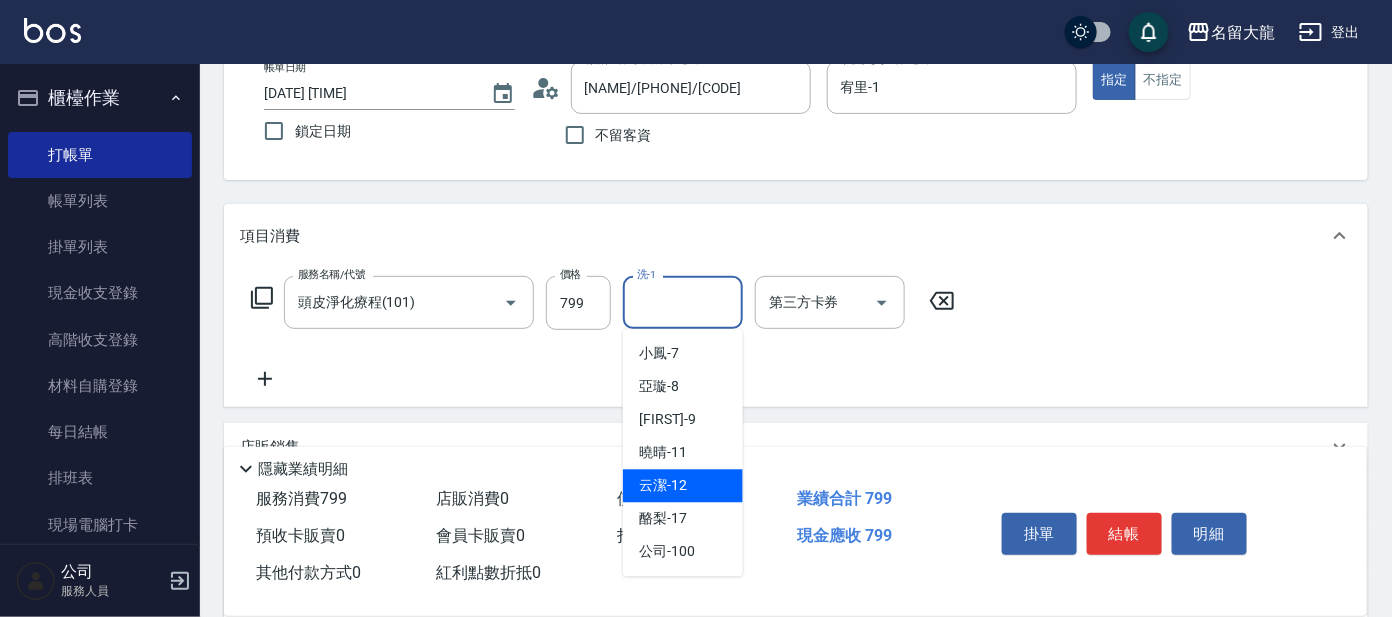 click on "云潔 -[NUMBER]" at bounding box center (683, 486) 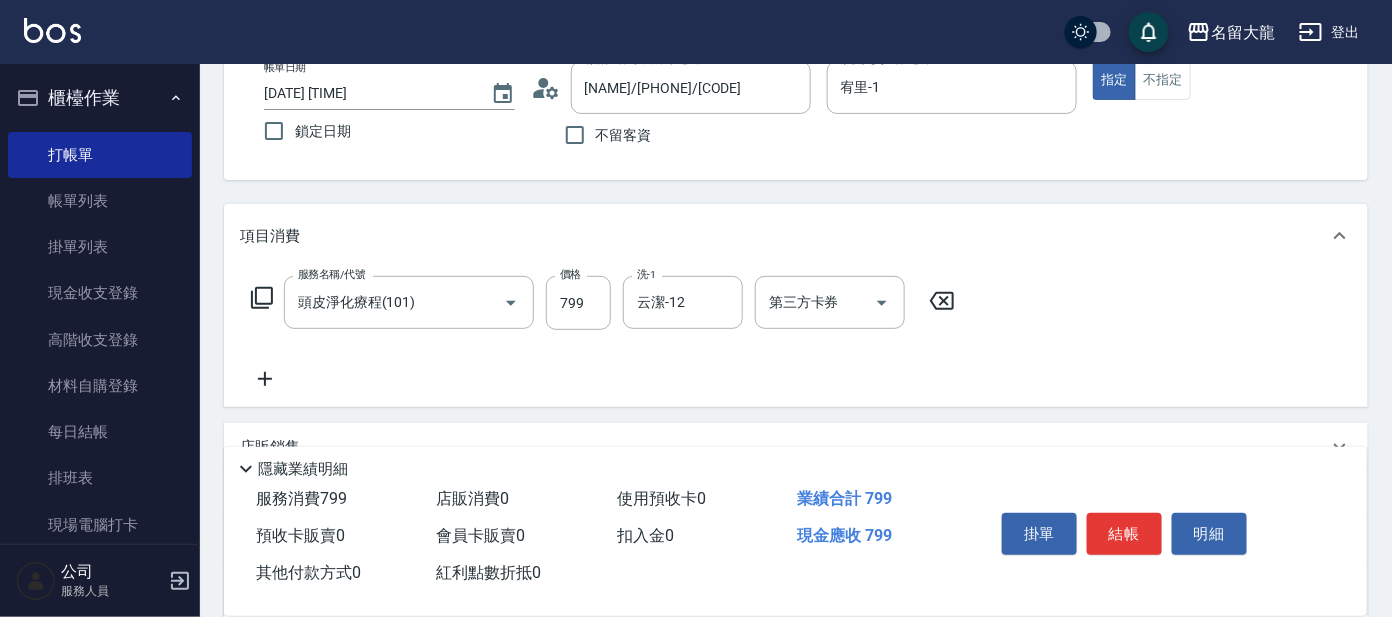 click 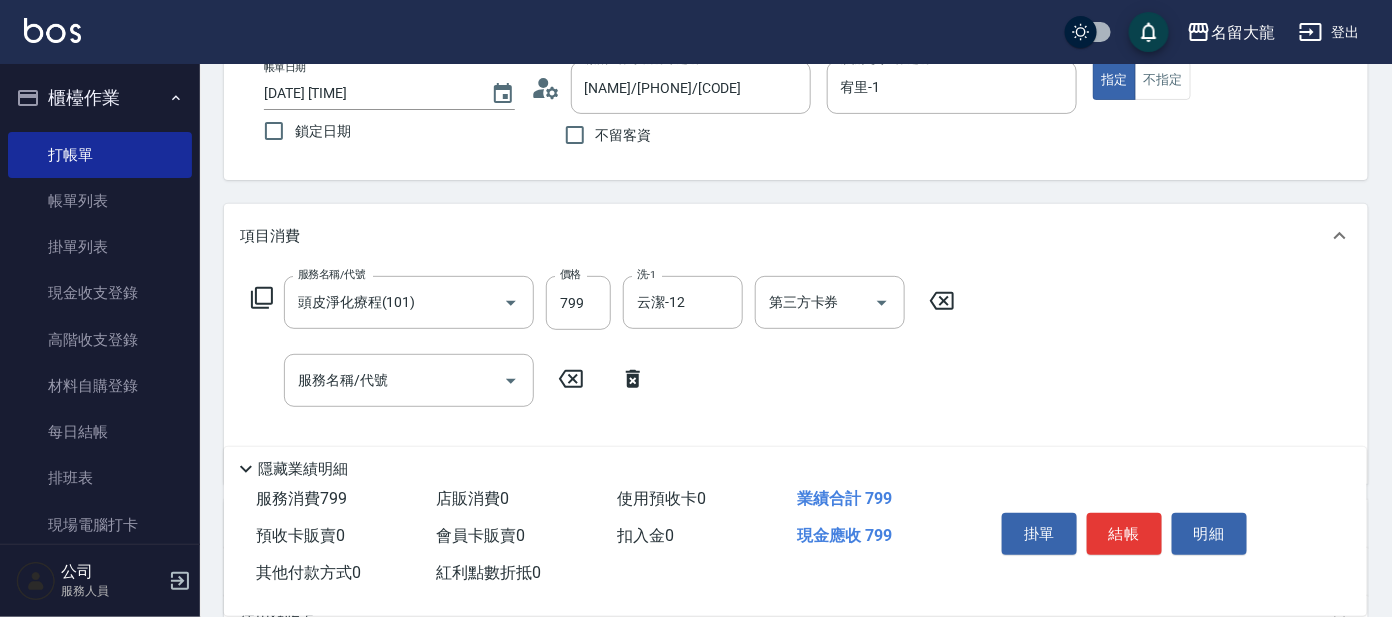 click 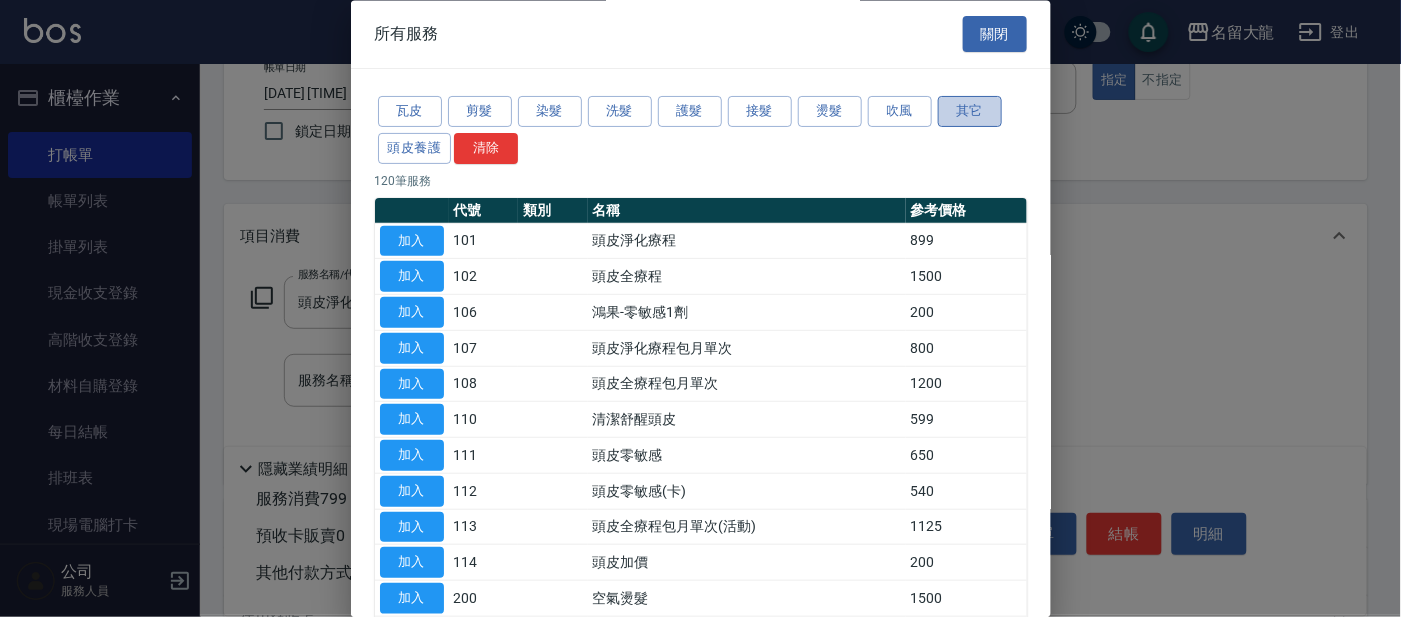 click on "其它" at bounding box center (970, 112) 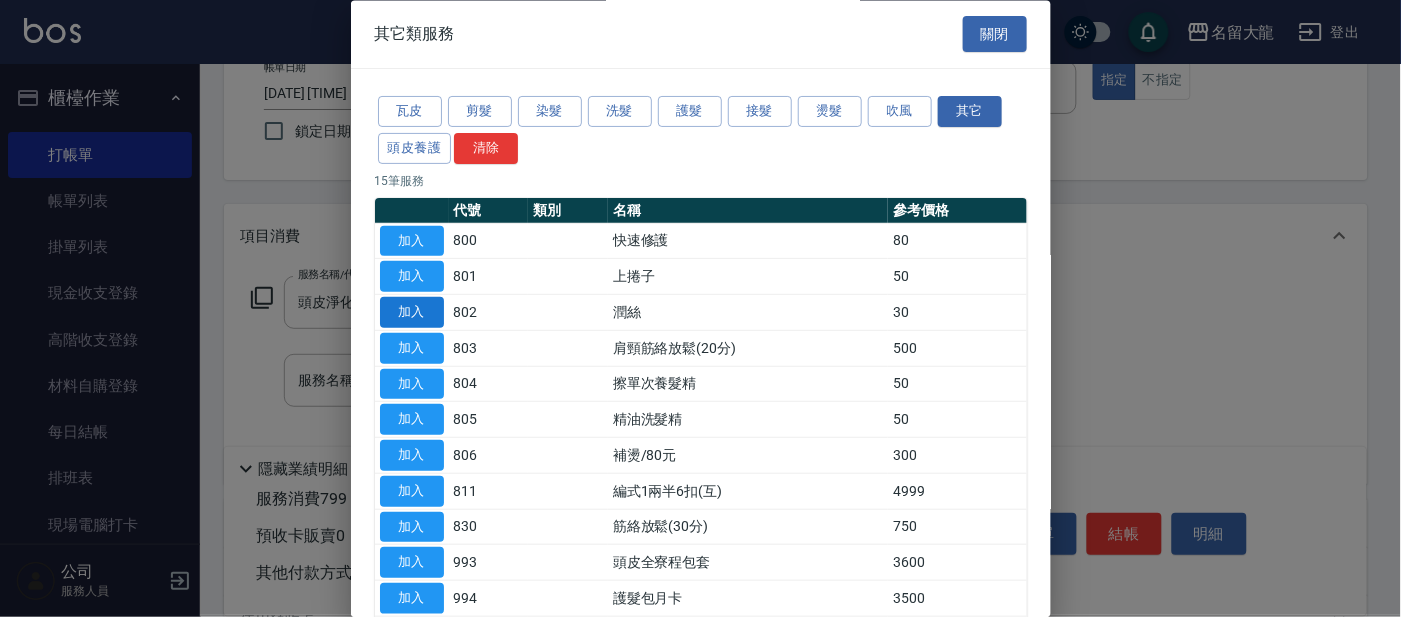 click on "加入" at bounding box center (412, 313) 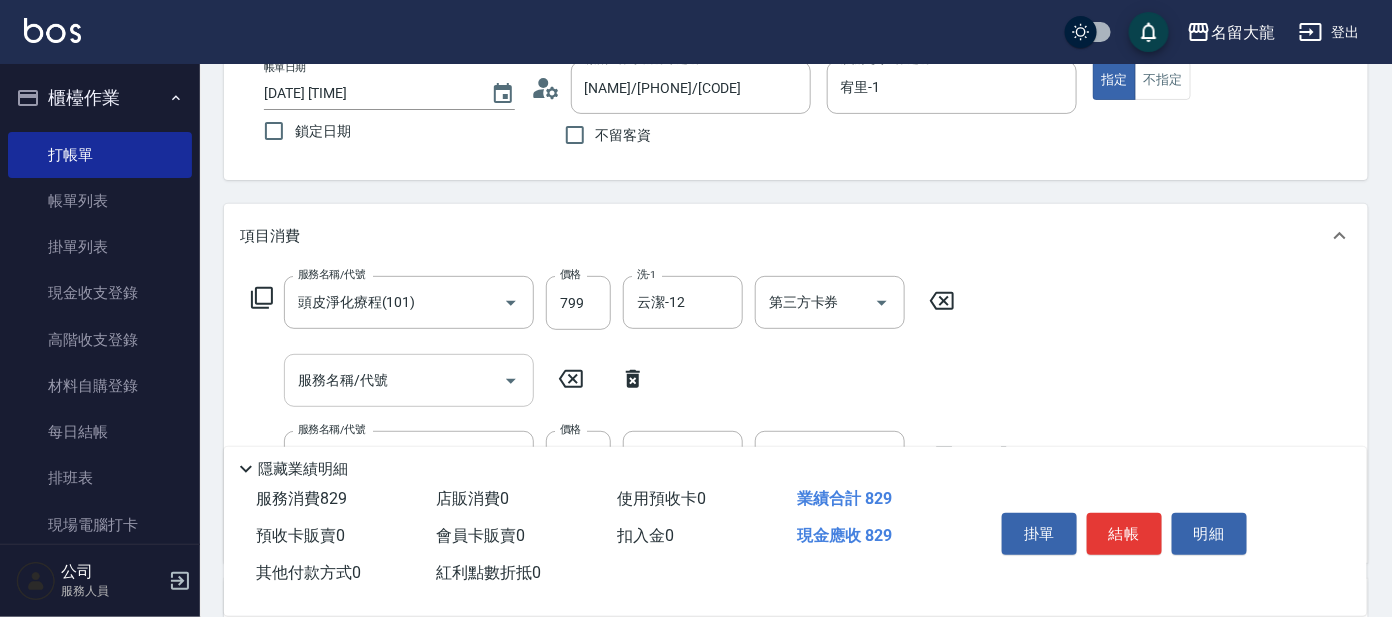 click on "服務名稱/代號" at bounding box center (394, 380) 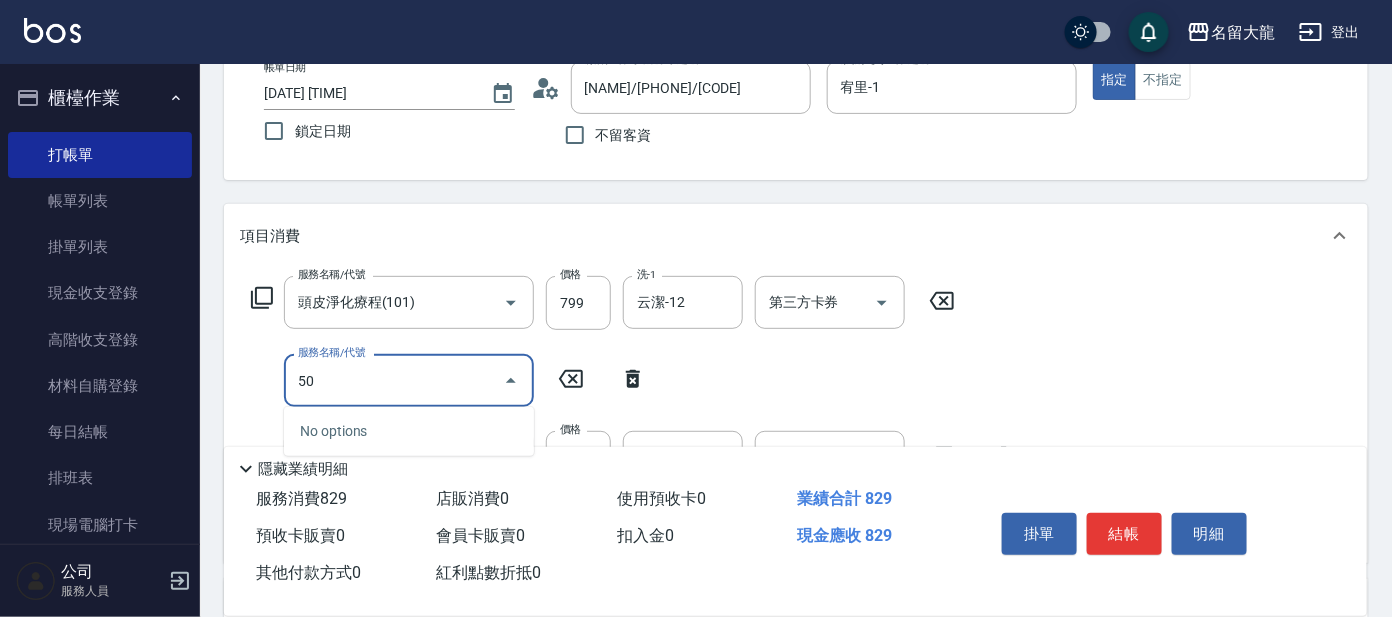 type on "5" 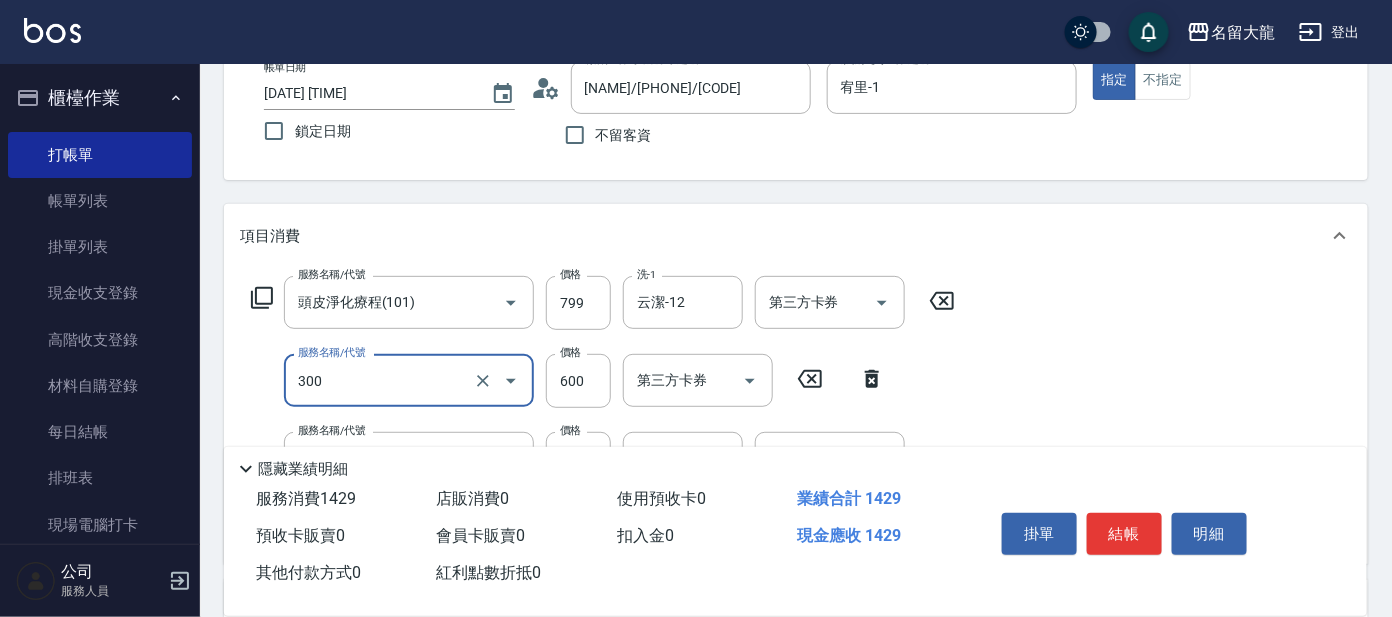 type on "剪髮 講師級設計師(300)" 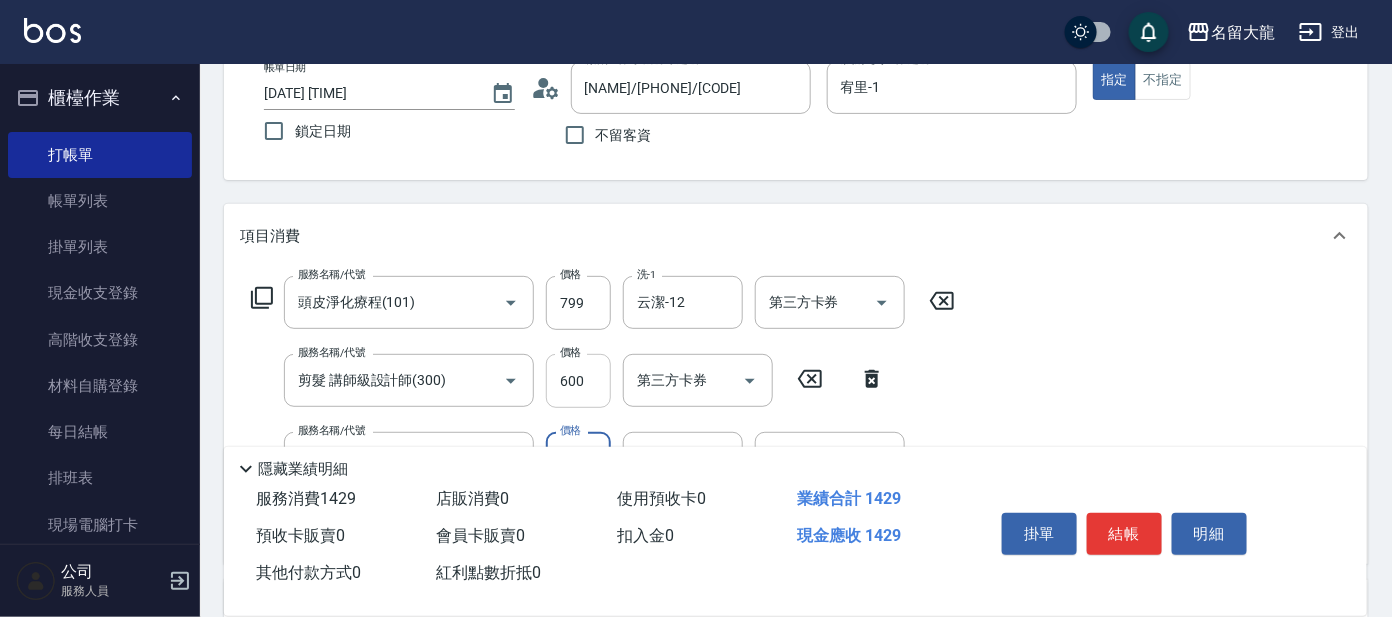 click on "600" at bounding box center [578, 381] 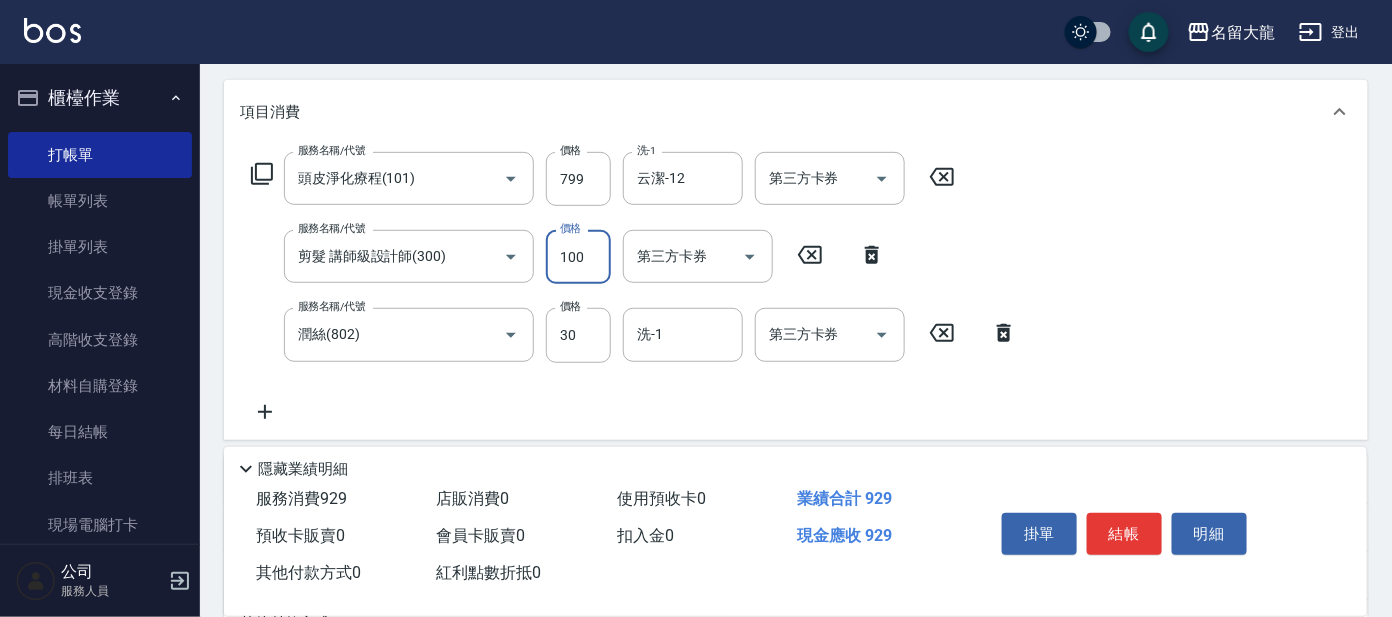 scroll, scrollTop: 249, scrollLeft: 0, axis: vertical 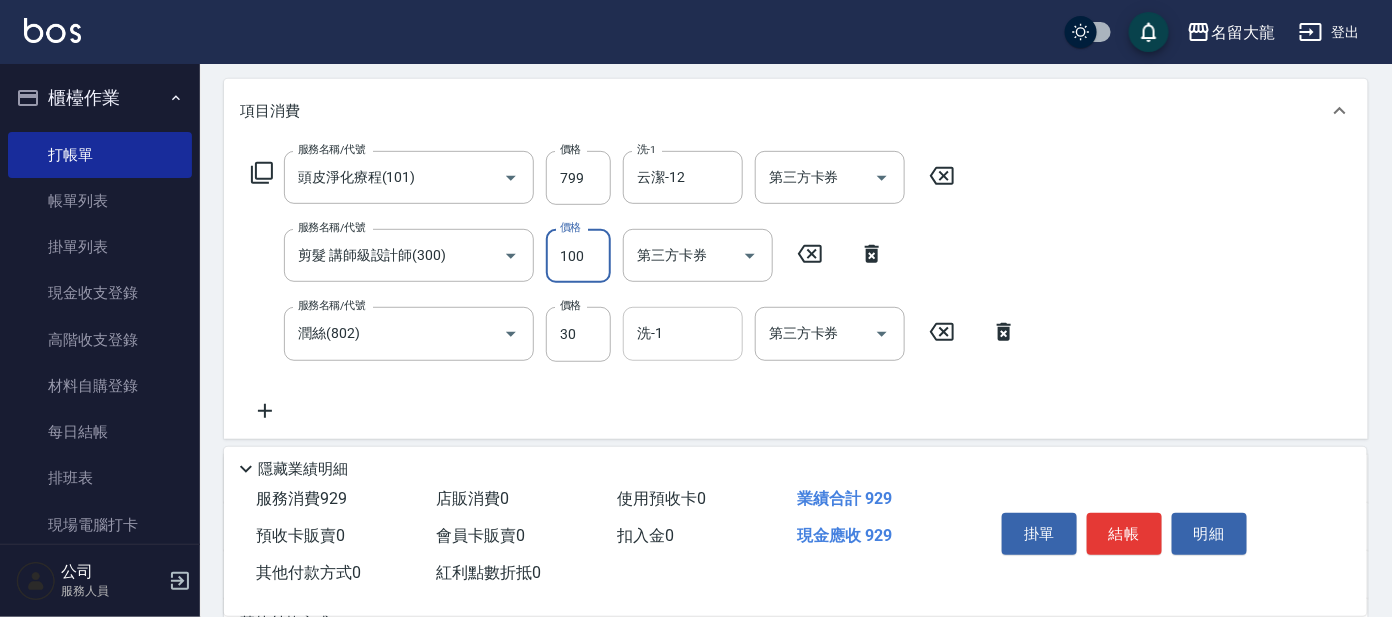 type on "100" 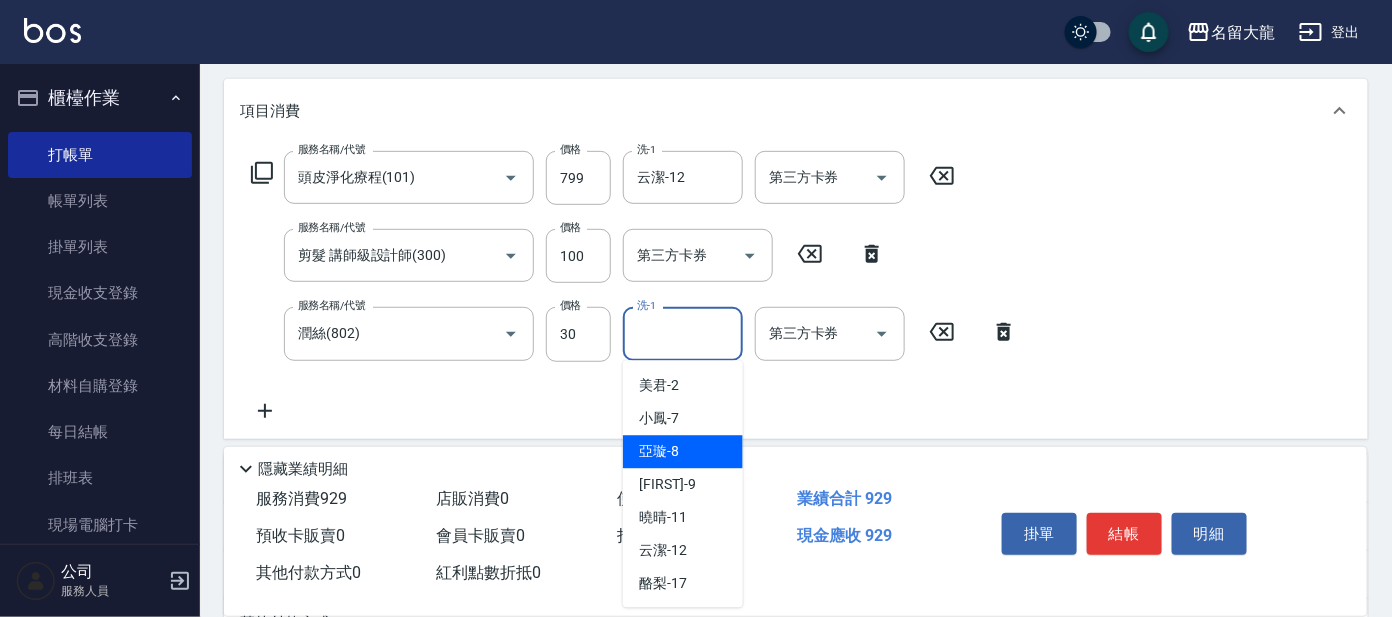 scroll, scrollTop: 99, scrollLeft: 0, axis: vertical 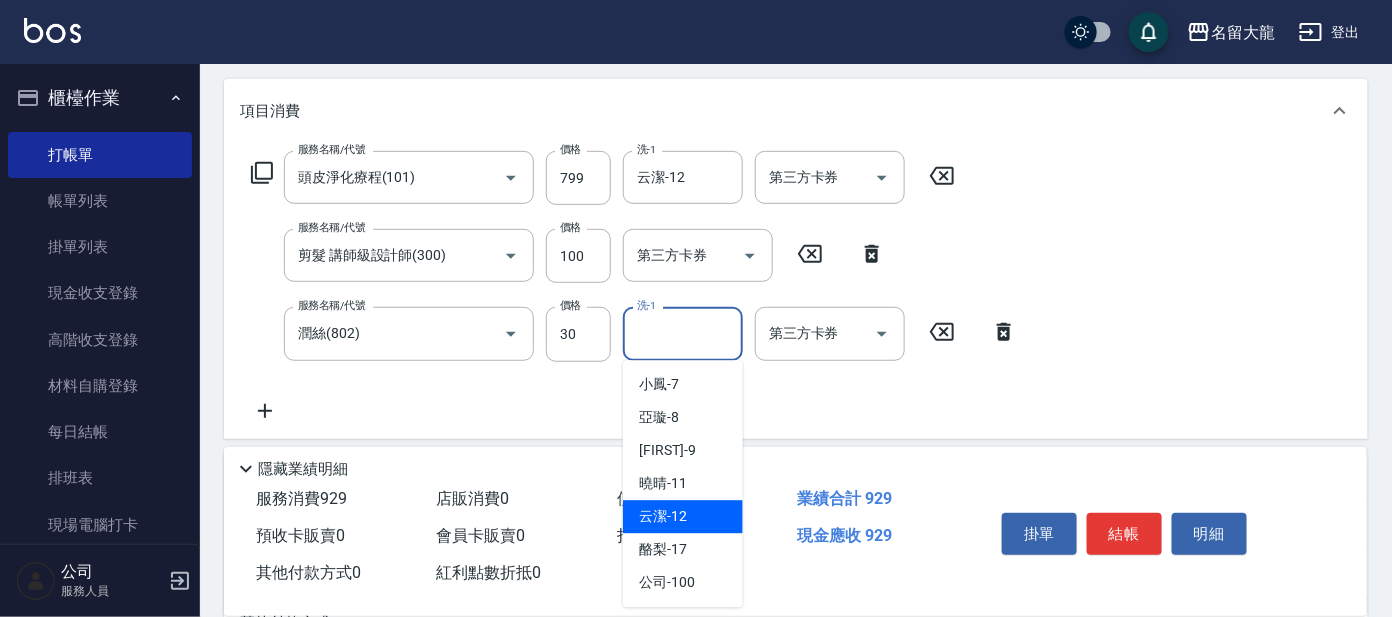 click on "云潔 -[NUMBER]" at bounding box center (683, 517) 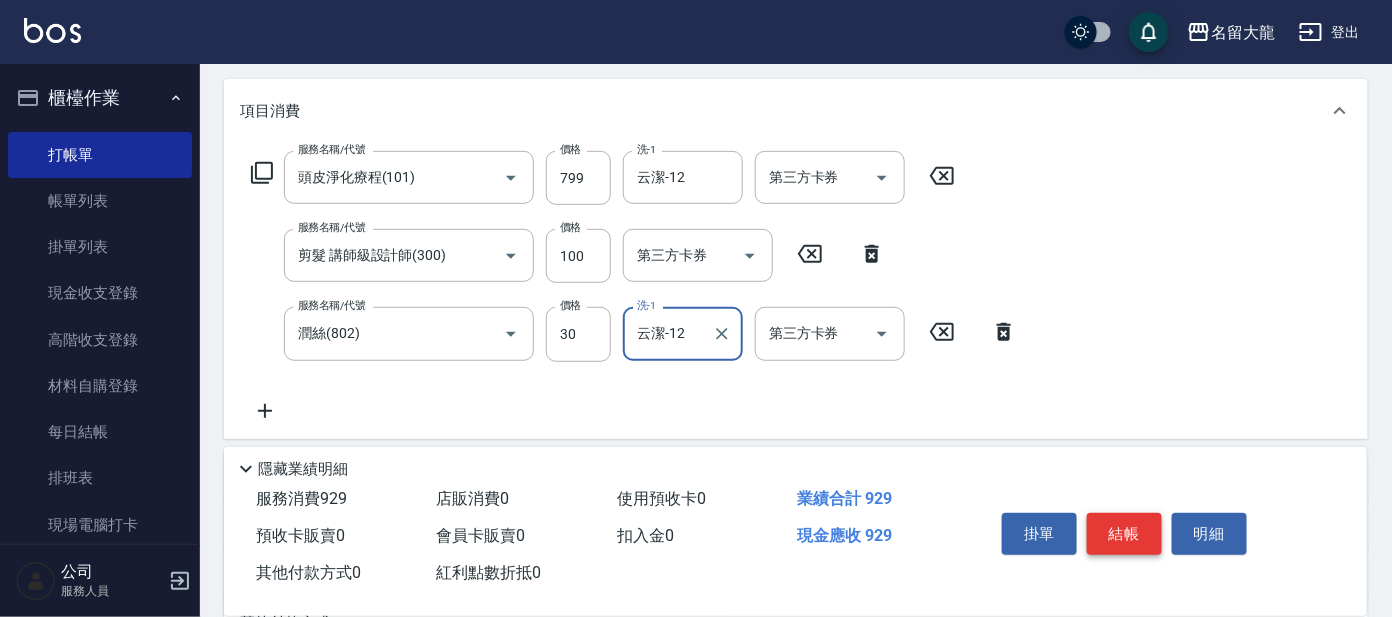 click on "結帳" at bounding box center (1124, 534) 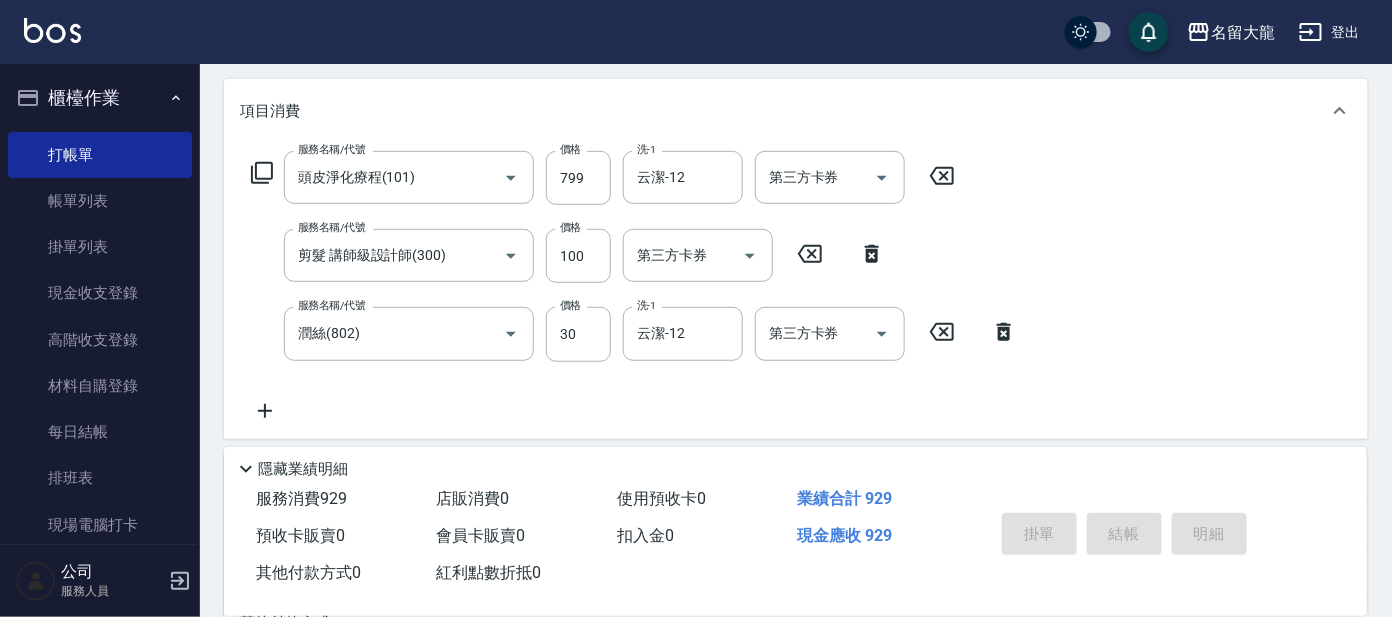 type on "2025/08/09 19:09" 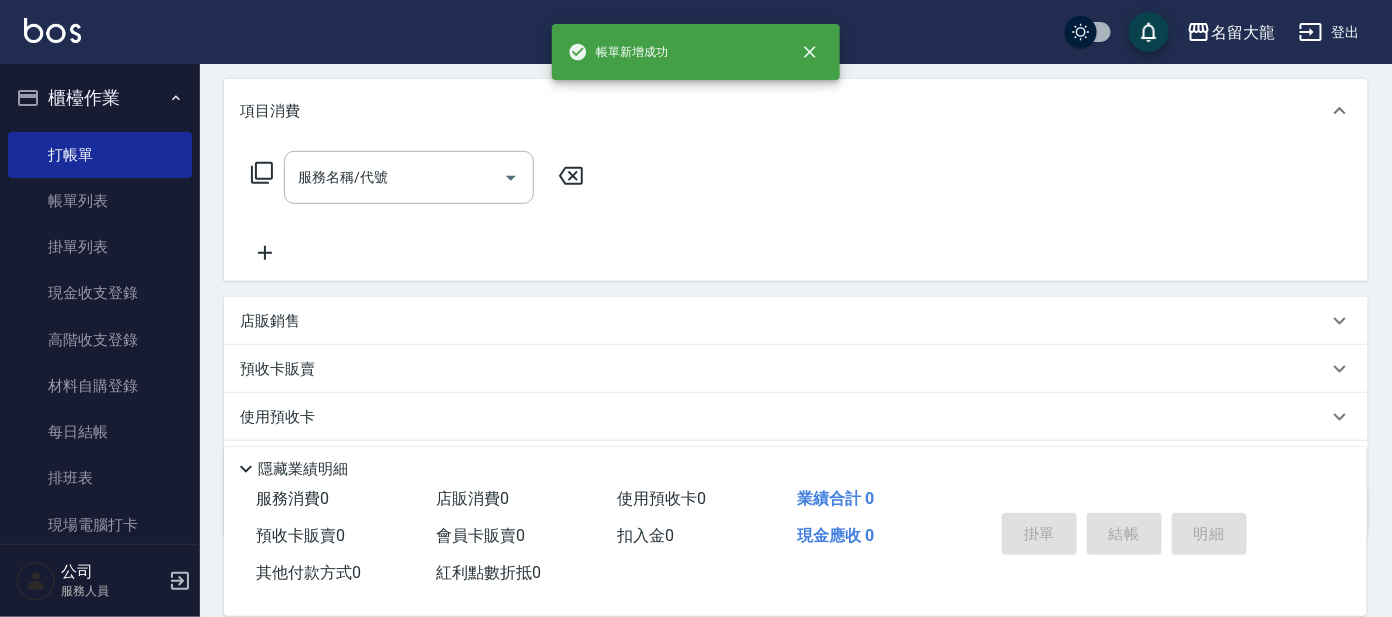 scroll, scrollTop: 0, scrollLeft: 0, axis: both 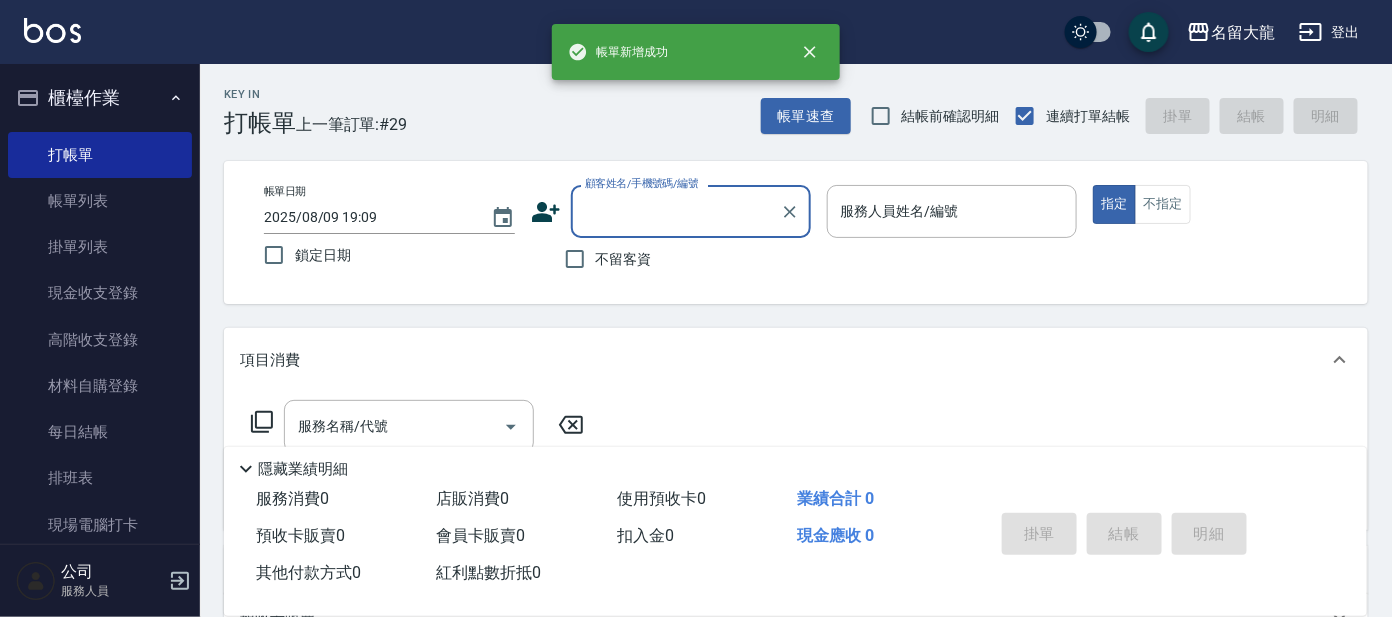 click on "顧客姓名/手機號碼/編號" at bounding box center [676, 211] 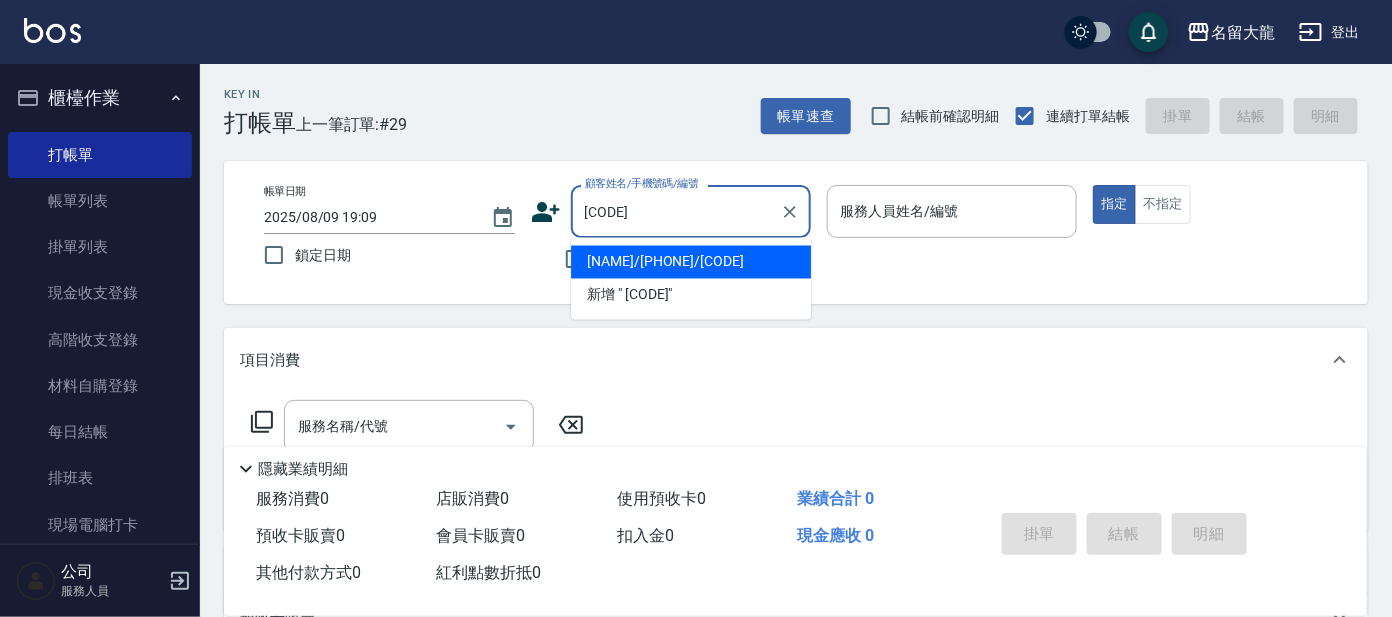 type on "[NAME]/[PHONE]/[CODE]" 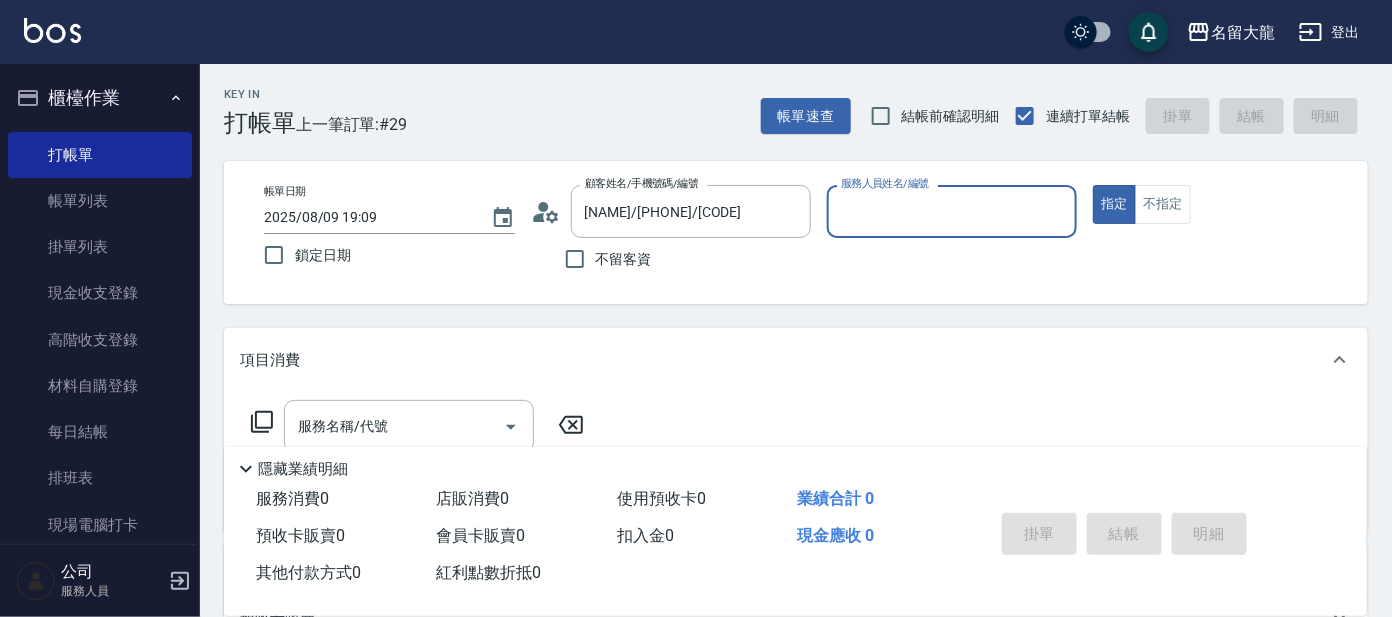 click on "服務人員姓名/編號" at bounding box center [952, 211] 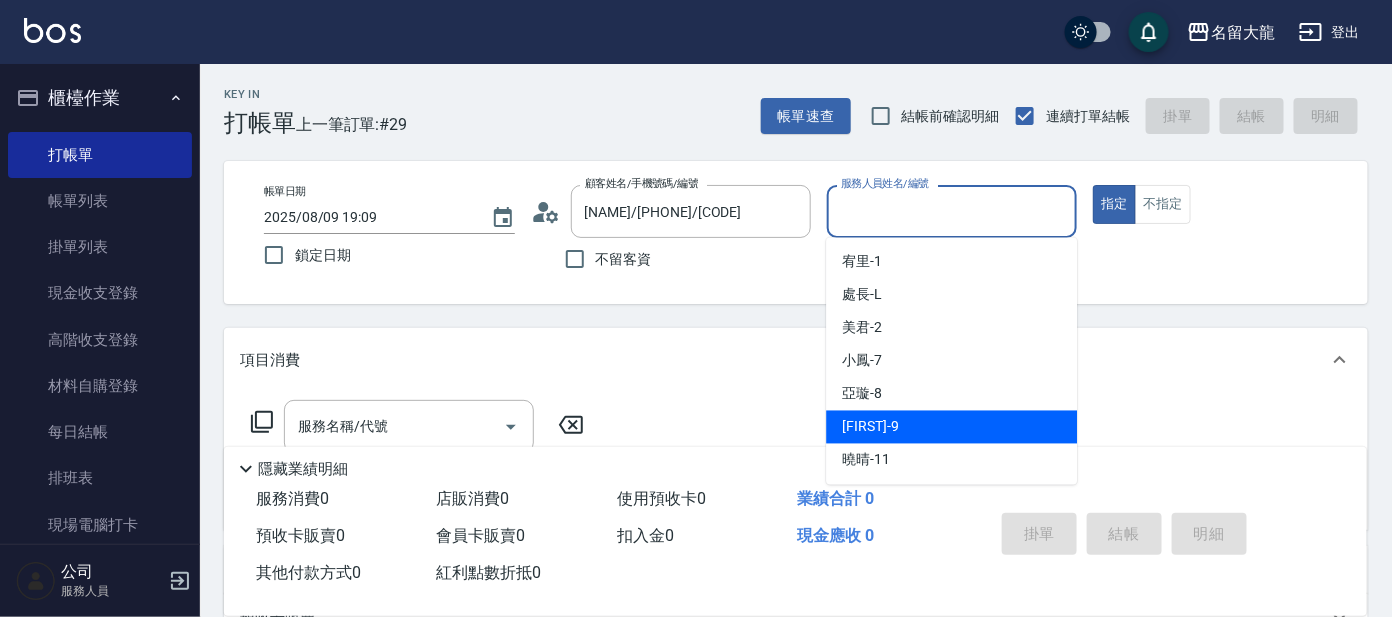 click on "Ada -9" at bounding box center [951, 427] 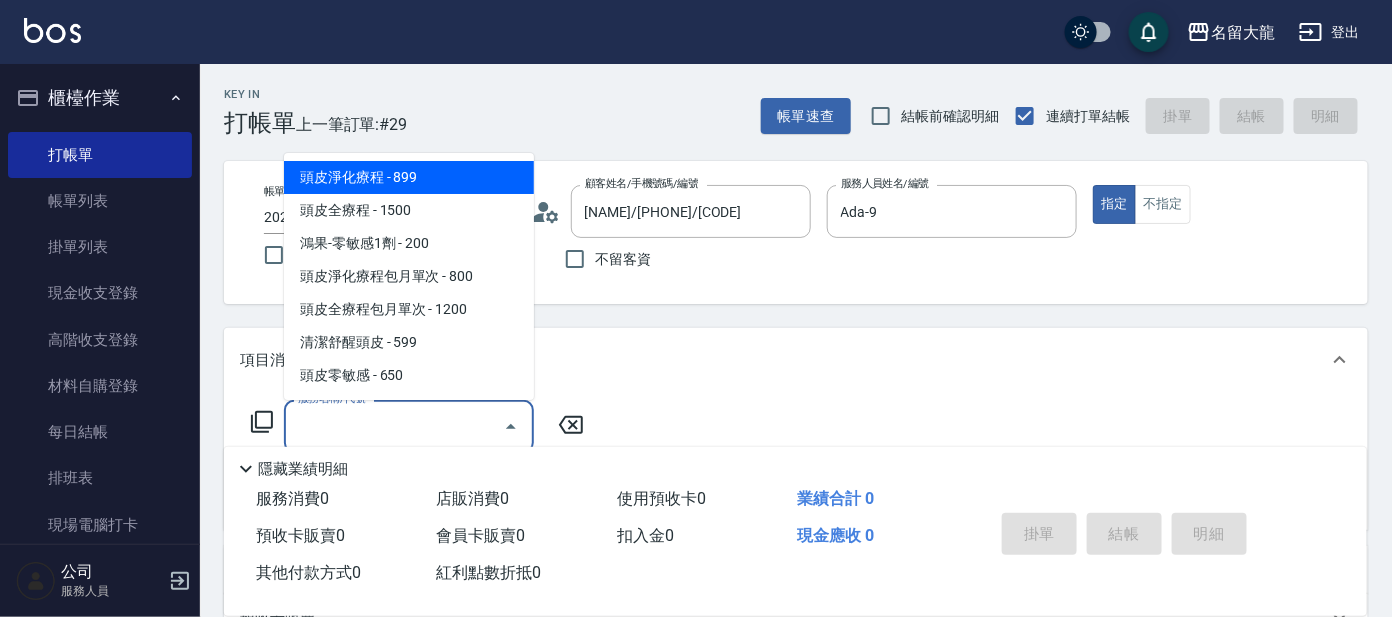 click on "服務名稱/代號" at bounding box center (394, 426) 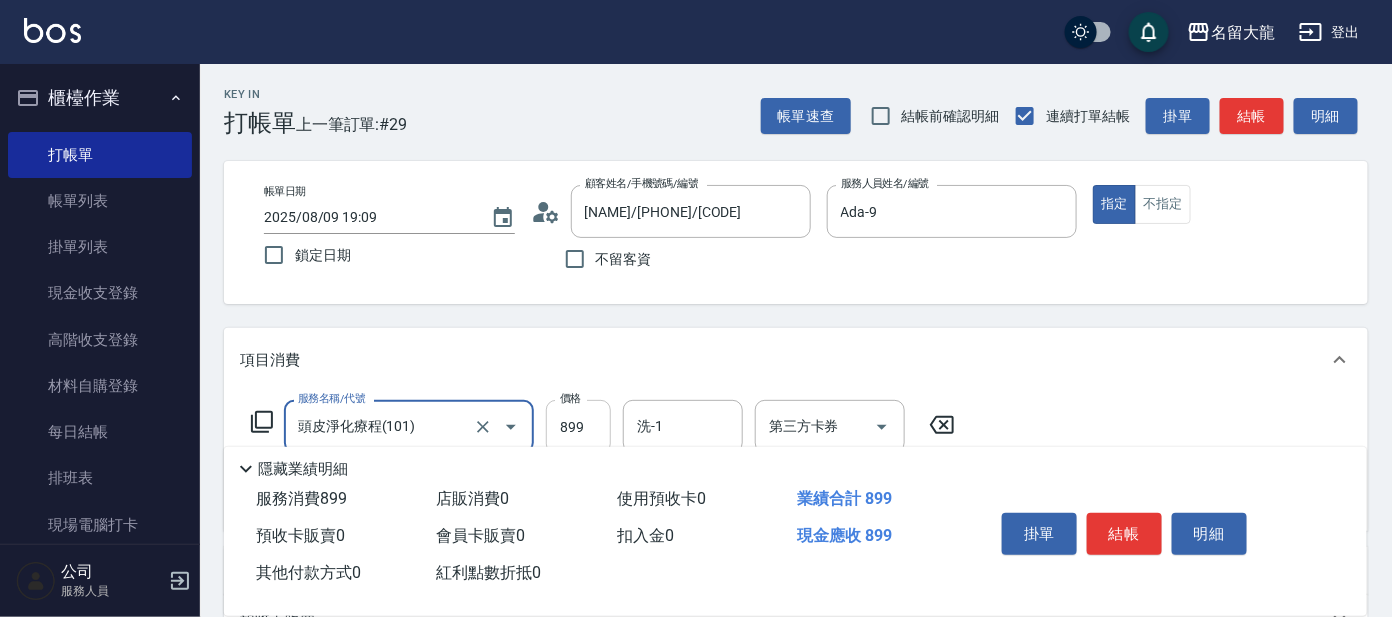 click on "899" at bounding box center [578, 427] 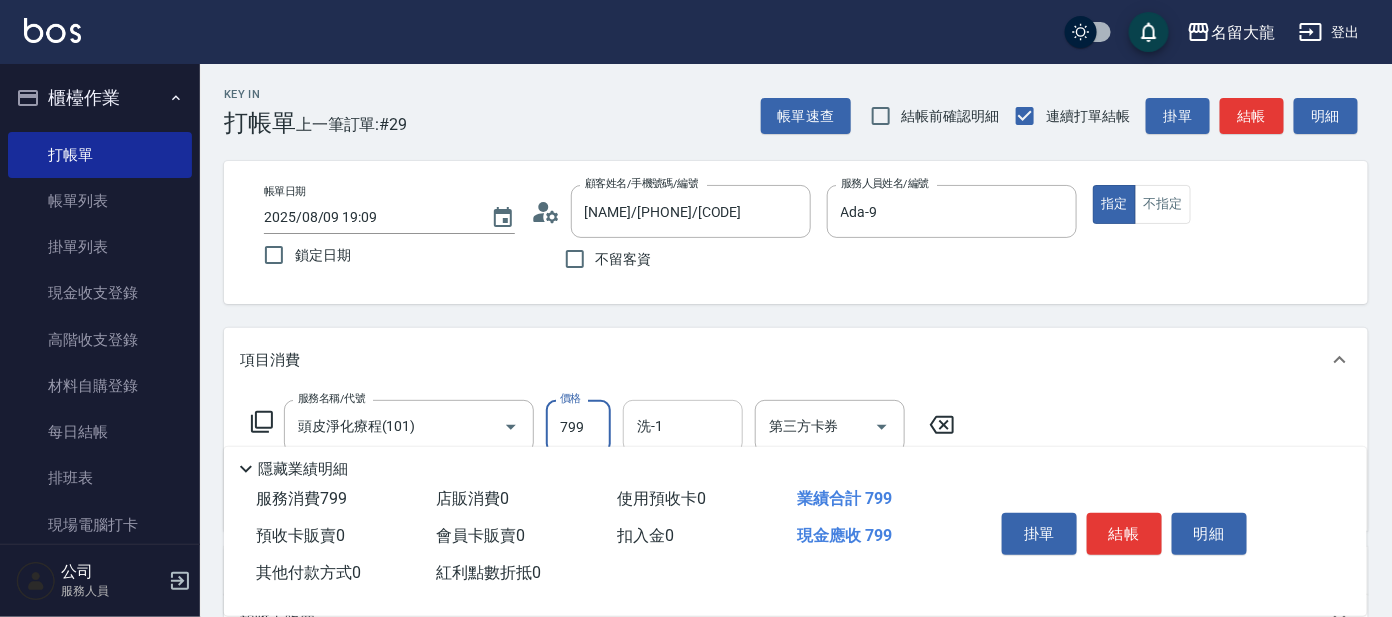 type on "799" 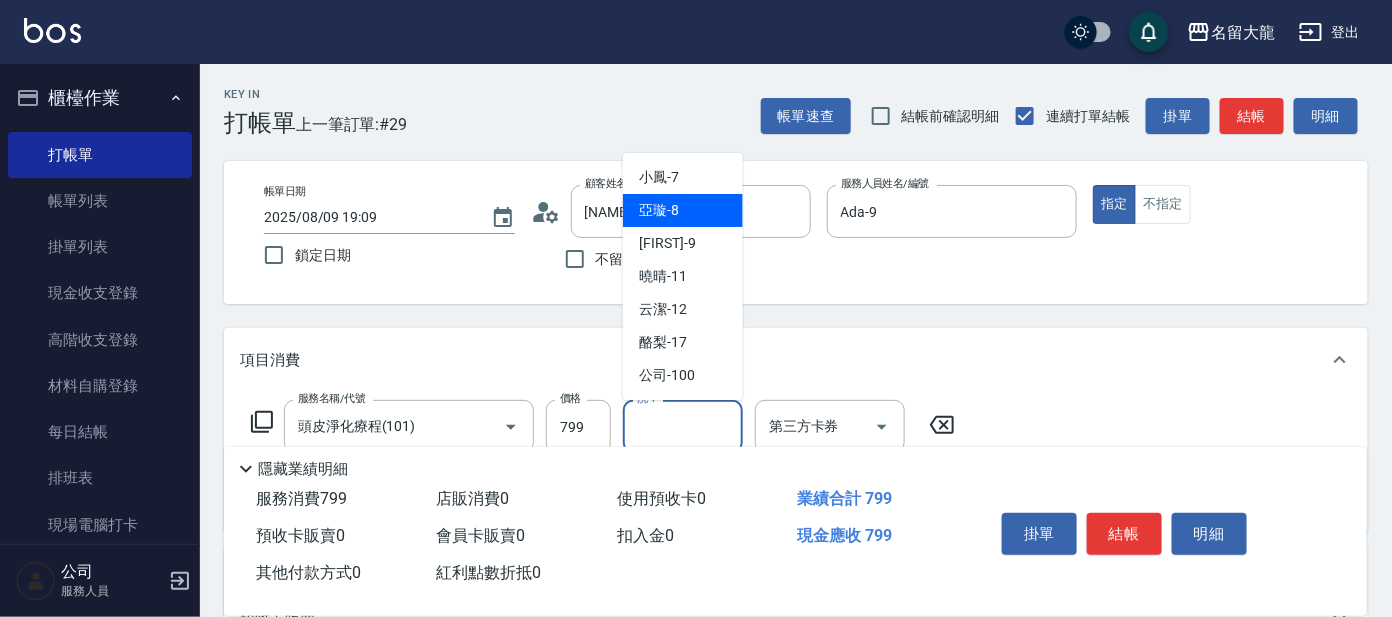 scroll, scrollTop: 0, scrollLeft: 0, axis: both 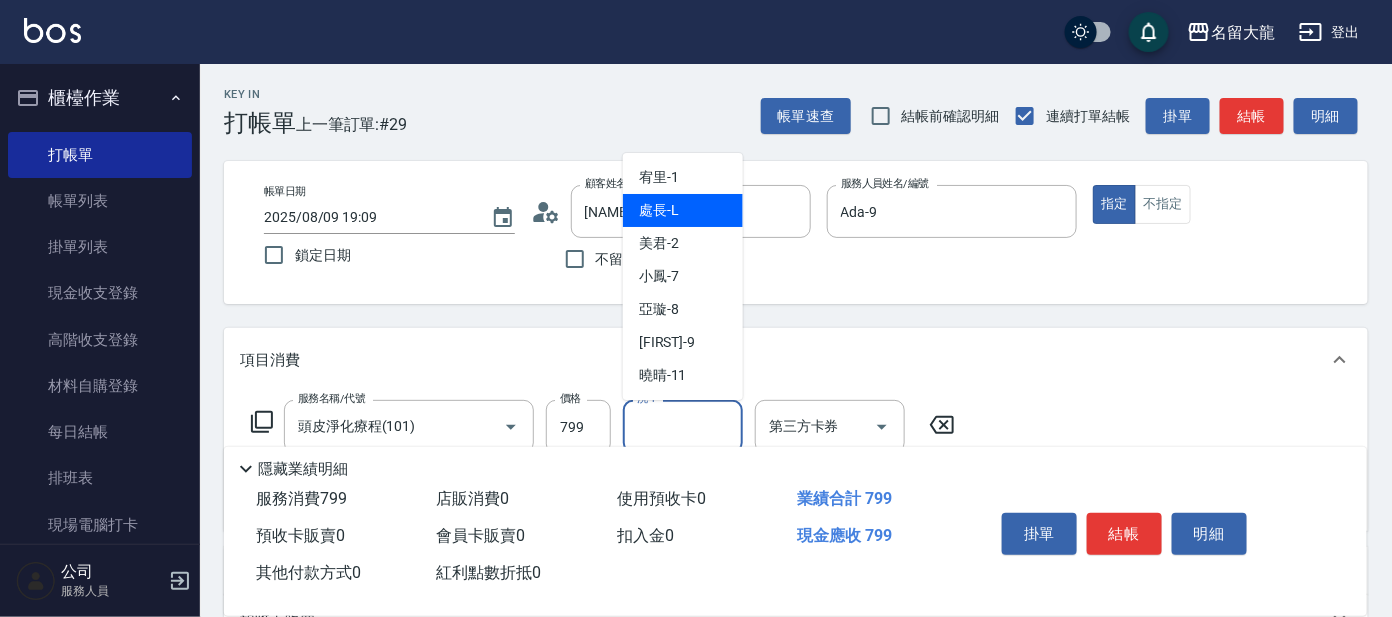 click on "處長 -L" at bounding box center [683, 210] 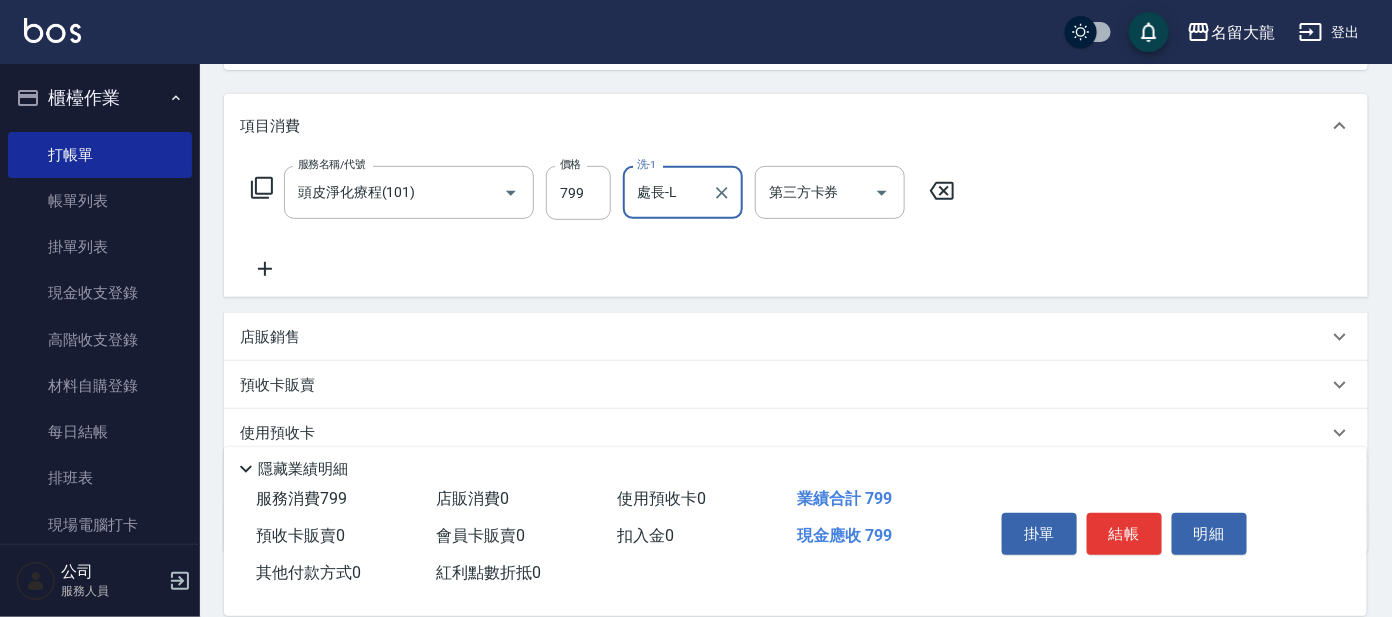scroll, scrollTop: 249, scrollLeft: 0, axis: vertical 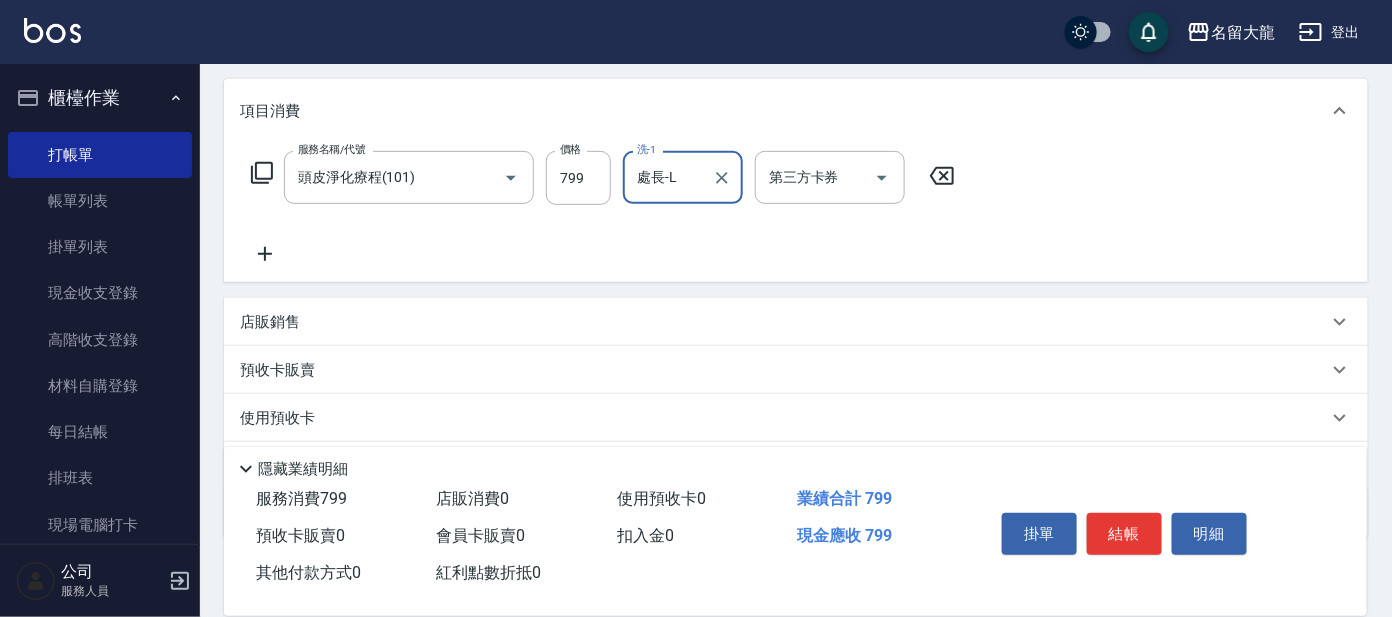 click 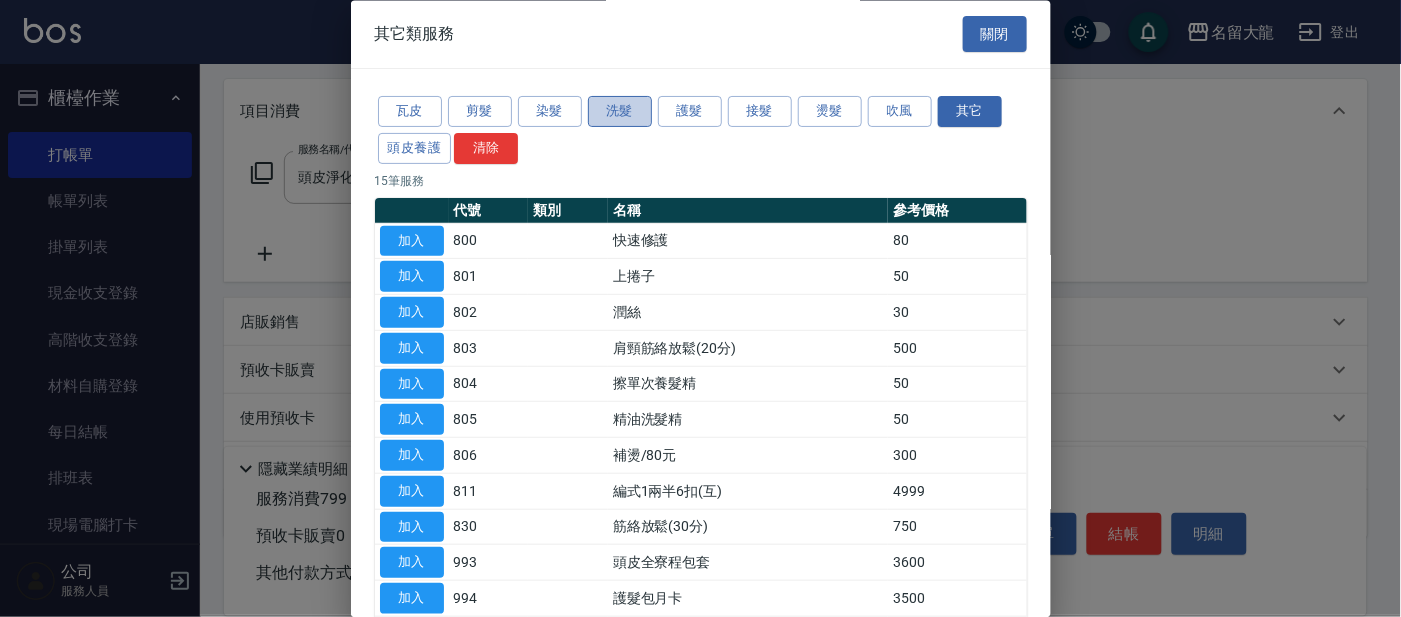 click on "洗髮" at bounding box center (620, 112) 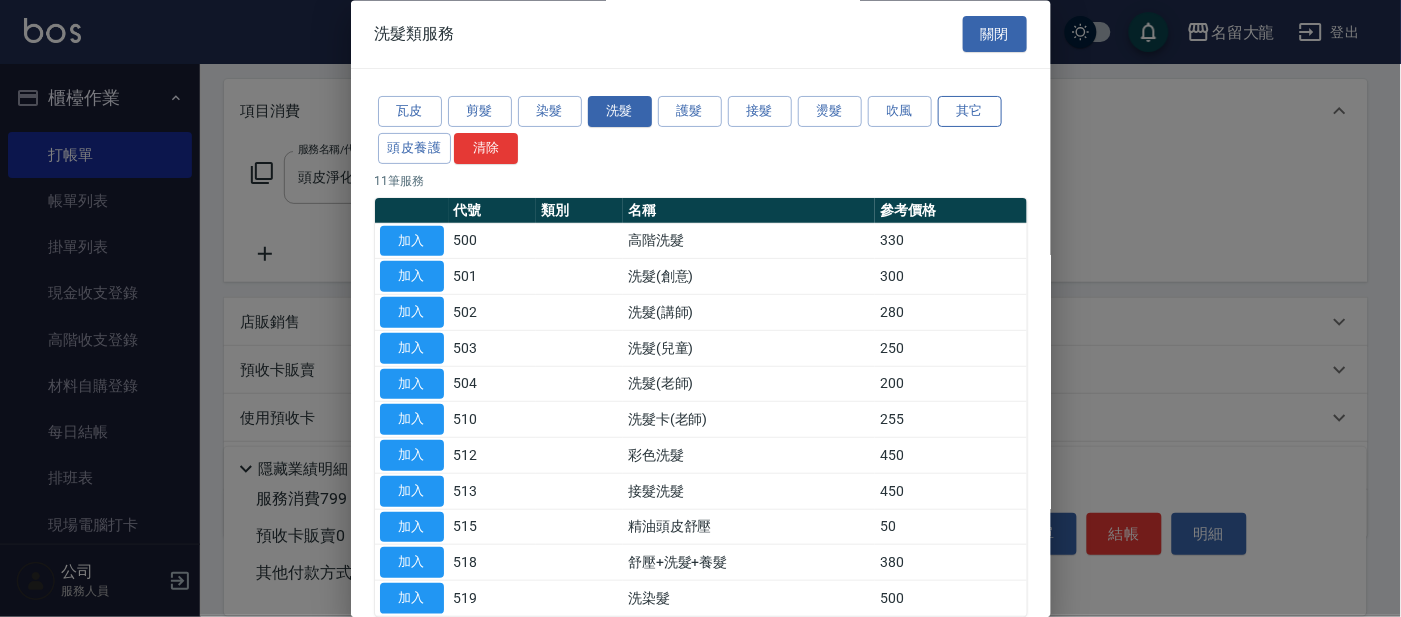click on "其它" at bounding box center (970, 112) 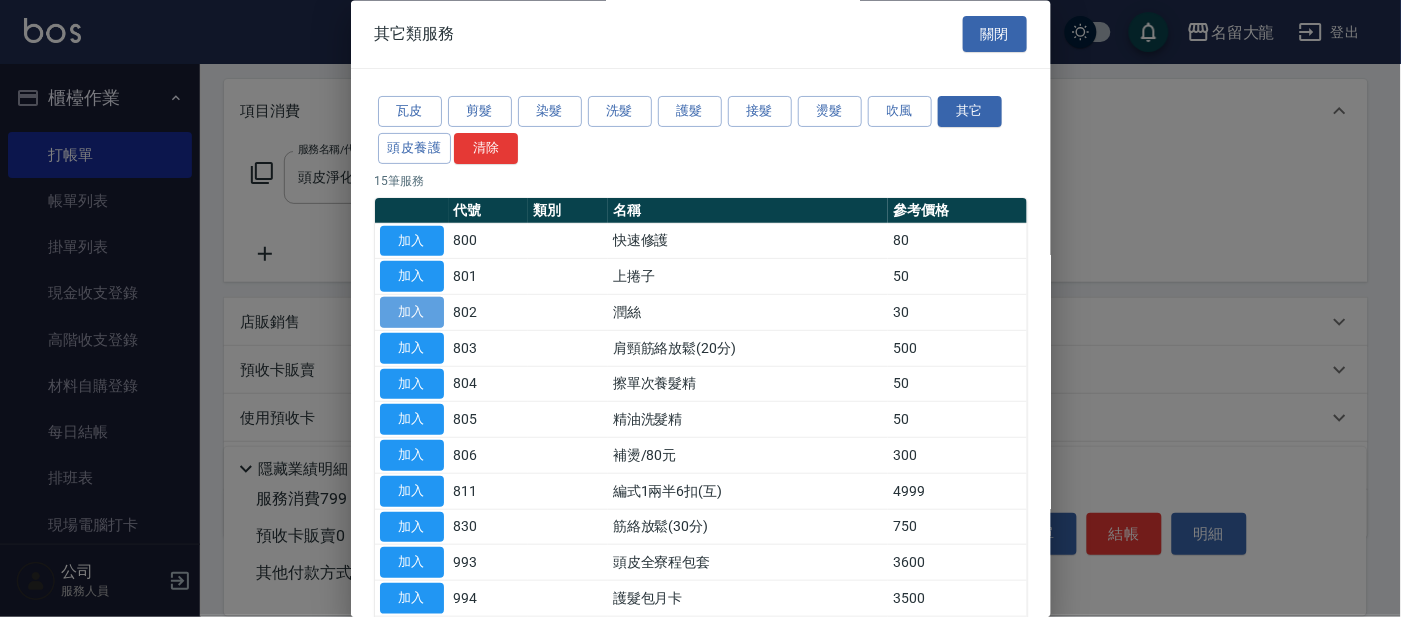 click on "加入" at bounding box center (412, 313) 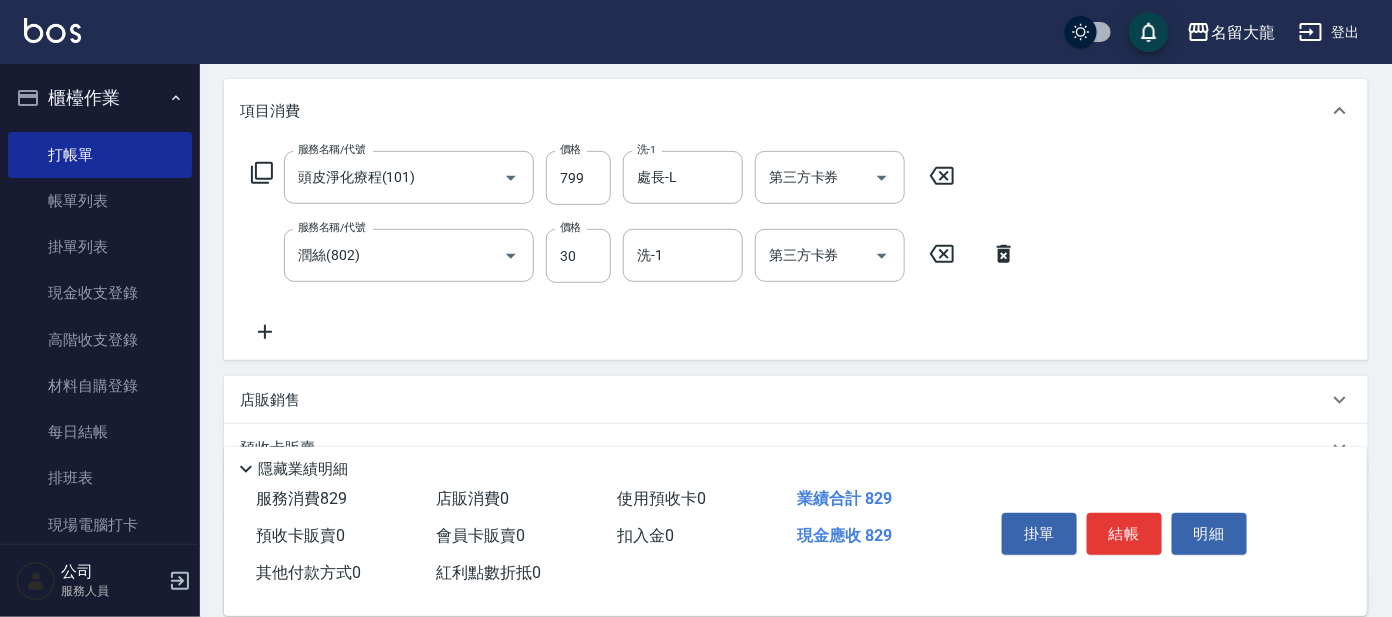 click 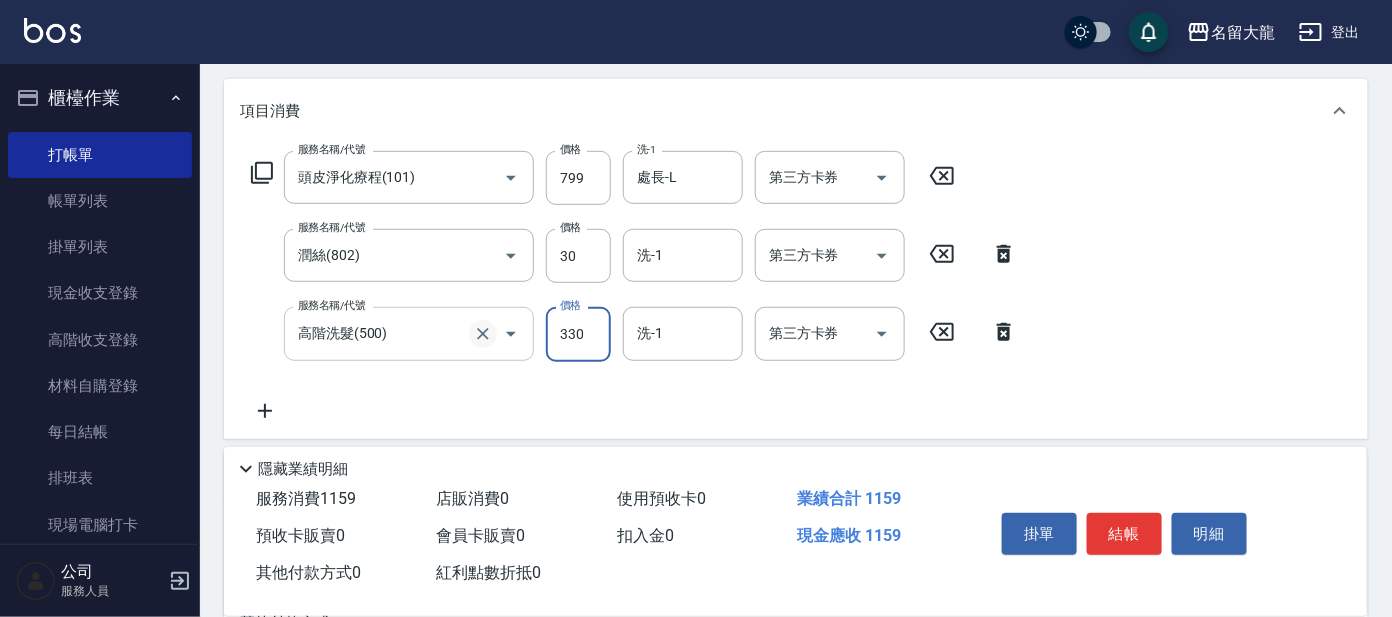 click 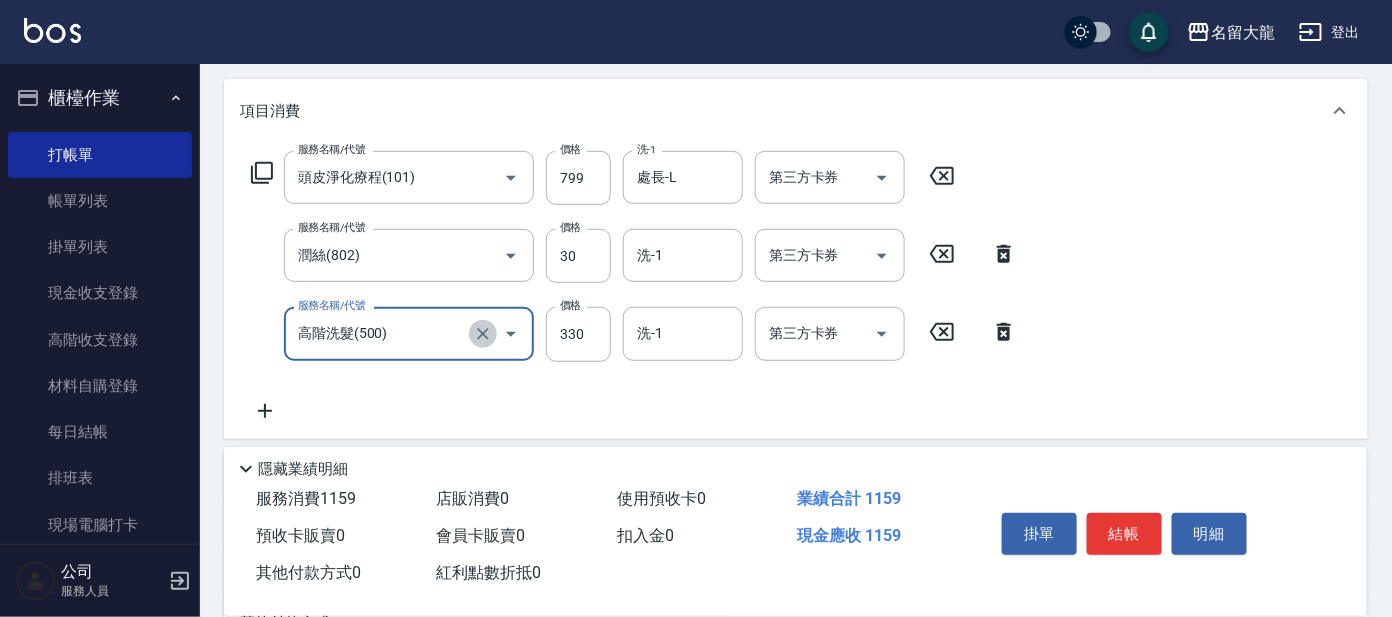 click 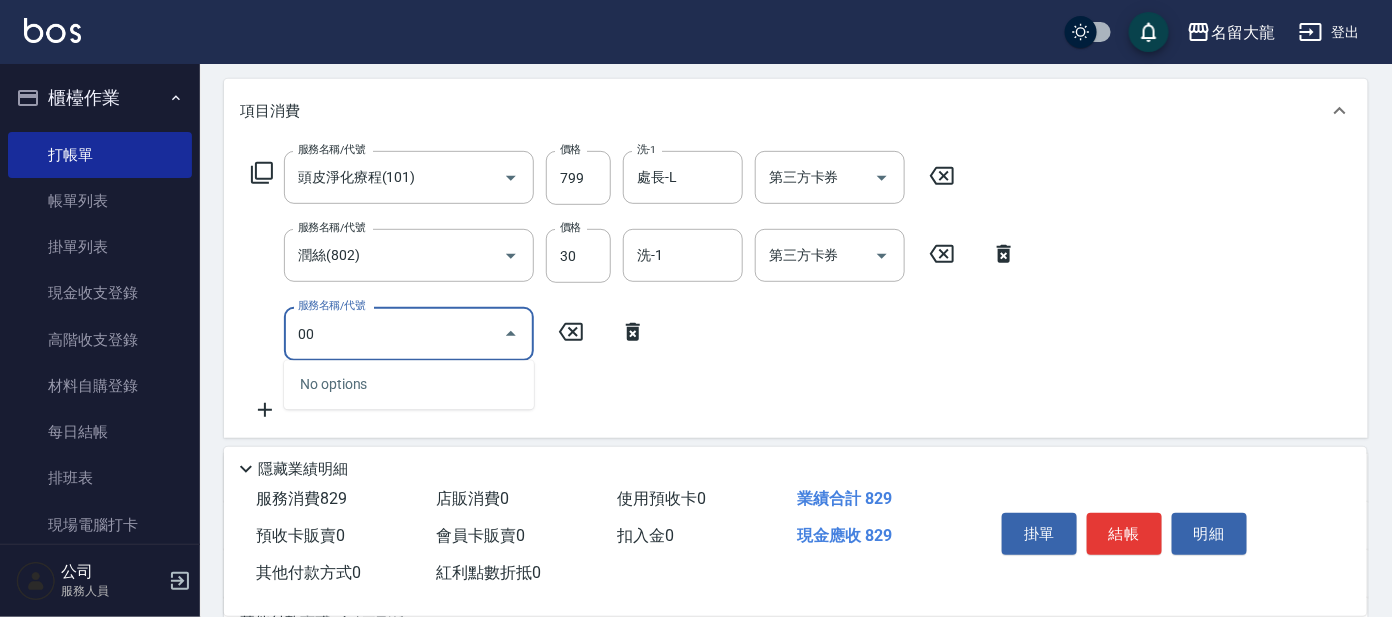 type on "0" 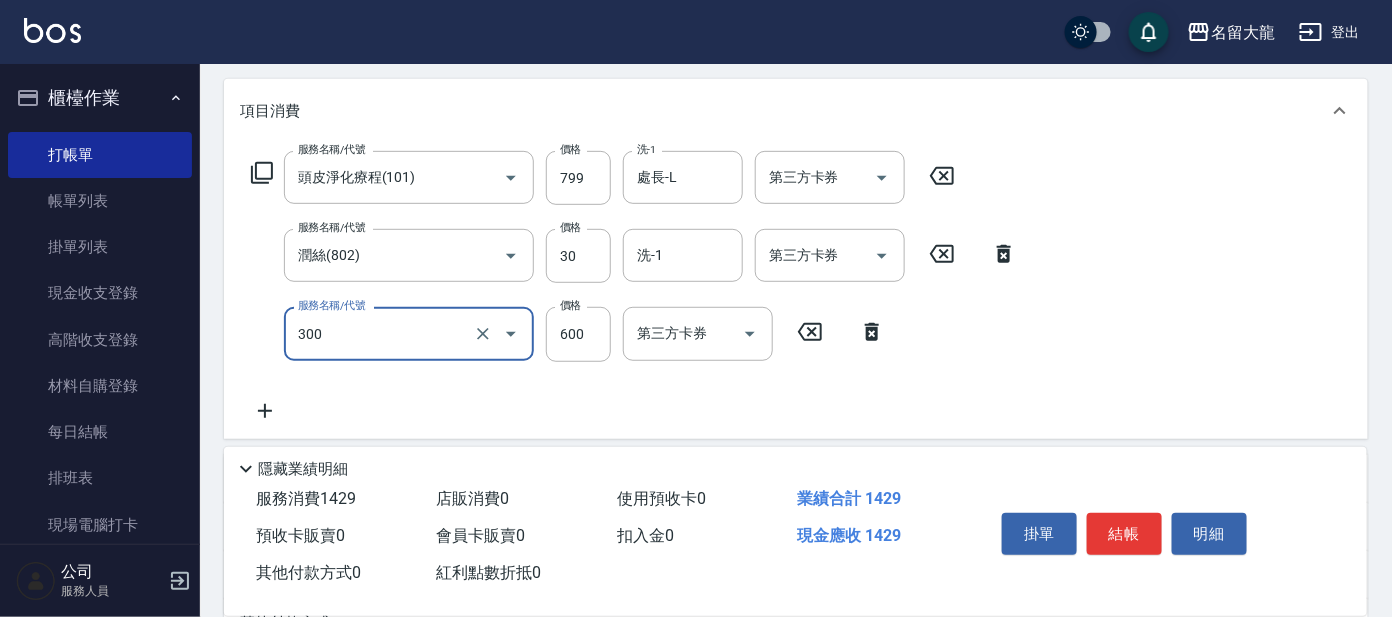 type on "剪髮 講師級設計師(300)" 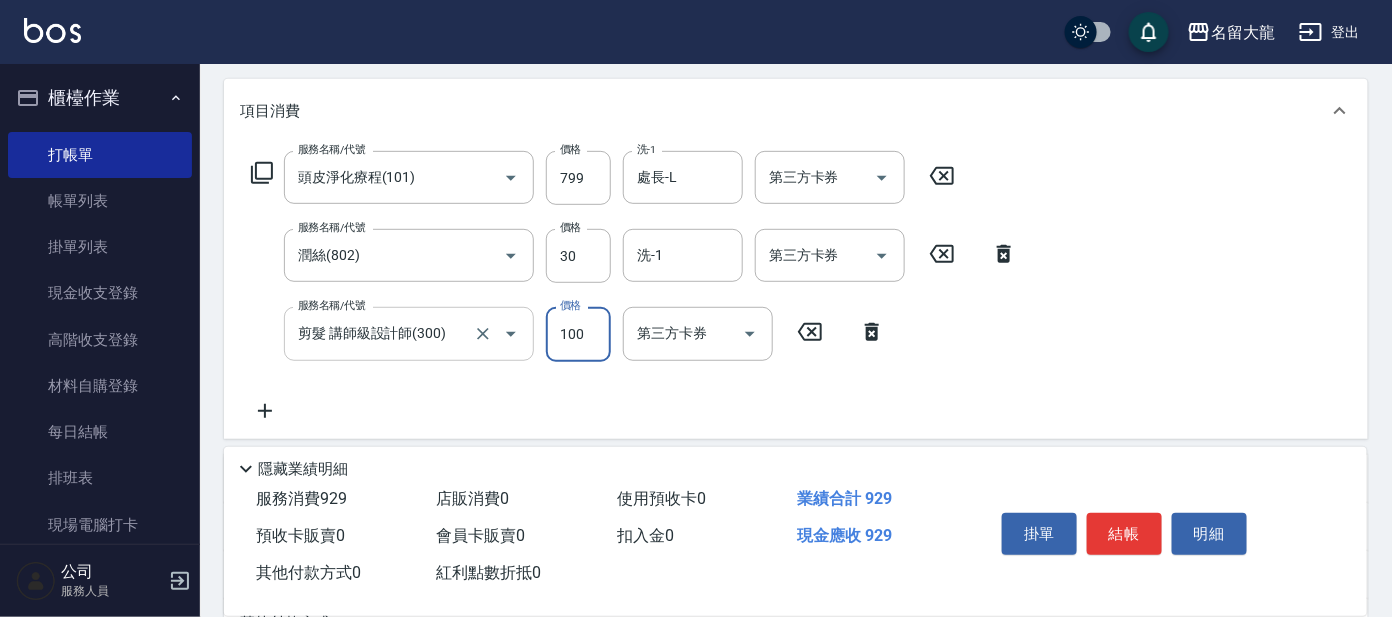 type on "100" 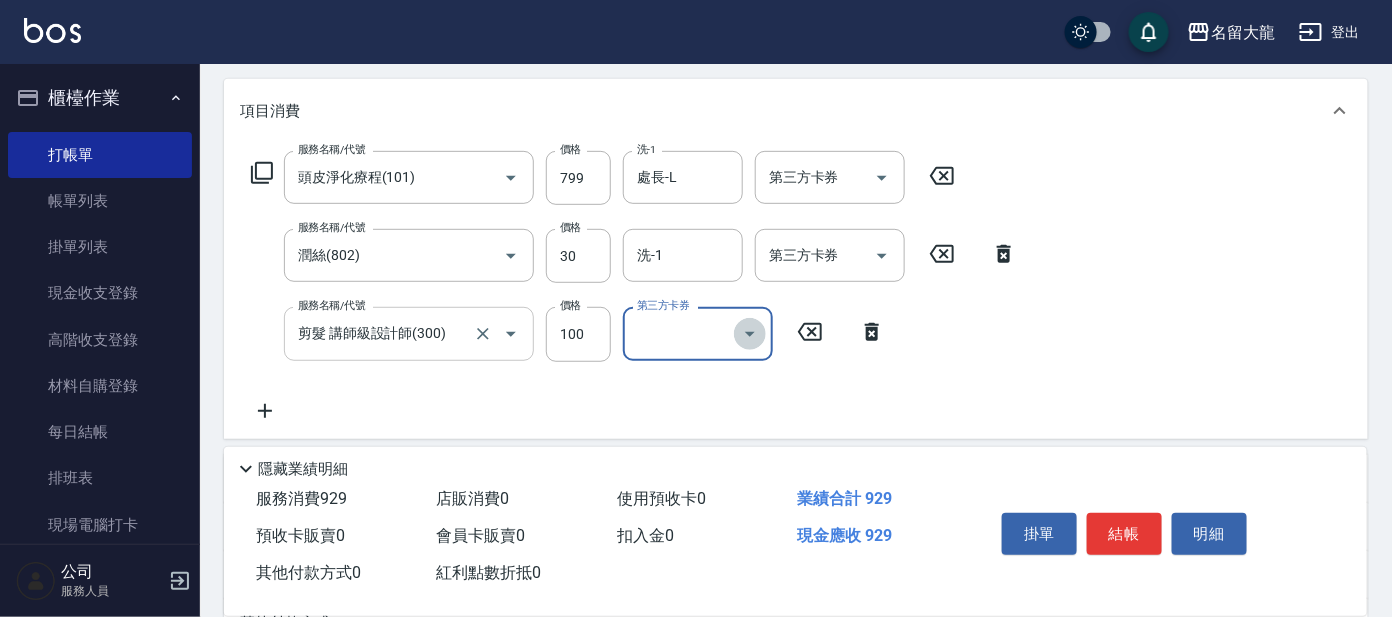 click at bounding box center [750, 334] 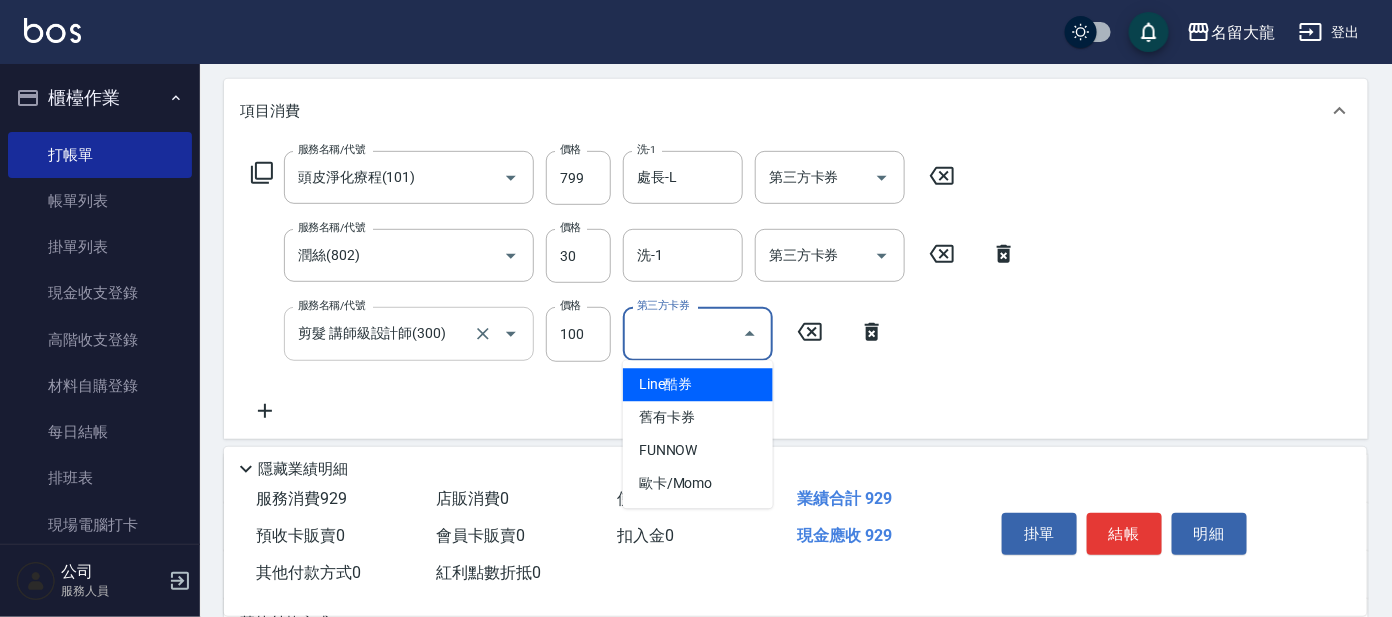 click 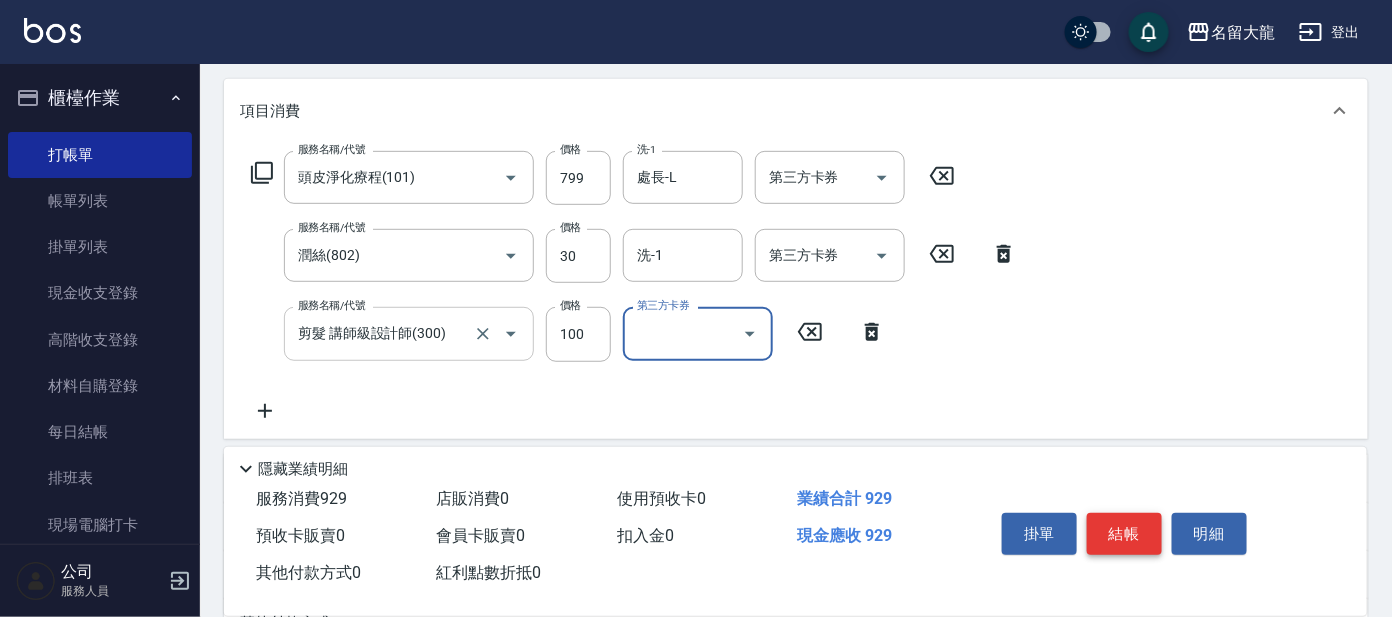 click on "結帳" at bounding box center [1124, 534] 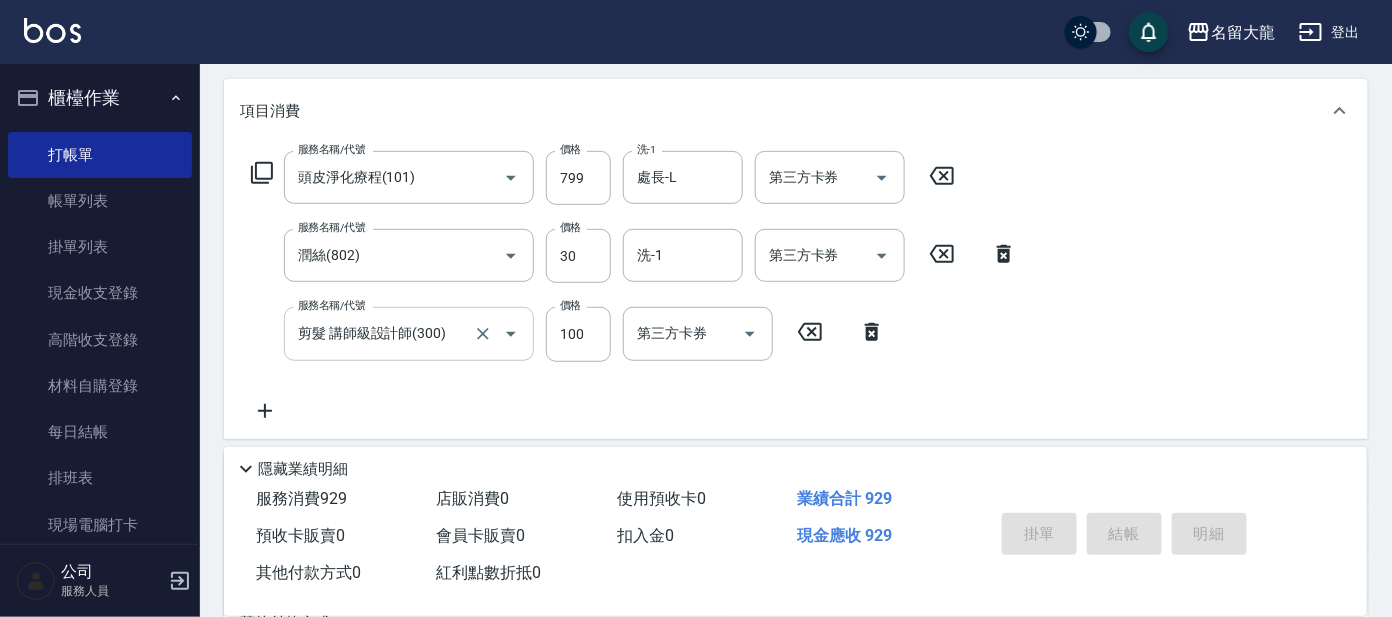 type on "[DATE] [TIME]" 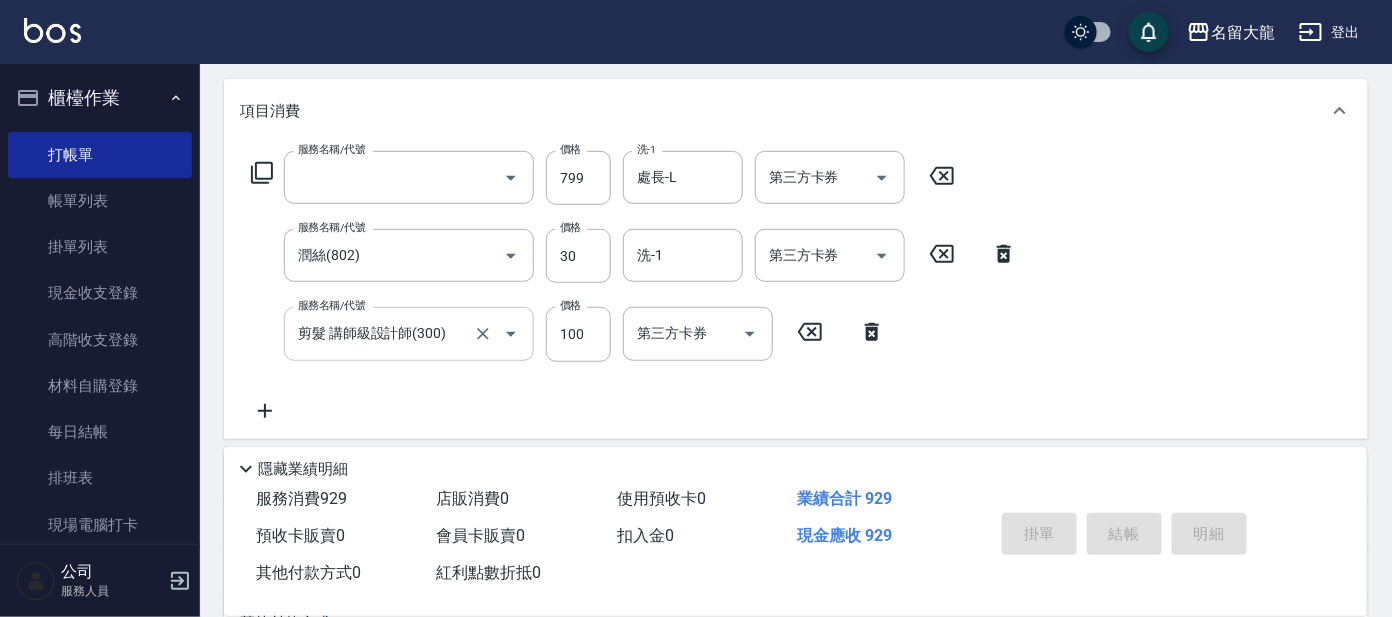 scroll, scrollTop: 0, scrollLeft: 0, axis: both 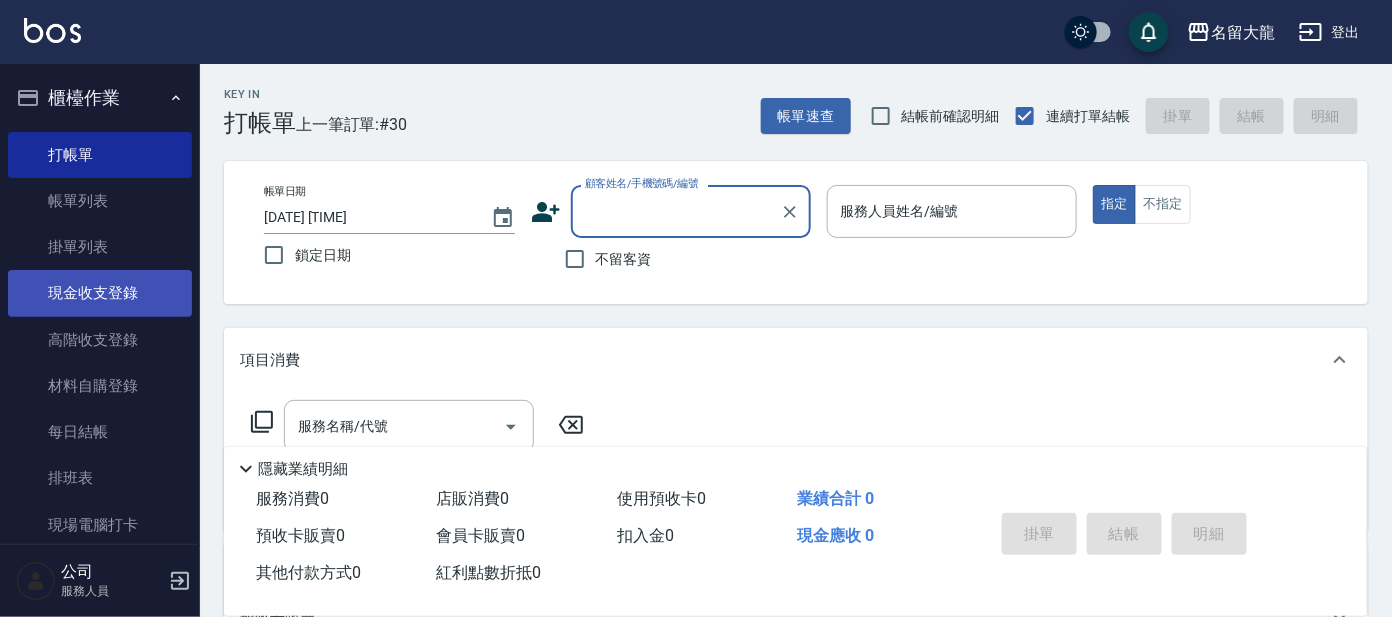 click on "現金收支登錄" at bounding box center [100, 293] 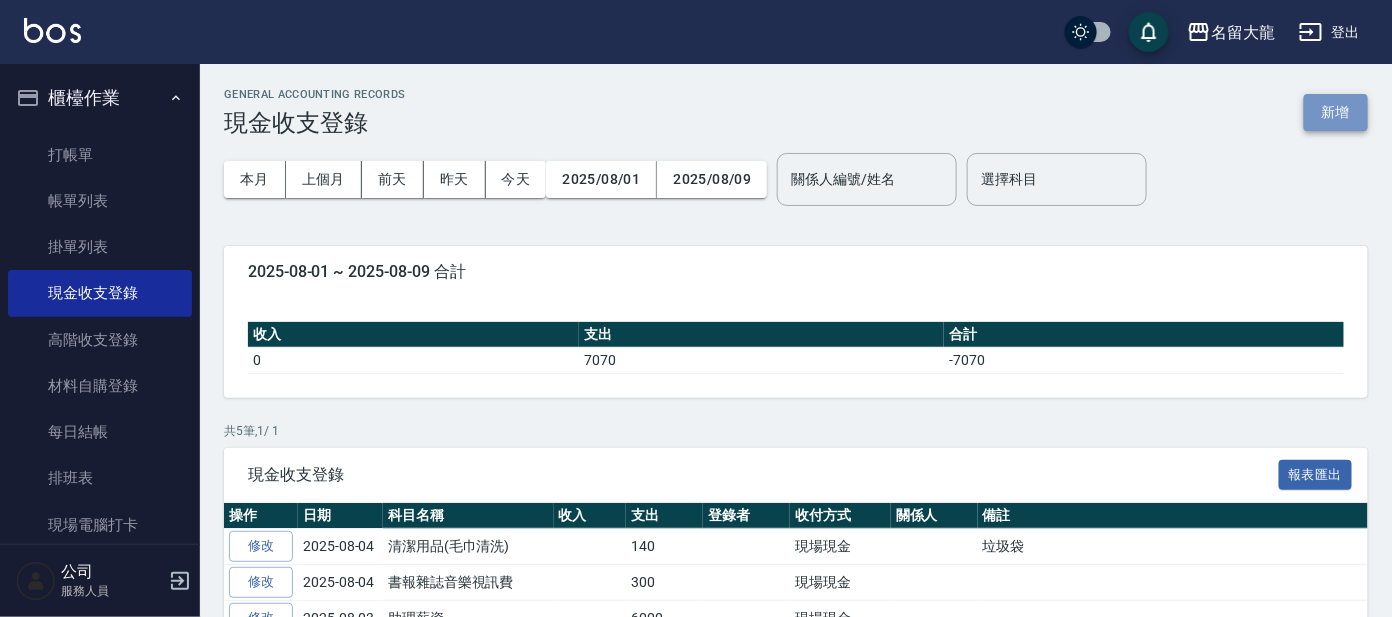 click on "新增" at bounding box center [1336, 112] 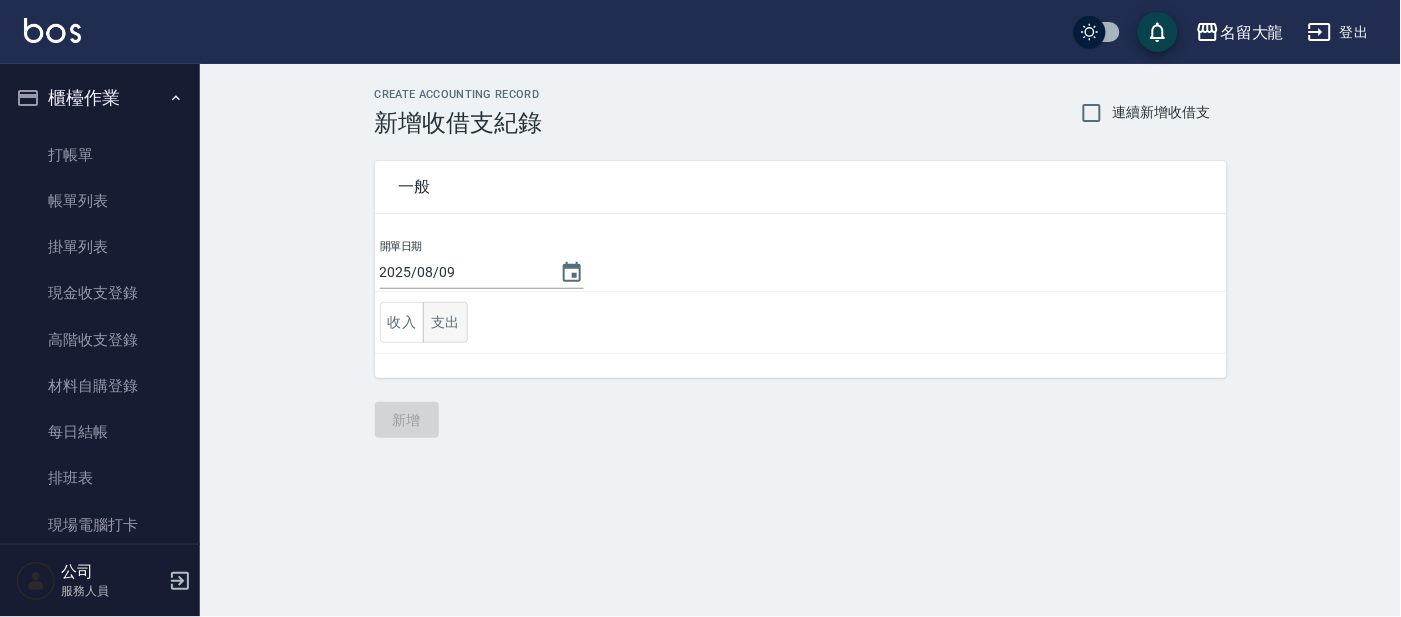 click on "支出" at bounding box center [445, 322] 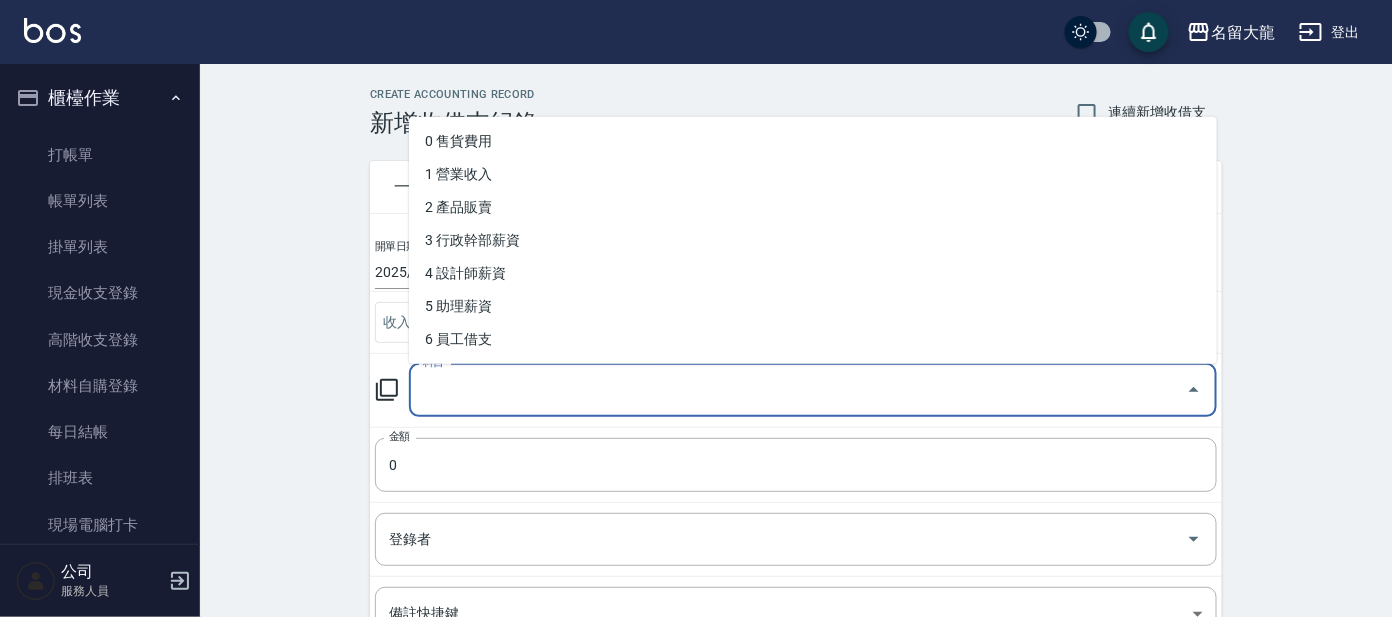 drag, startPoint x: 502, startPoint y: 378, endPoint x: 514, endPoint y: 356, distance: 25.059929 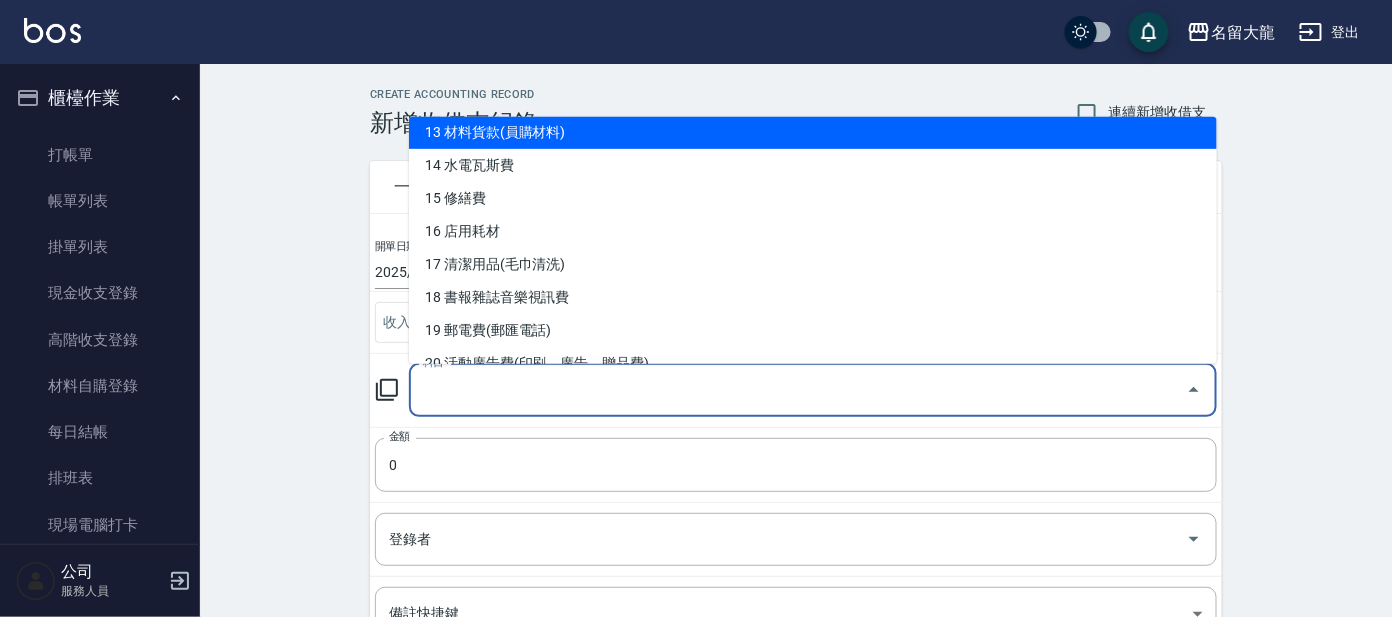 scroll, scrollTop: 374, scrollLeft: 0, axis: vertical 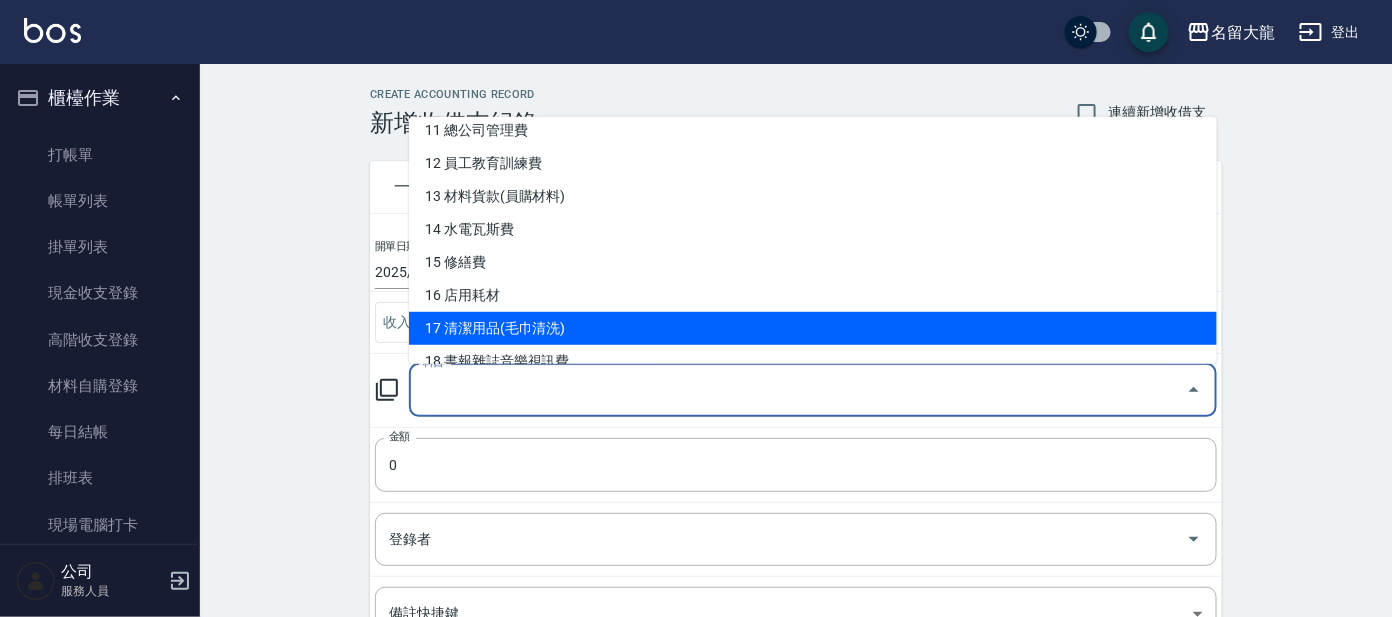 click on "17 清潔用品(毛巾清洗)" at bounding box center [813, 328] 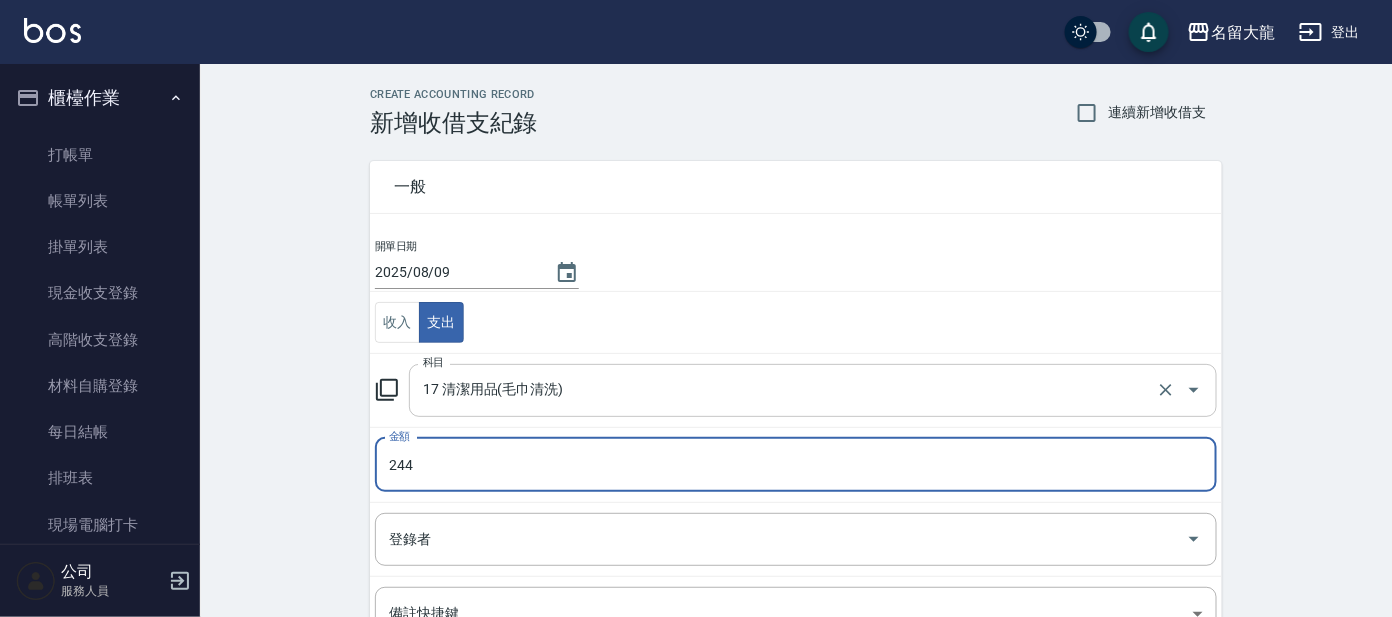 click on "17 清潔用品(毛巾清洗) 科目" at bounding box center (813, 390) 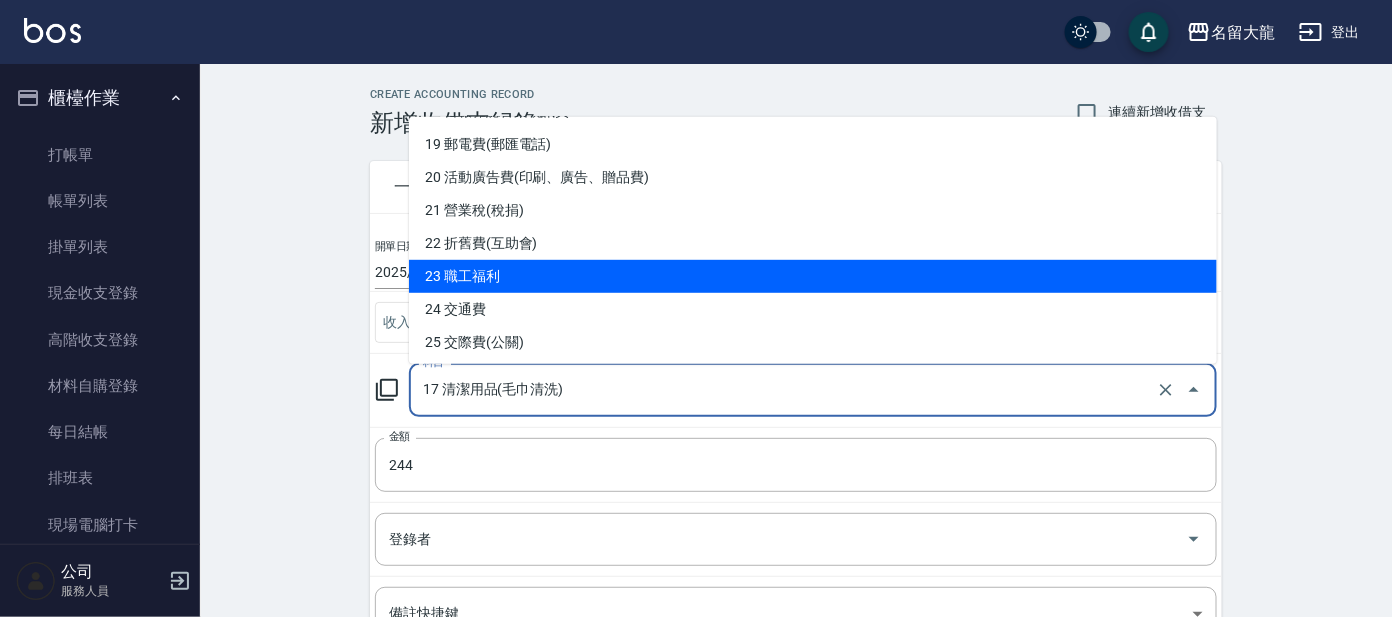 scroll, scrollTop: 749, scrollLeft: 0, axis: vertical 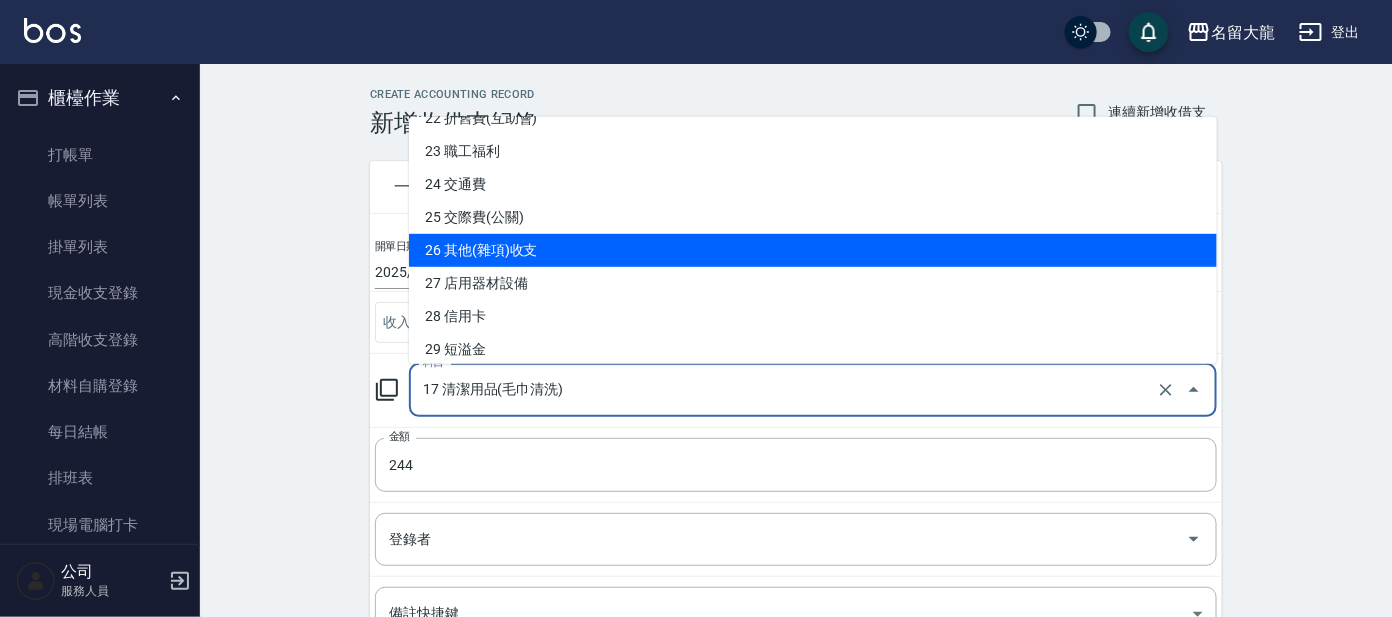 click on "26 其他(雜項)收支" at bounding box center [813, 250] 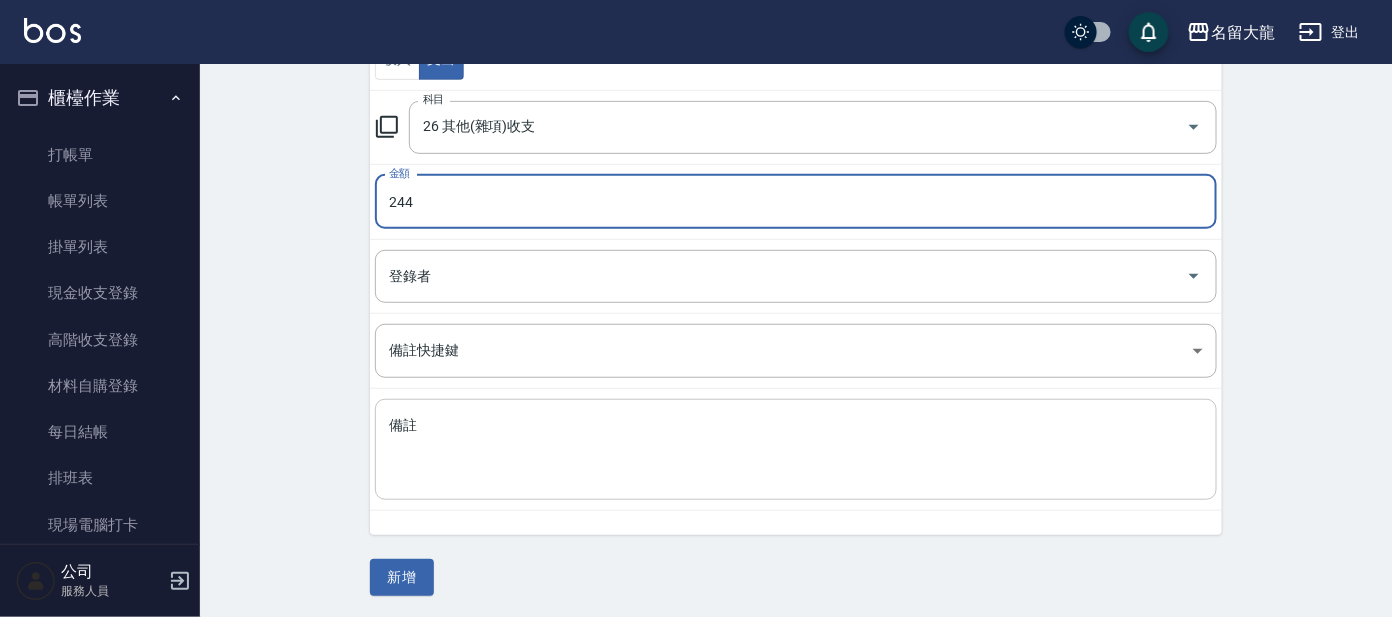 scroll, scrollTop: 264, scrollLeft: 0, axis: vertical 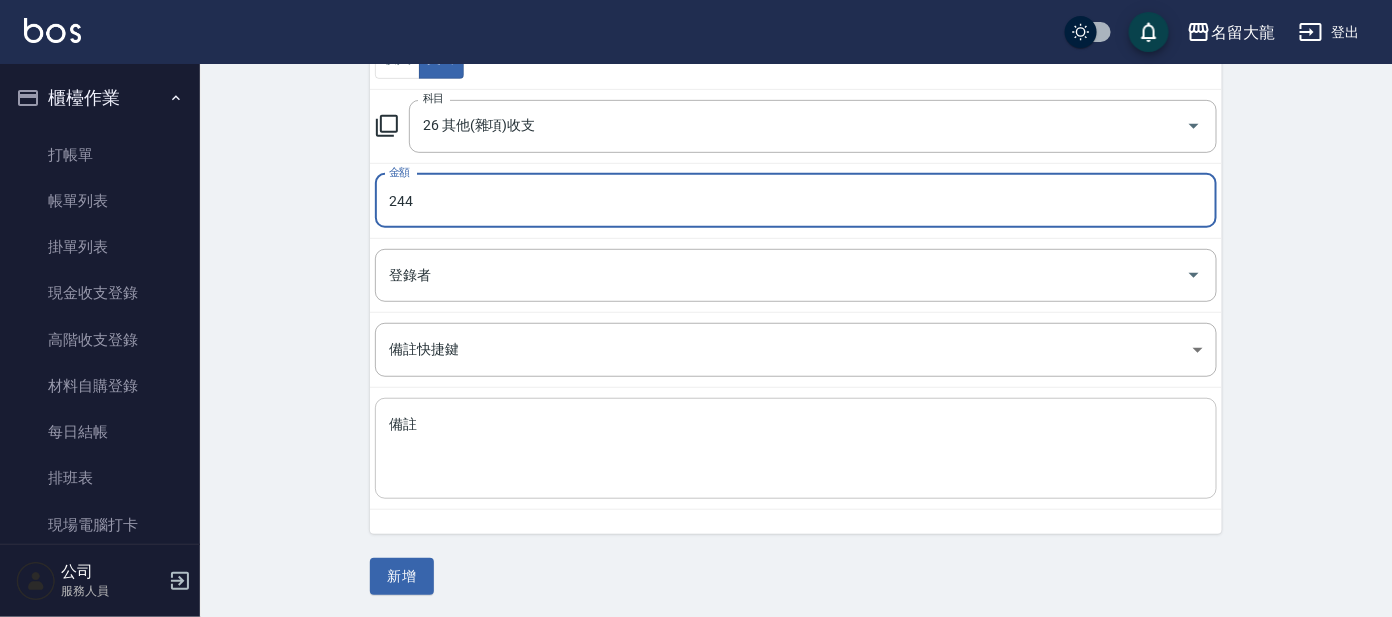 click on "備註" at bounding box center (796, 449) 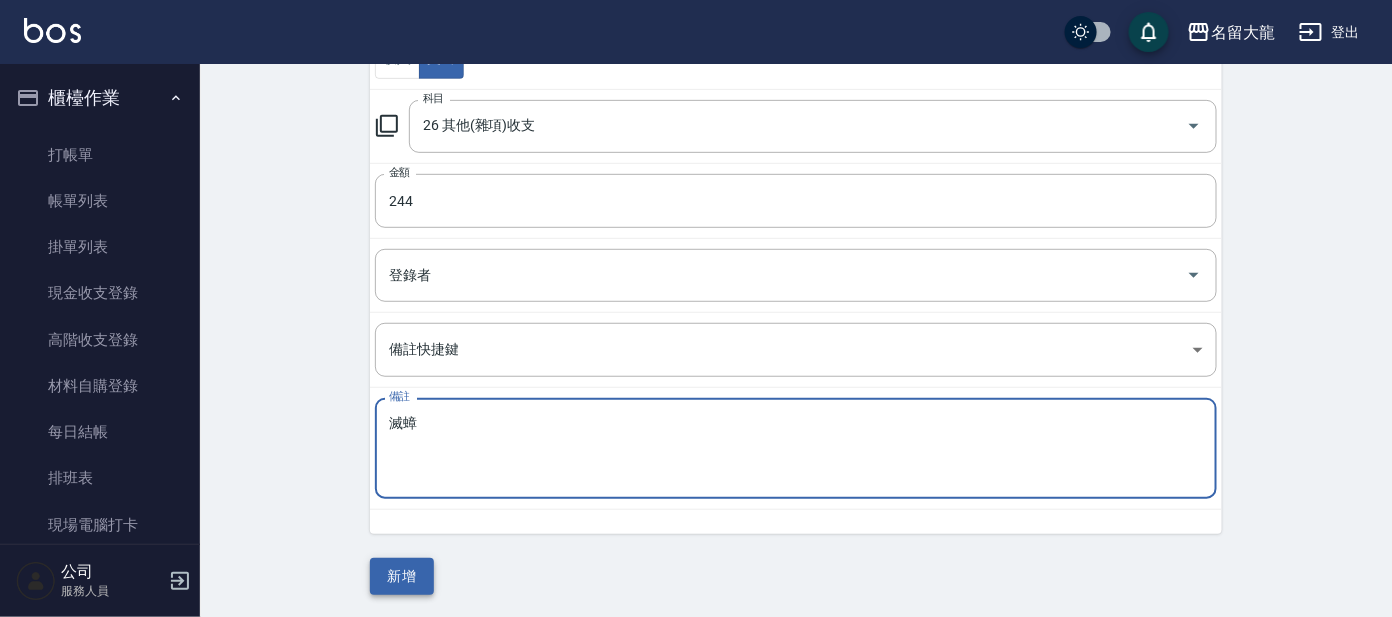 type on "滅蟑" 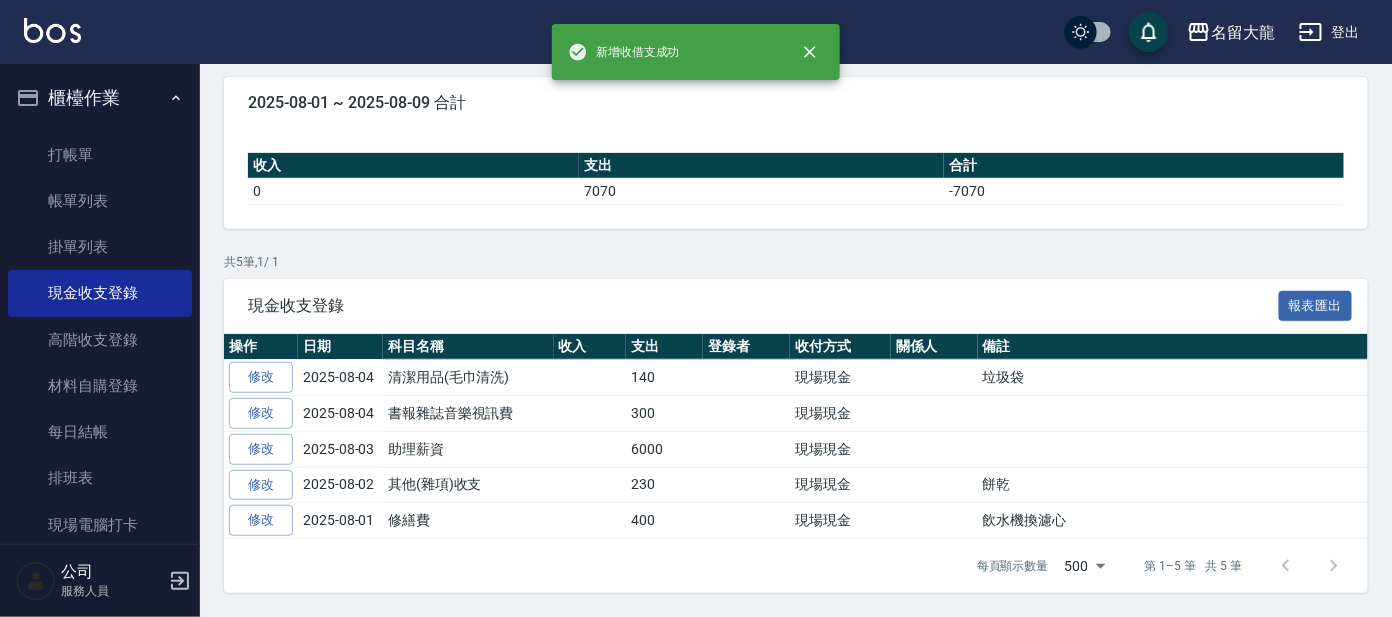 scroll, scrollTop: 0, scrollLeft: 0, axis: both 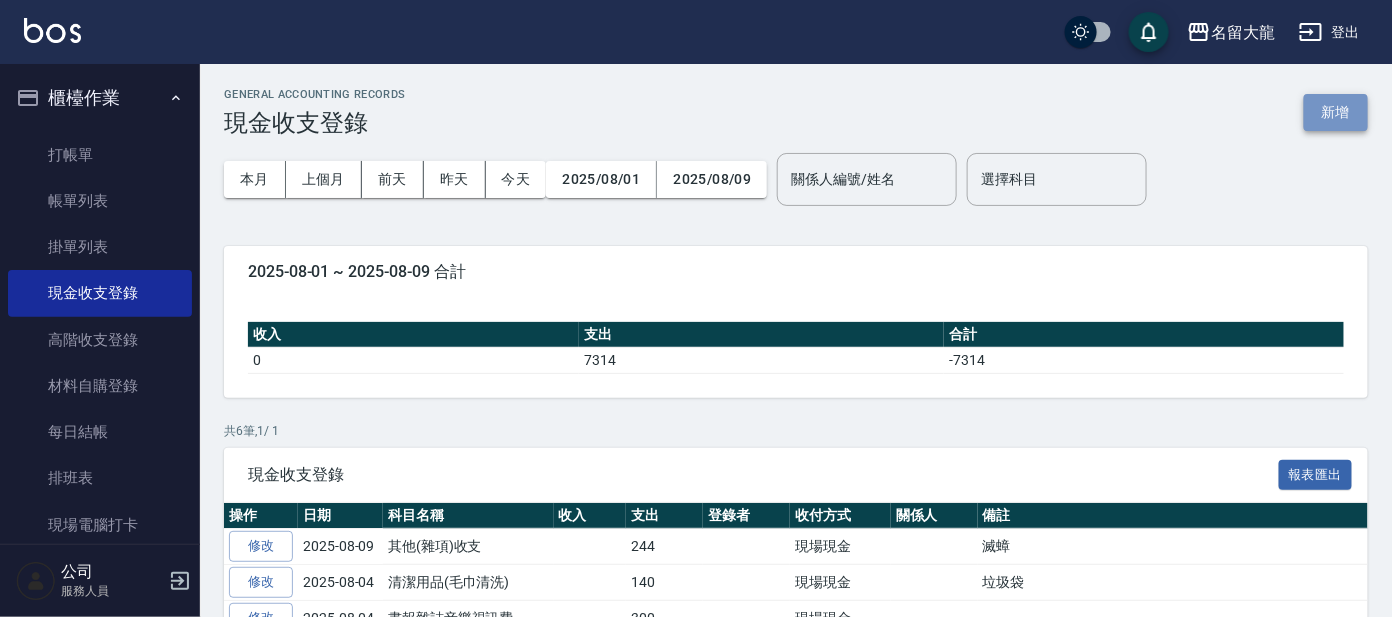 click on "新增" at bounding box center (1336, 112) 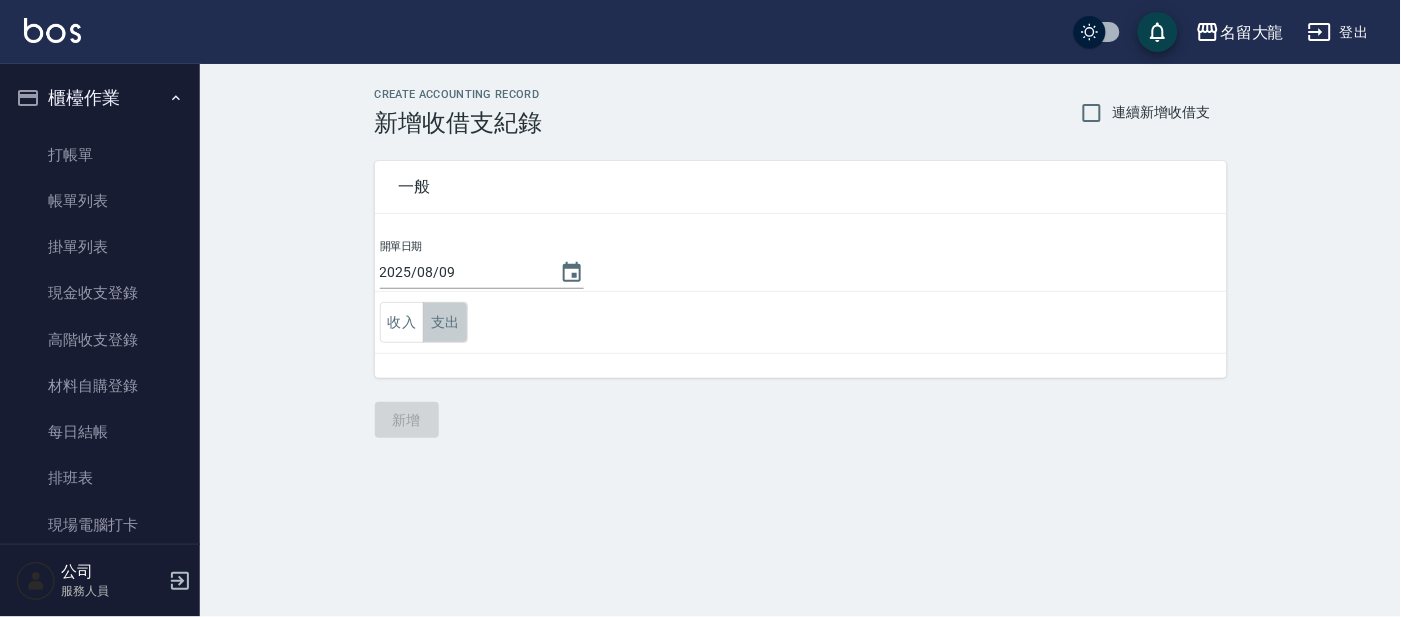 click on "支出" at bounding box center (445, 322) 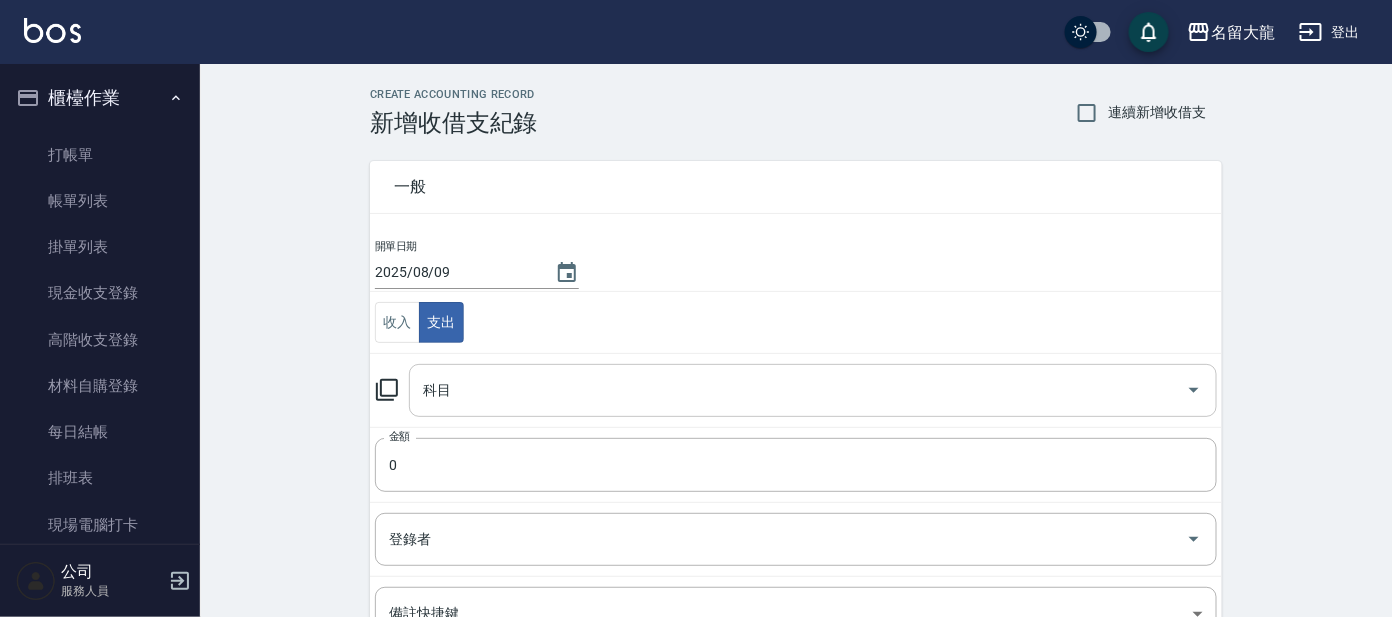 click on "科目" at bounding box center (798, 390) 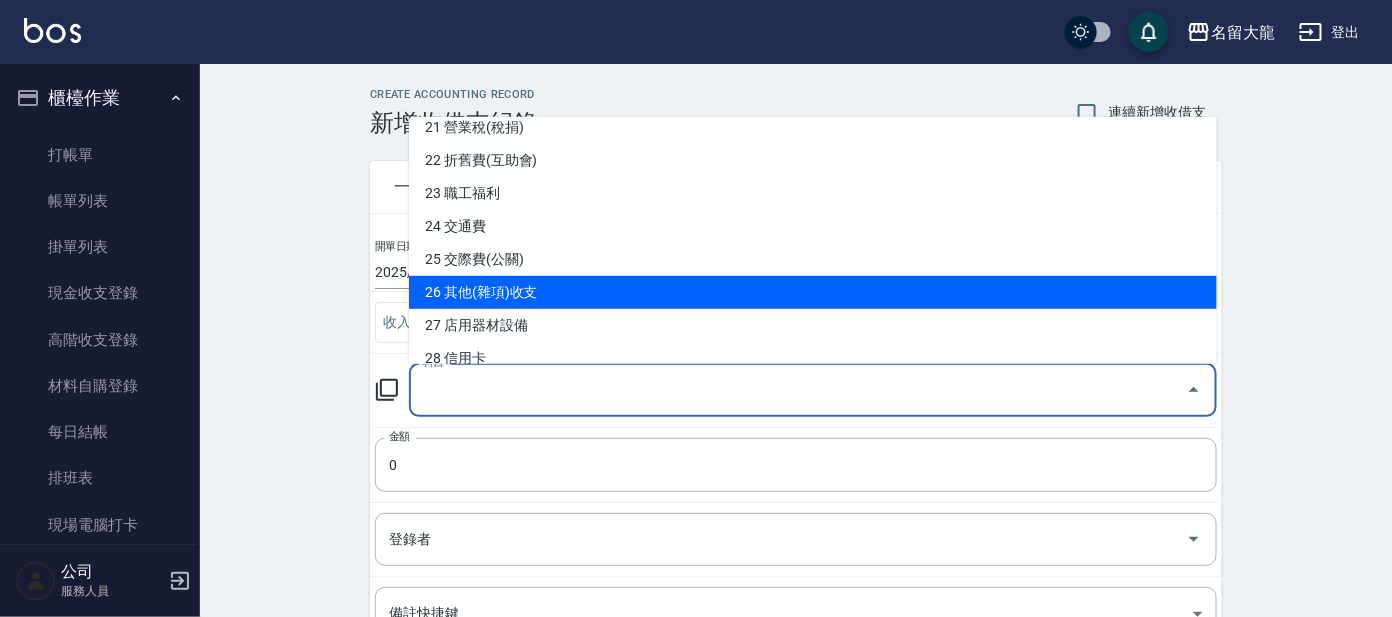 scroll, scrollTop: 749, scrollLeft: 0, axis: vertical 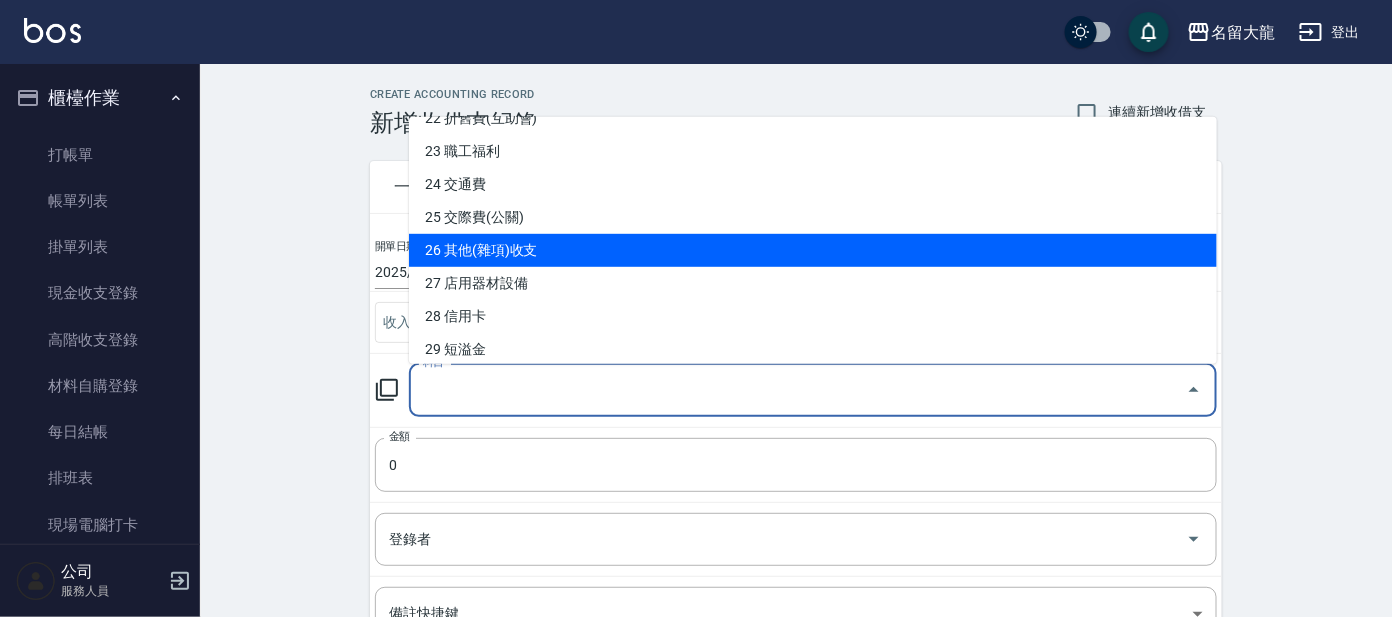 click on "26 其他(雜項)收支" at bounding box center (813, 250) 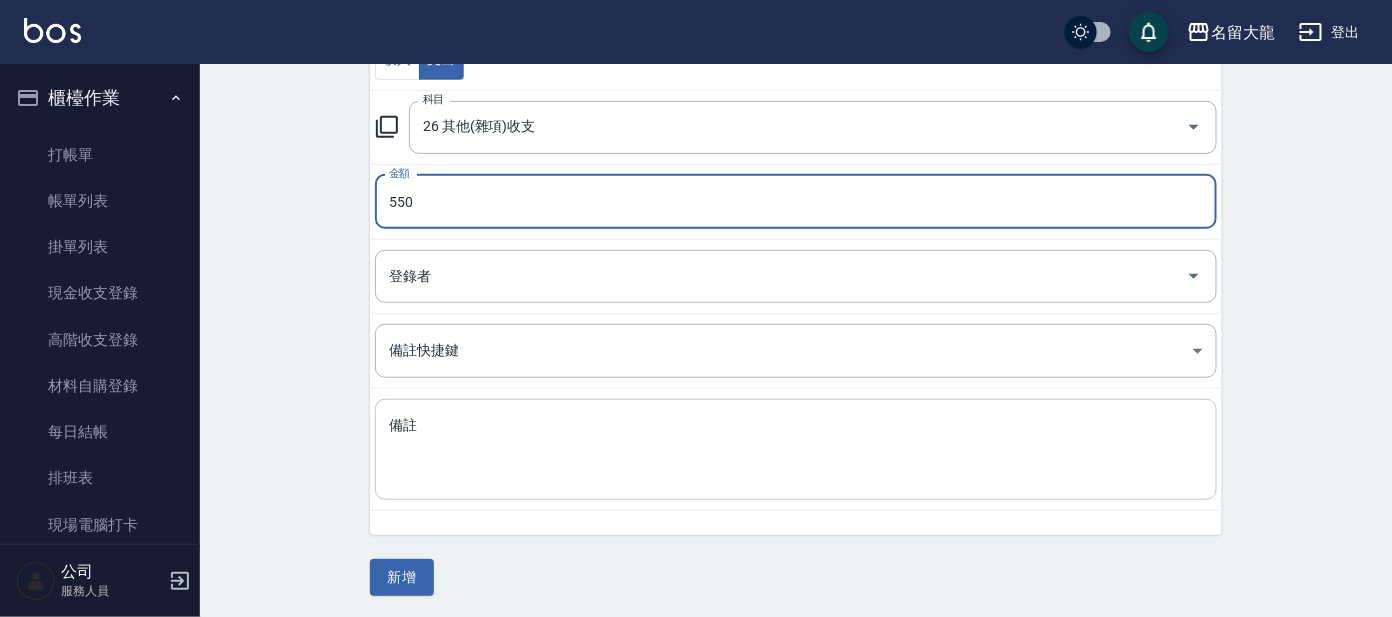 scroll, scrollTop: 264, scrollLeft: 0, axis: vertical 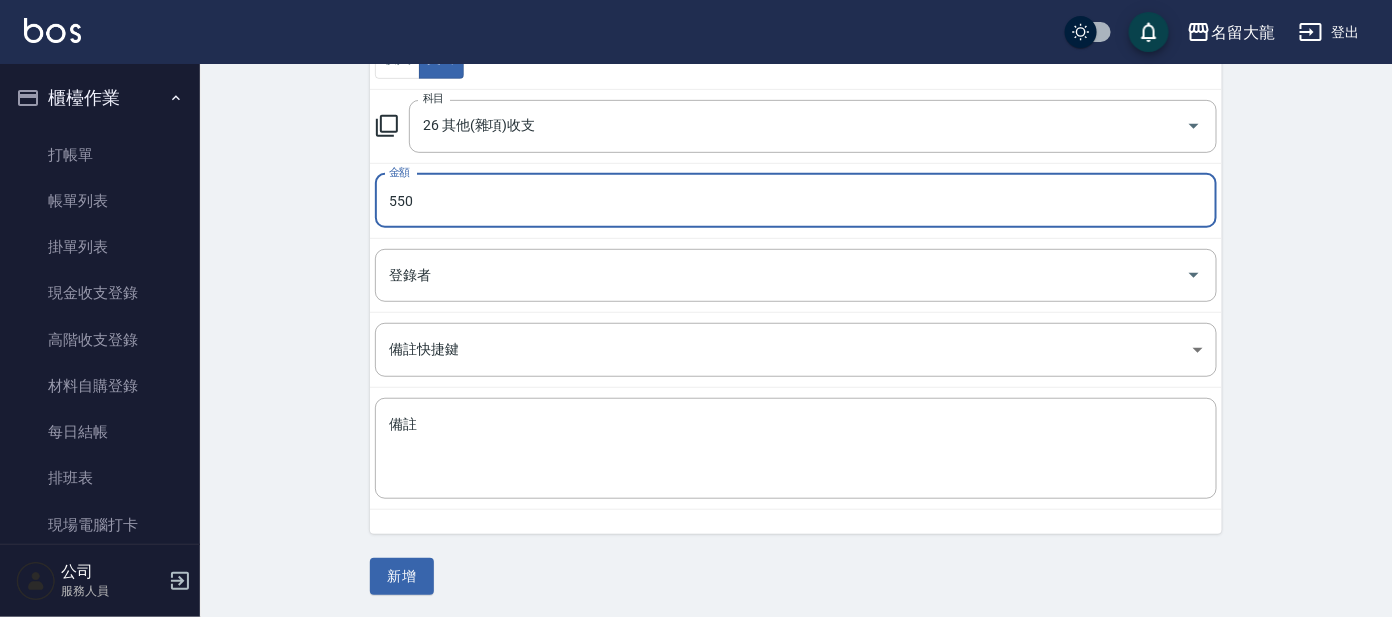type on "550" 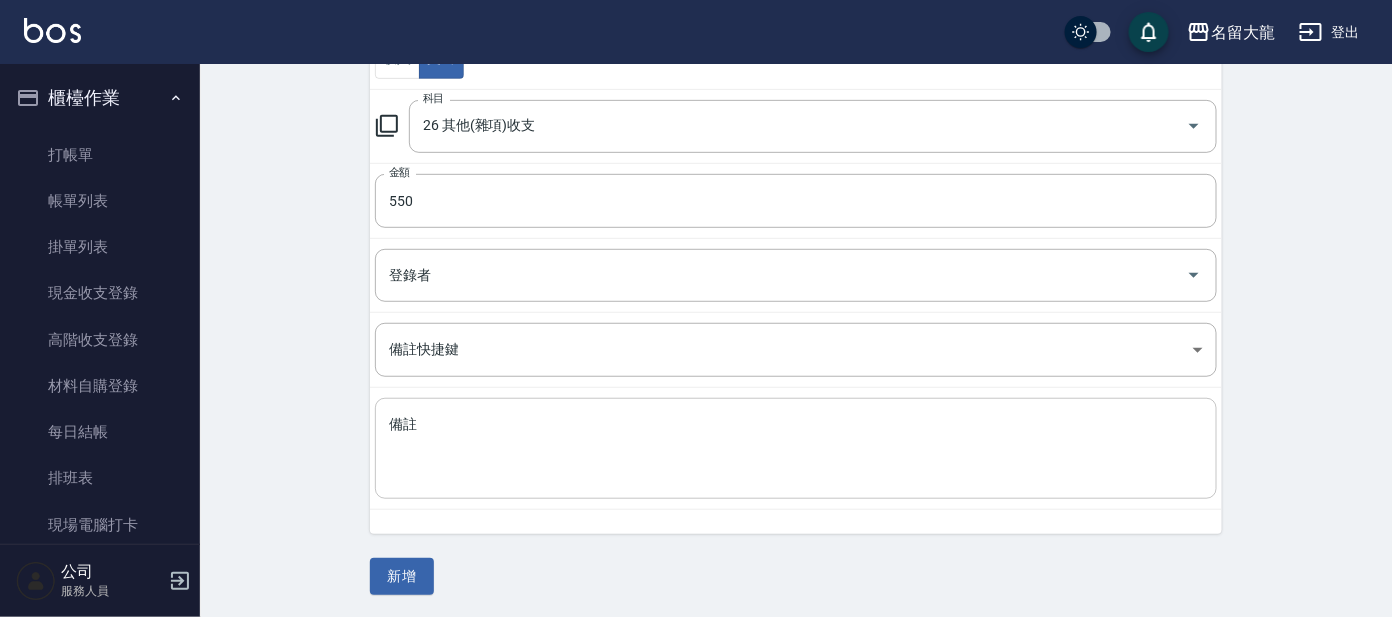 click on "備註" at bounding box center [796, 449] 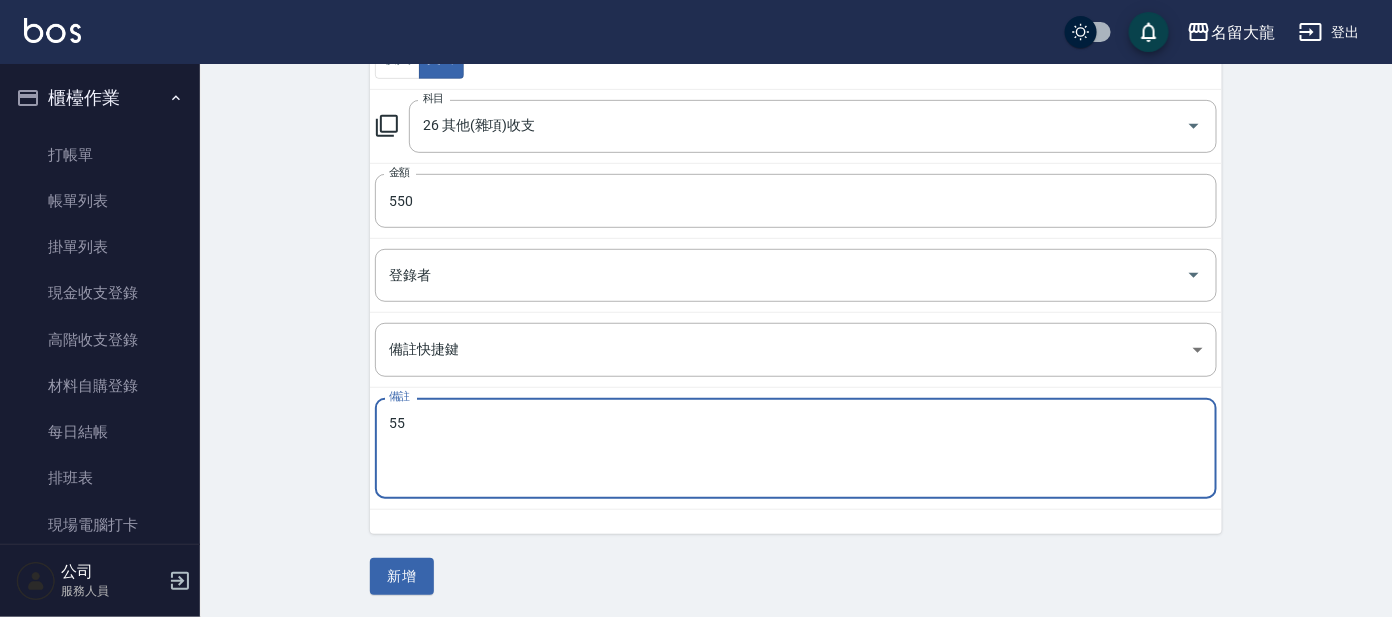 type on "5" 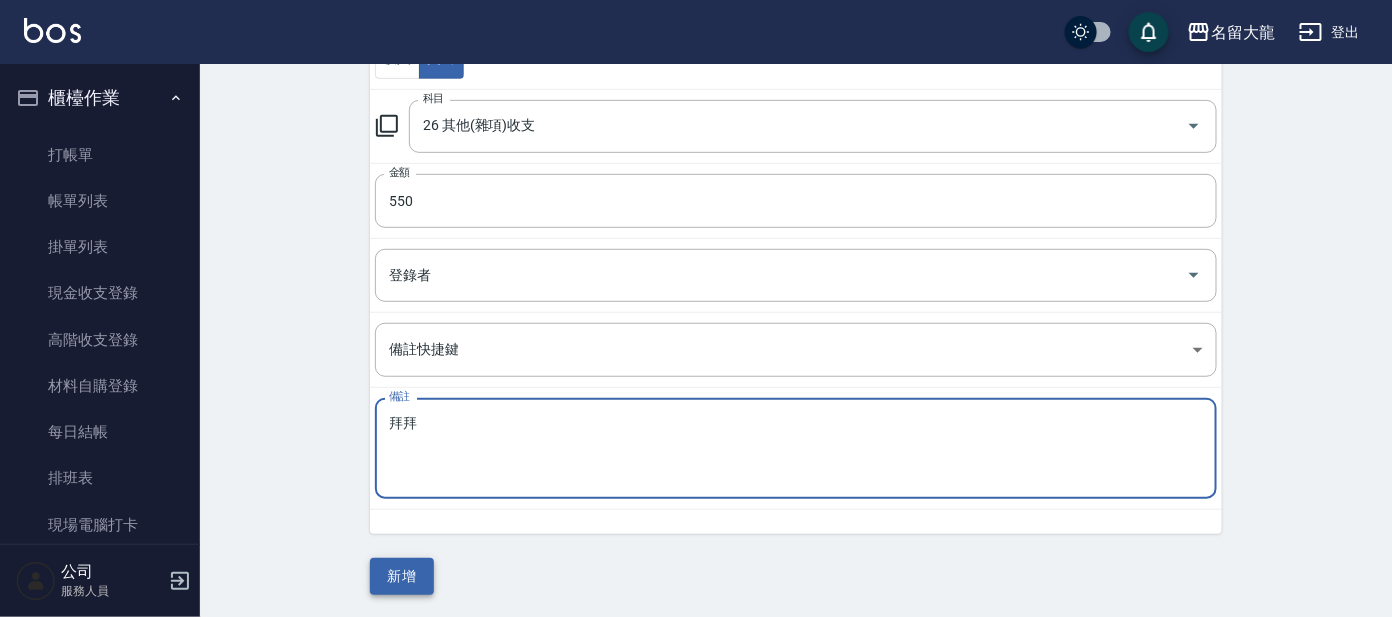 type on "拜拜" 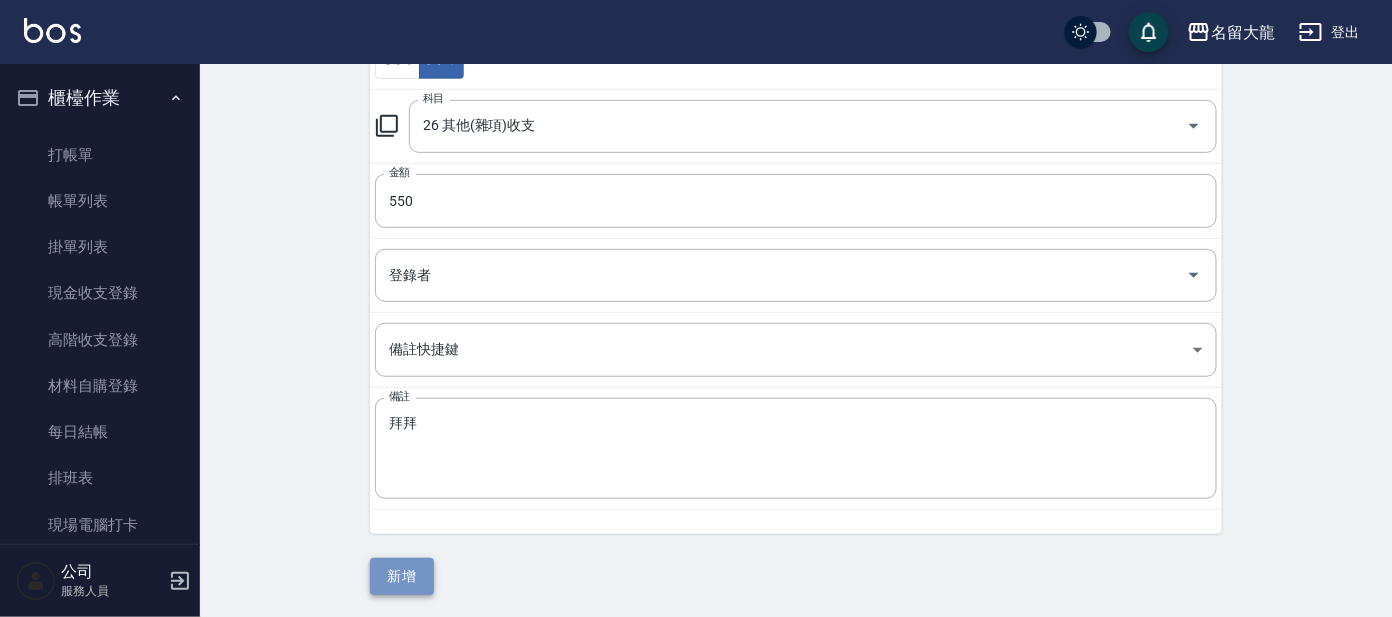 click on "新增" at bounding box center (402, 576) 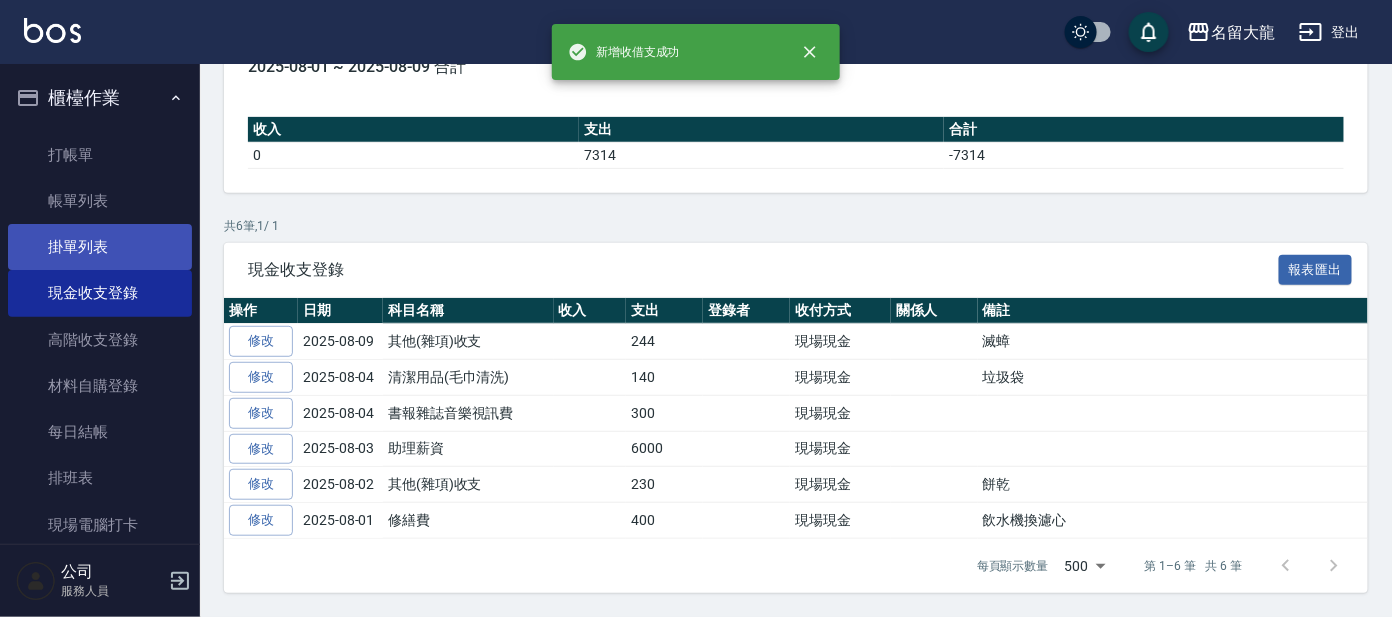 scroll, scrollTop: 0, scrollLeft: 0, axis: both 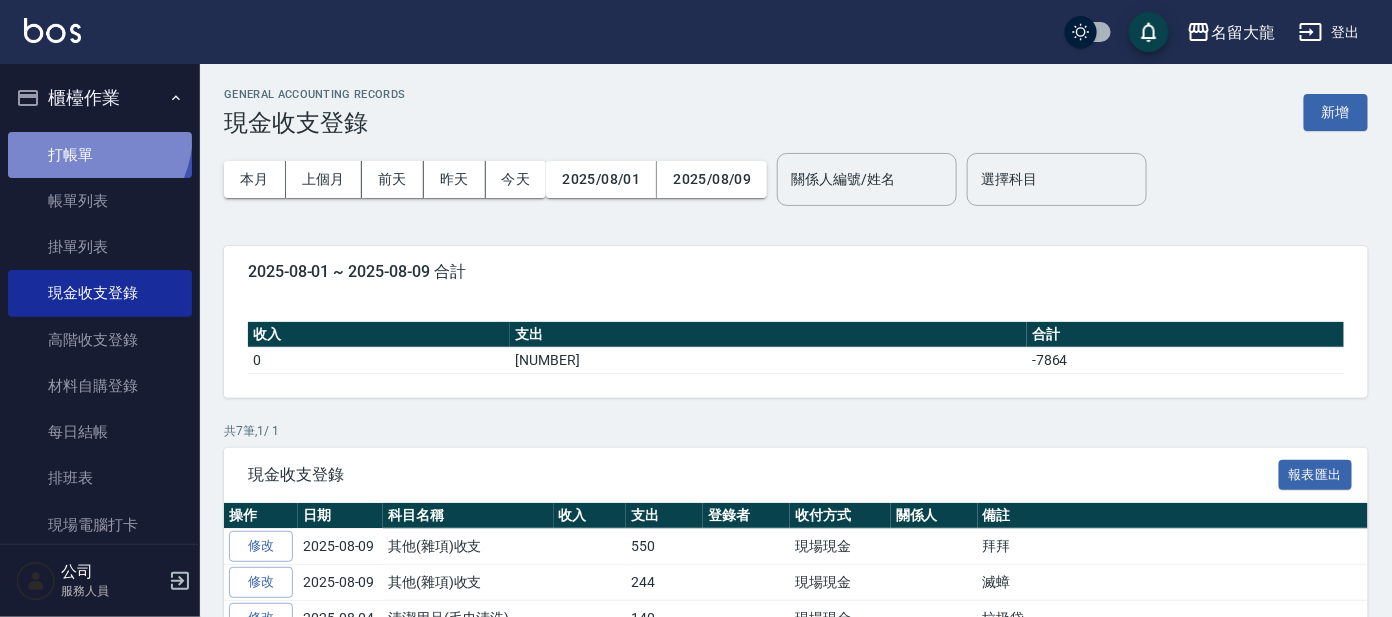 click on "打帳單" at bounding box center (100, 155) 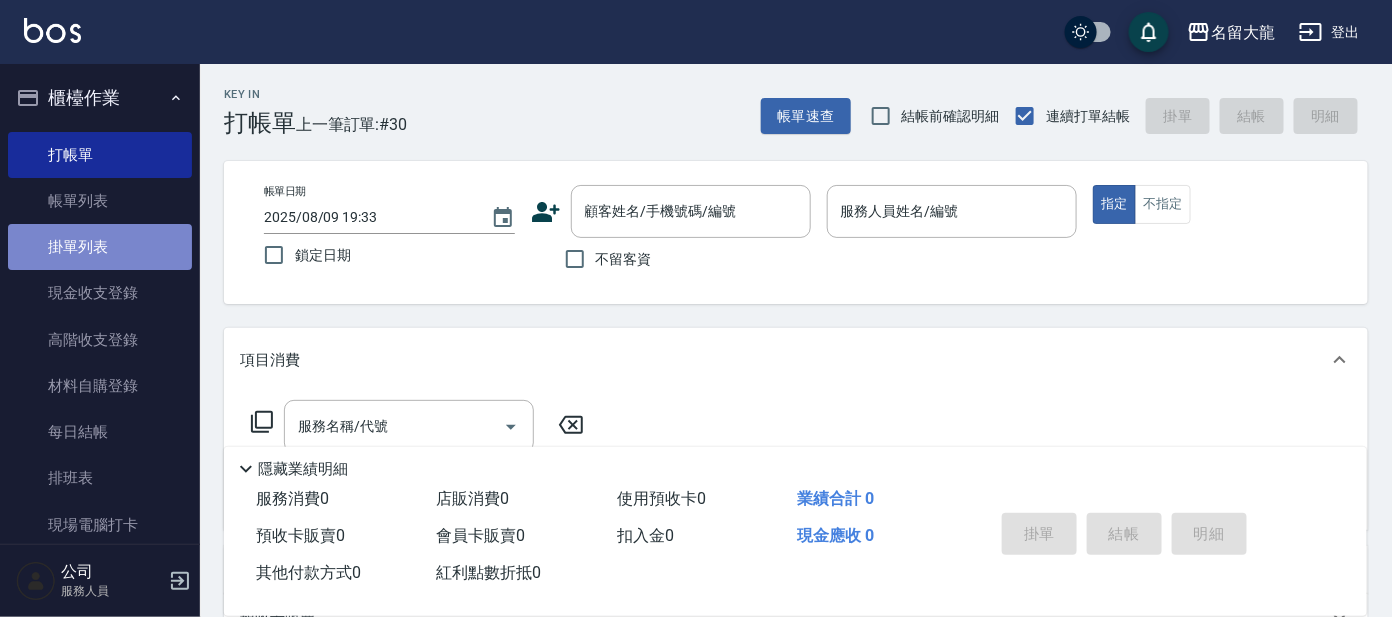 click on "掛單列表" at bounding box center [100, 247] 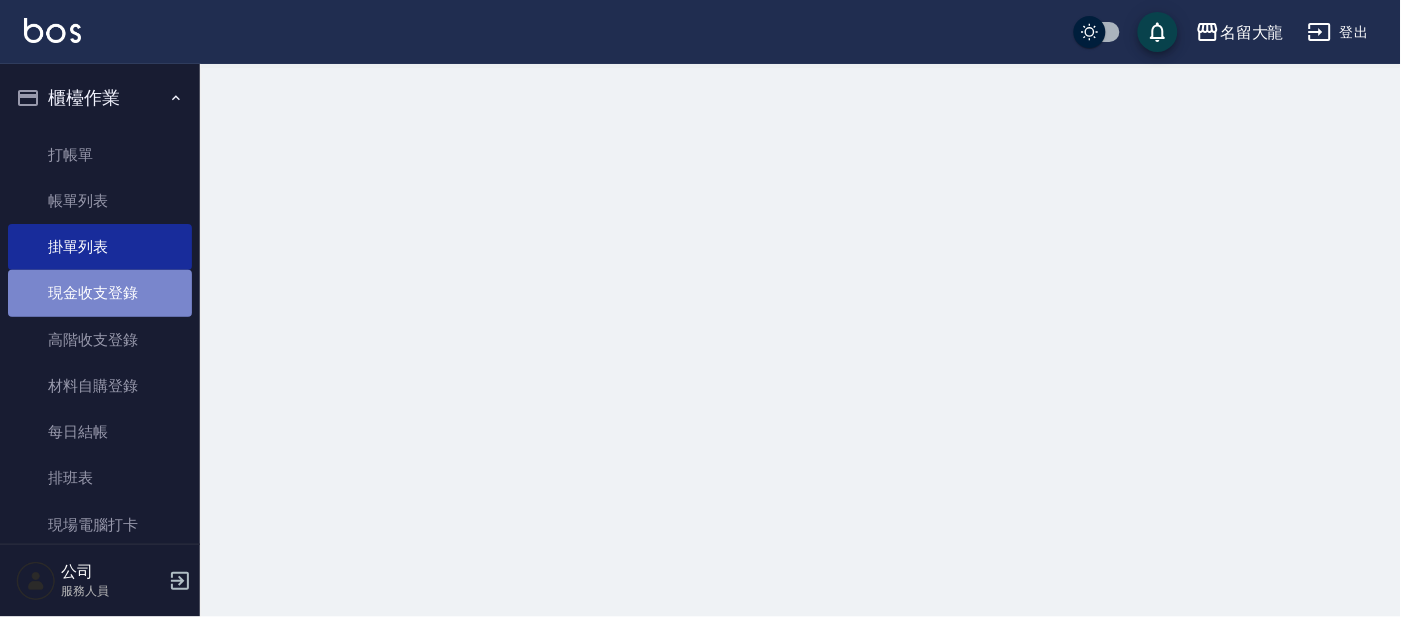 click on "現金收支登錄" at bounding box center [100, 293] 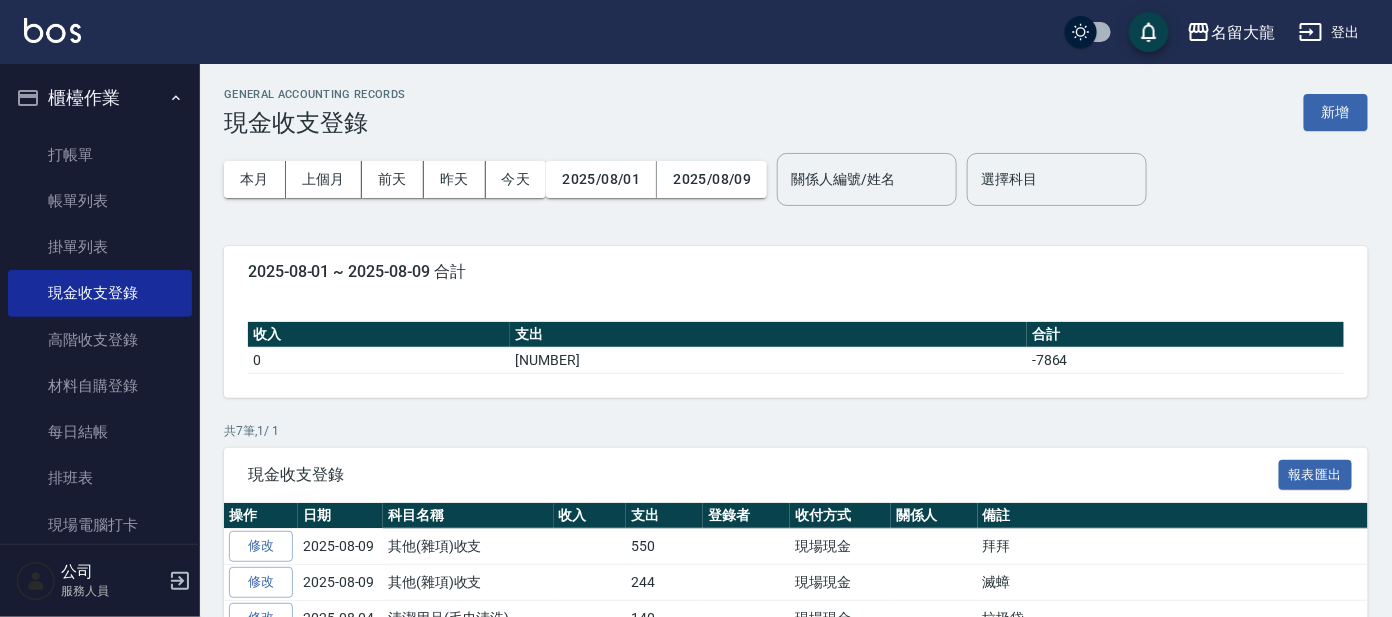 click on "GENERAL ACCOUNTING RECORDS 現金收支登錄 新增" at bounding box center (796, 112) 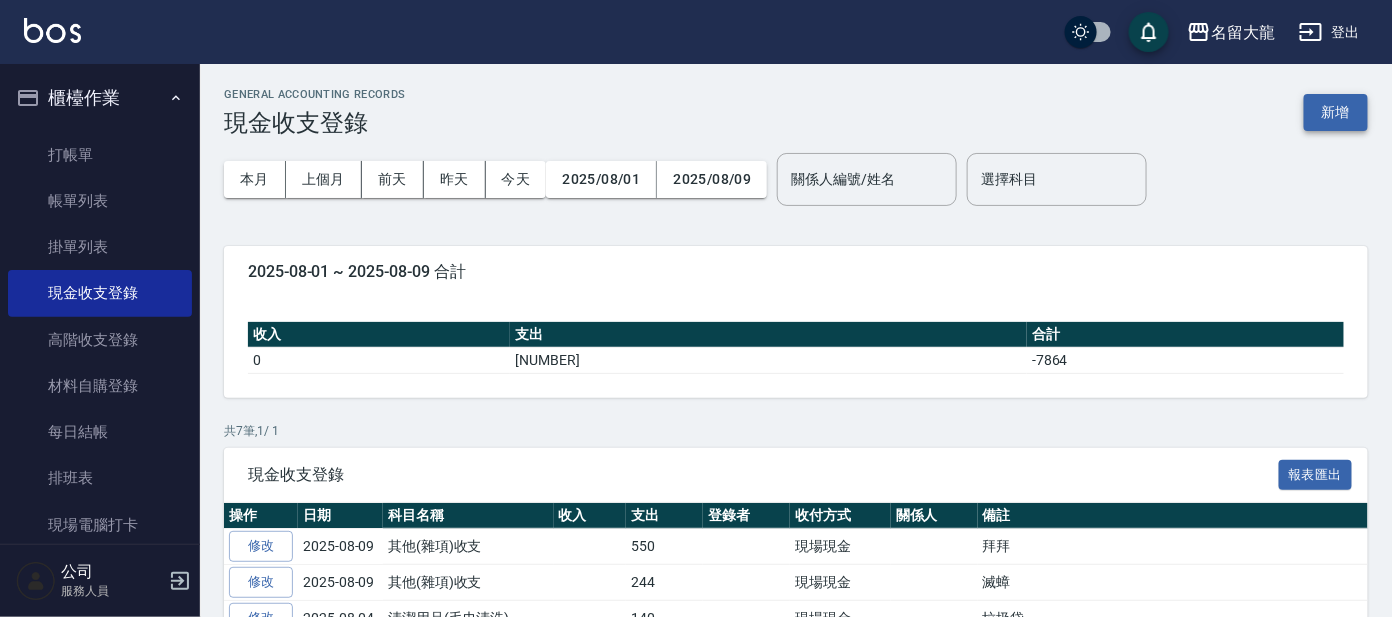 click on "新增" at bounding box center (1336, 112) 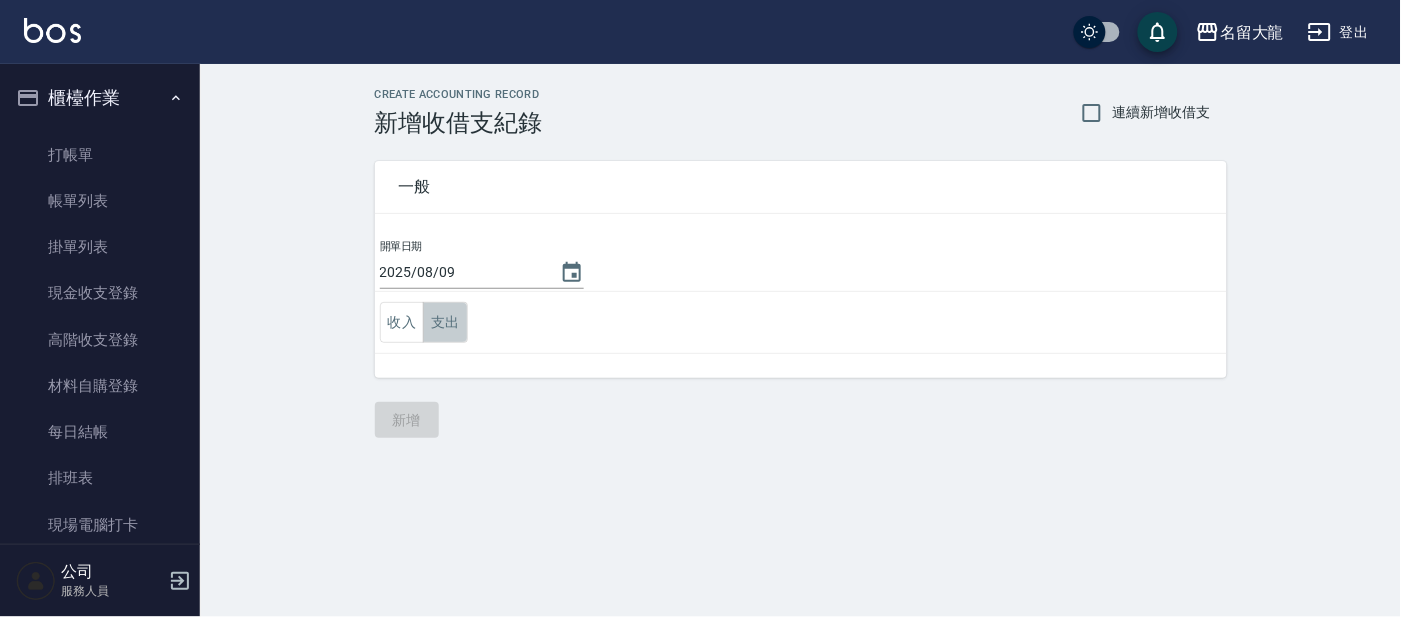 click on "支出" at bounding box center [445, 322] 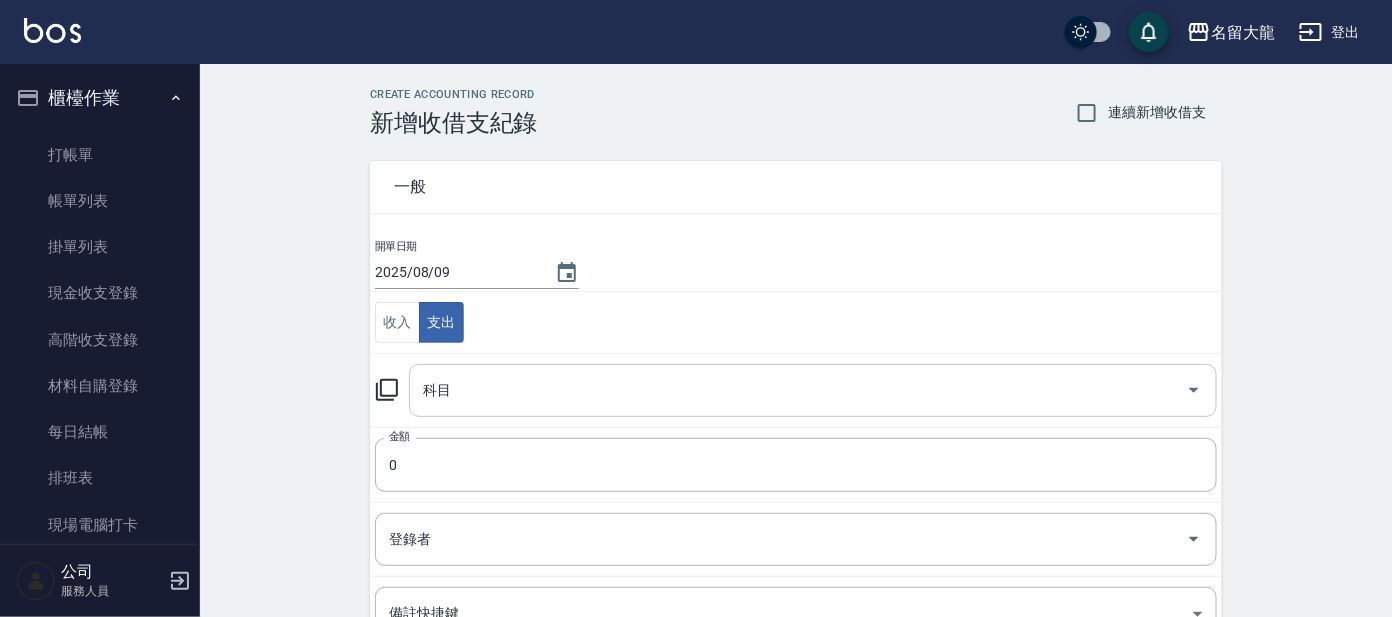 click on "科目" at bounding box center (798, 390) 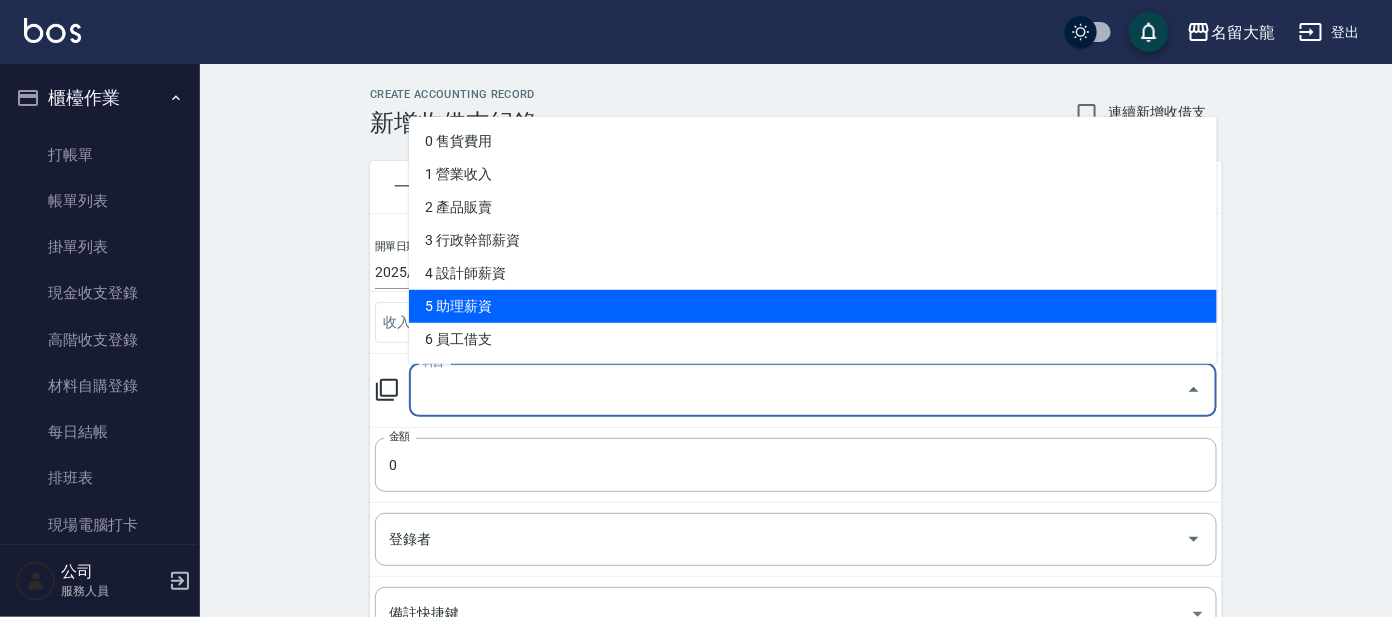 click on "5 助理薪資" at bounding box center (813, 306) 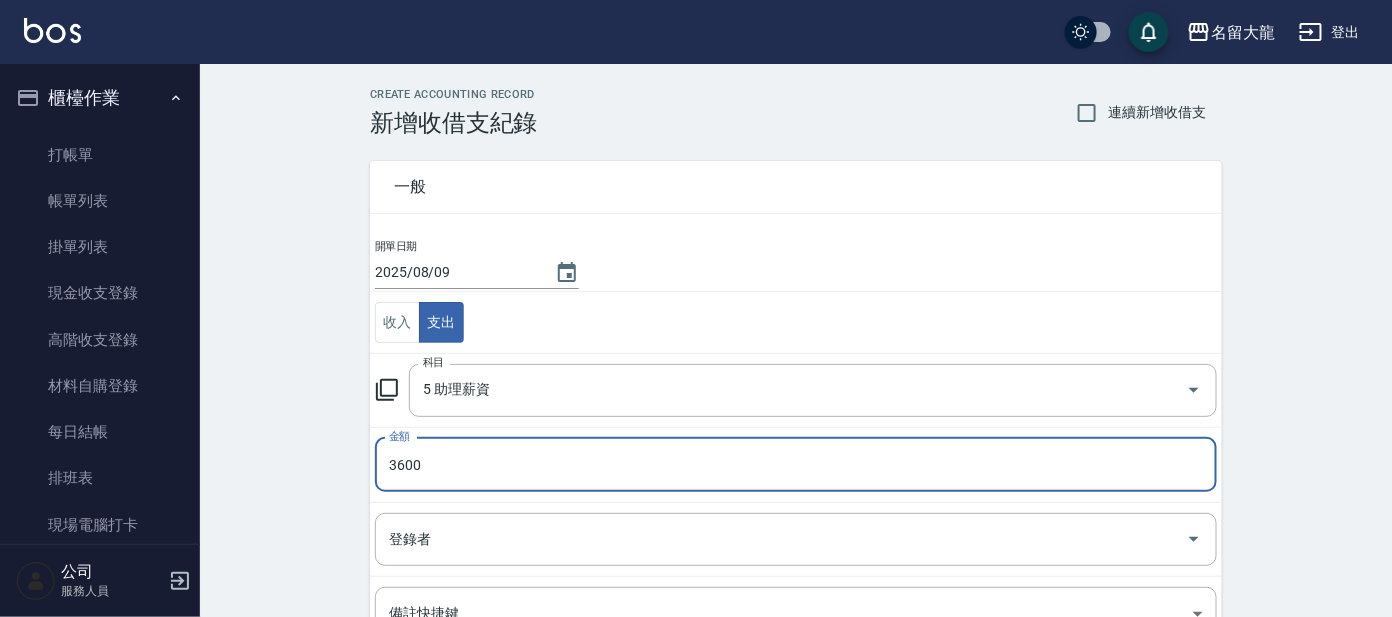 type on "3600" 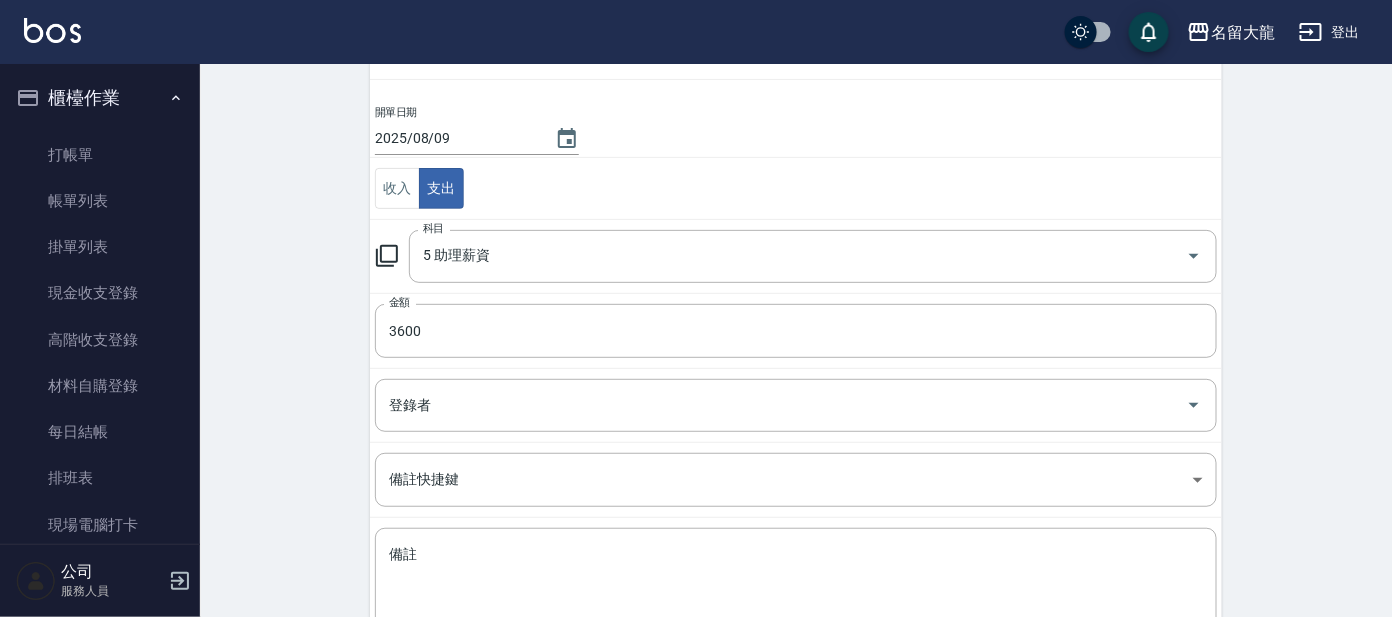 scroll, scrollTop: 264, scrollLeft: 0, axis: vertical 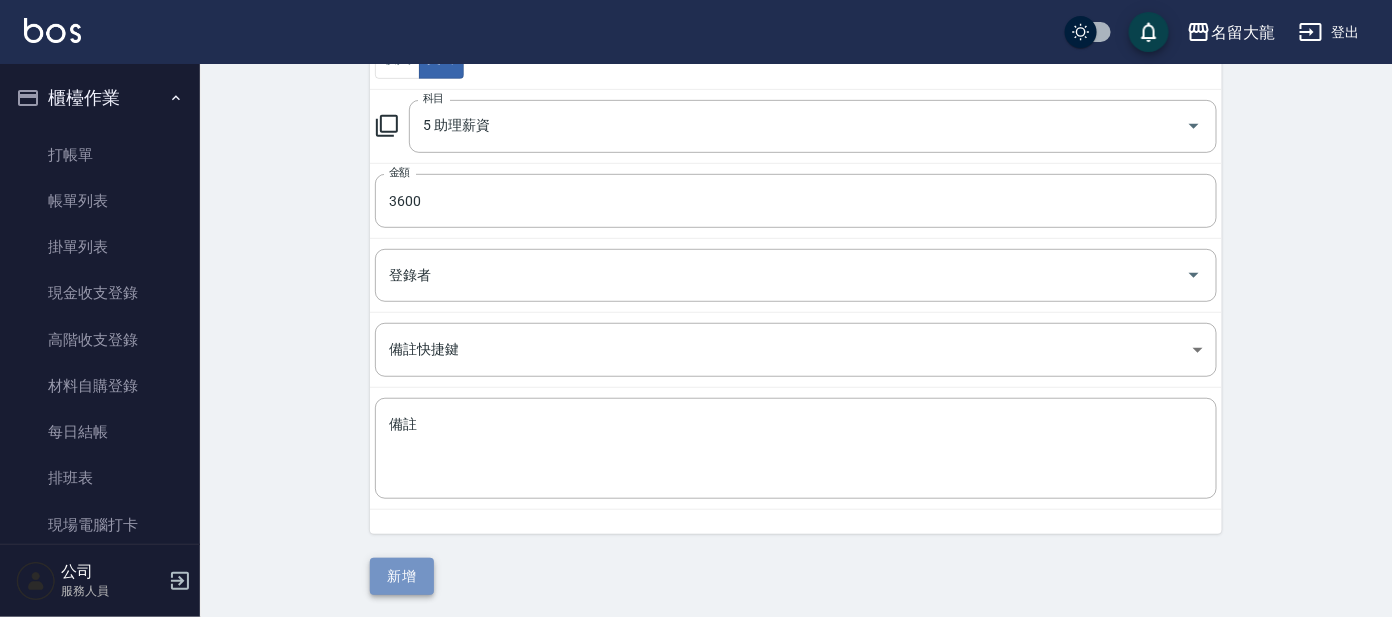 click on "新增" at bounding box center (402, 576) 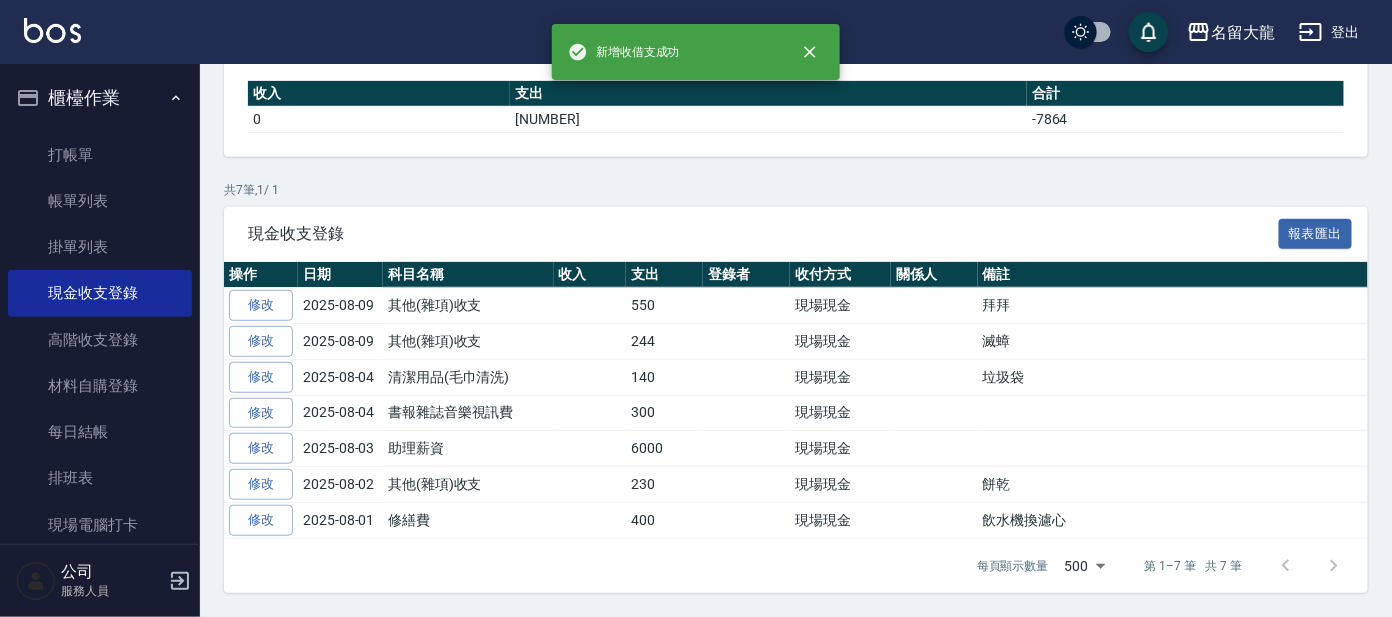 scroll, scrollTop: 0, scrollLeft: 0, axis: both 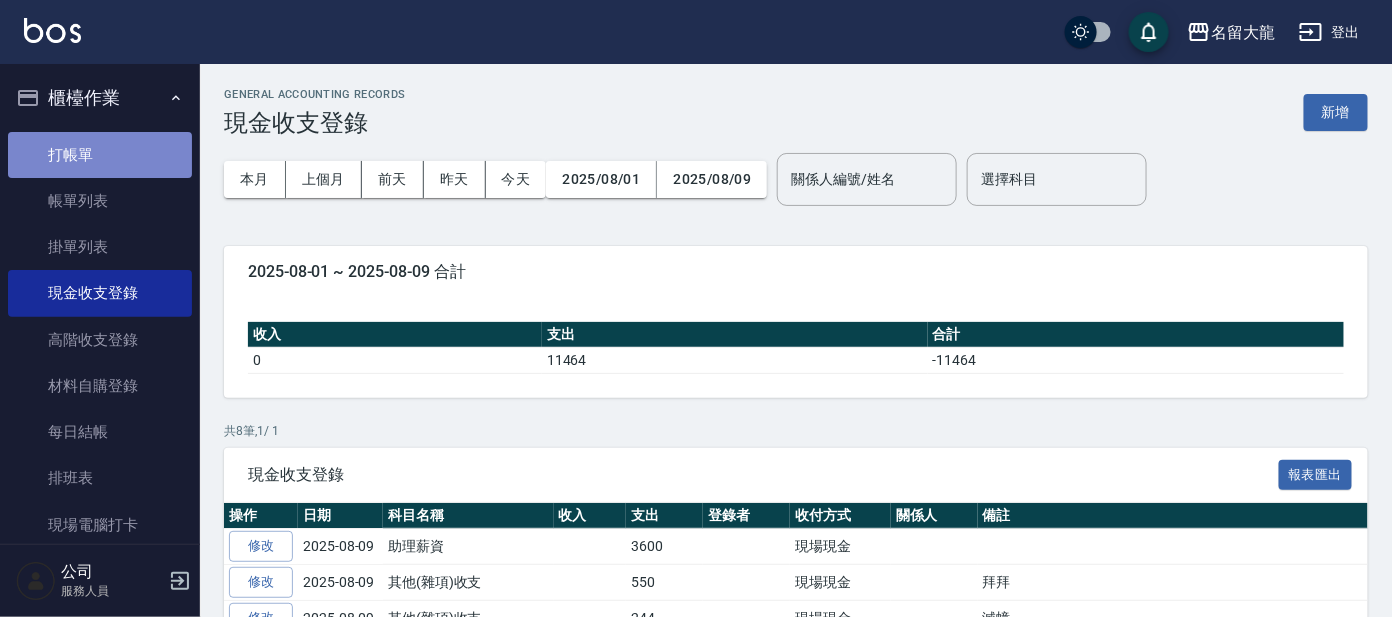 click on "打帳單" at bounding box center (100, 155) 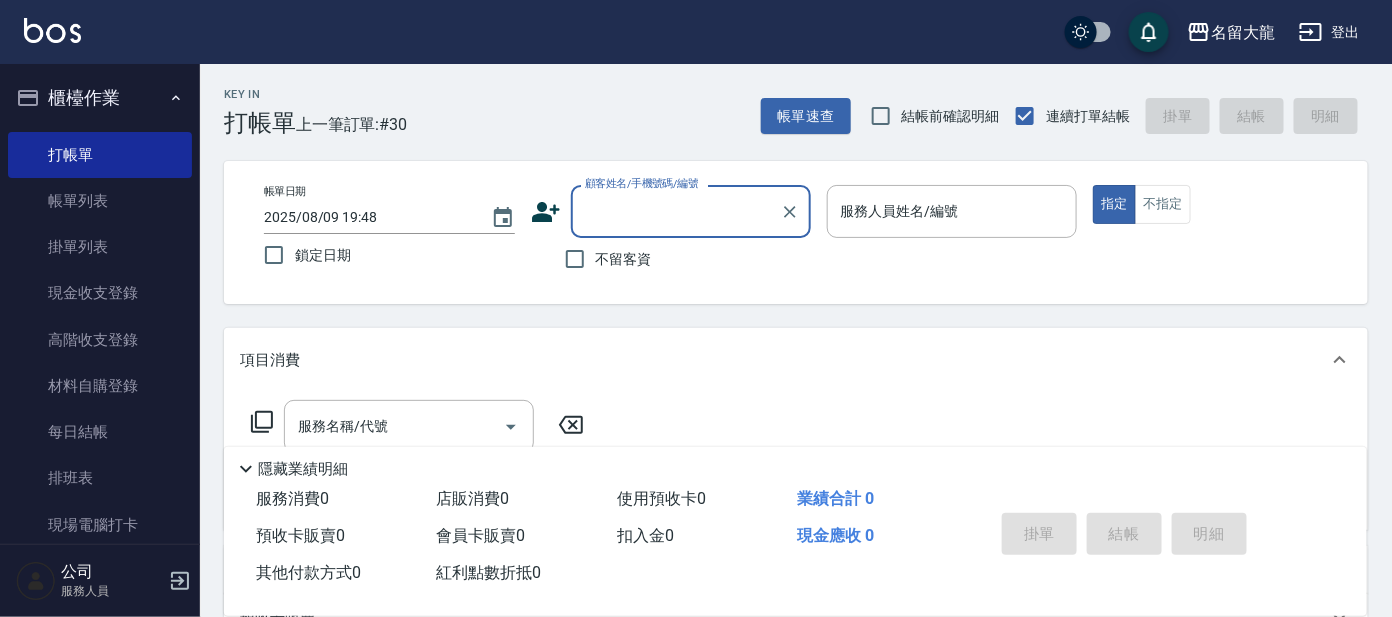 click on "顧客姓名/手機號碼/編號" at bounding box center [676, 211] 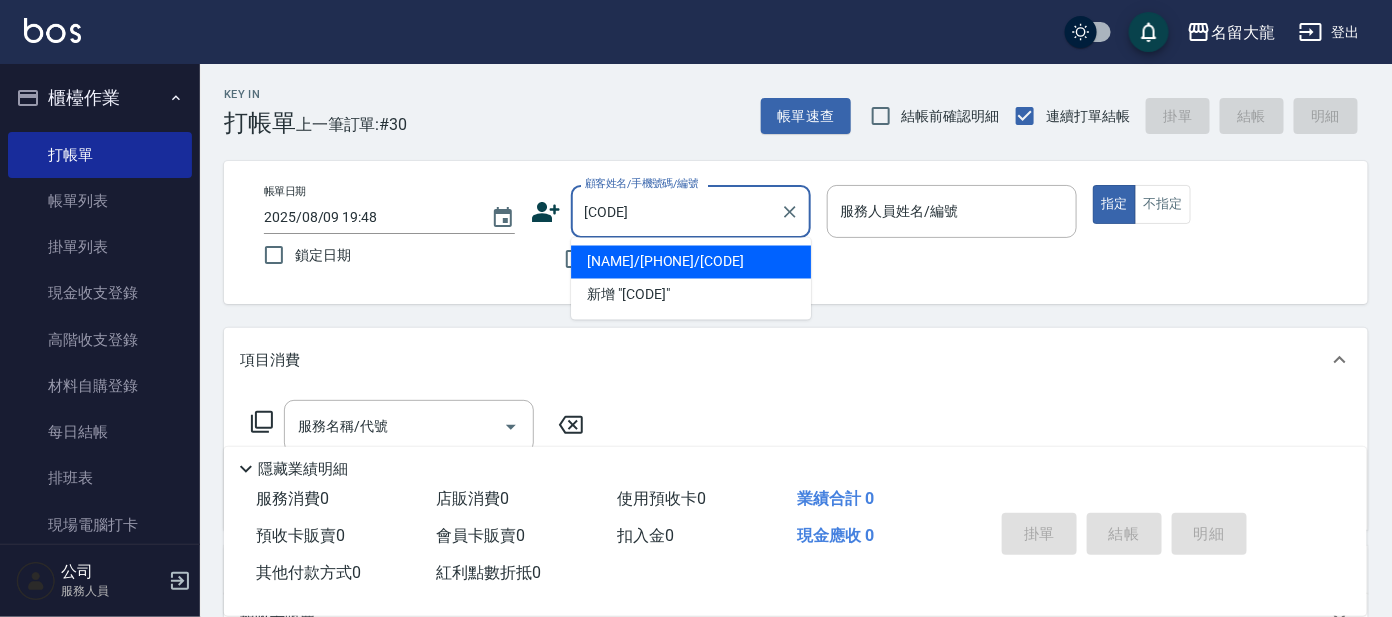 drag, startPoint x: 715, startPoint y: 264, endPoint x: 738, endPoint y: 263, distance: 23.021729 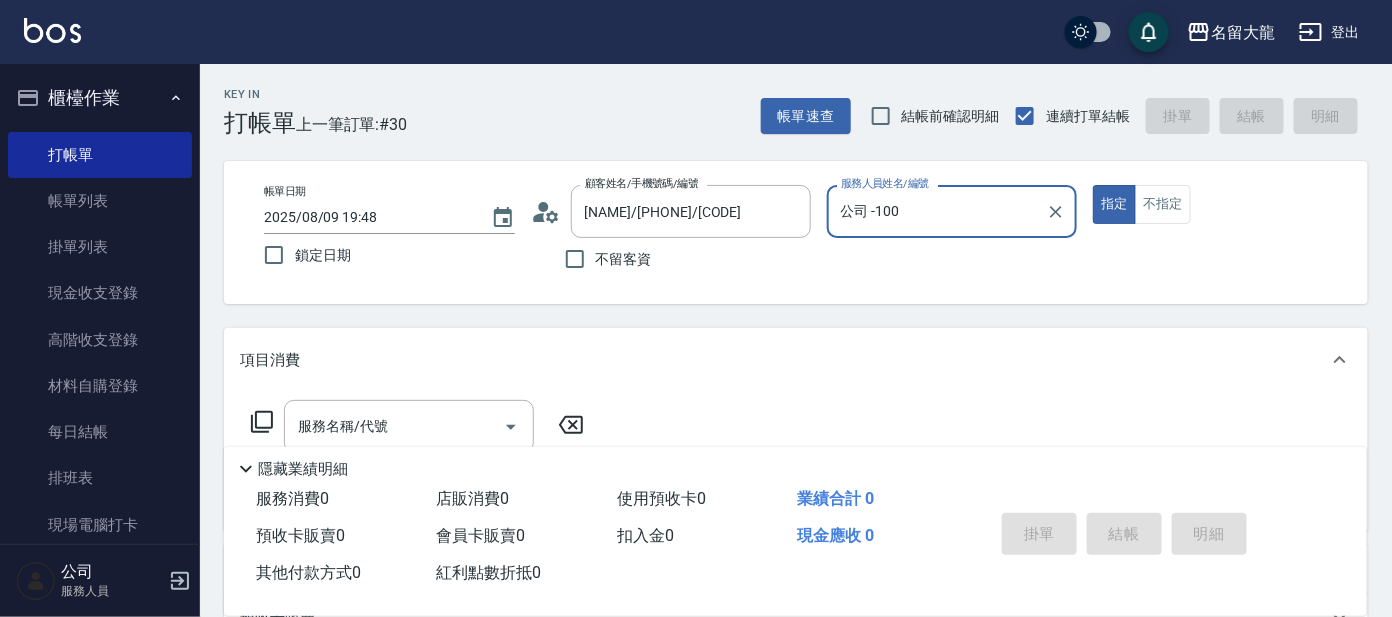 click on "公司 -100" at bounding box center [937, 211] 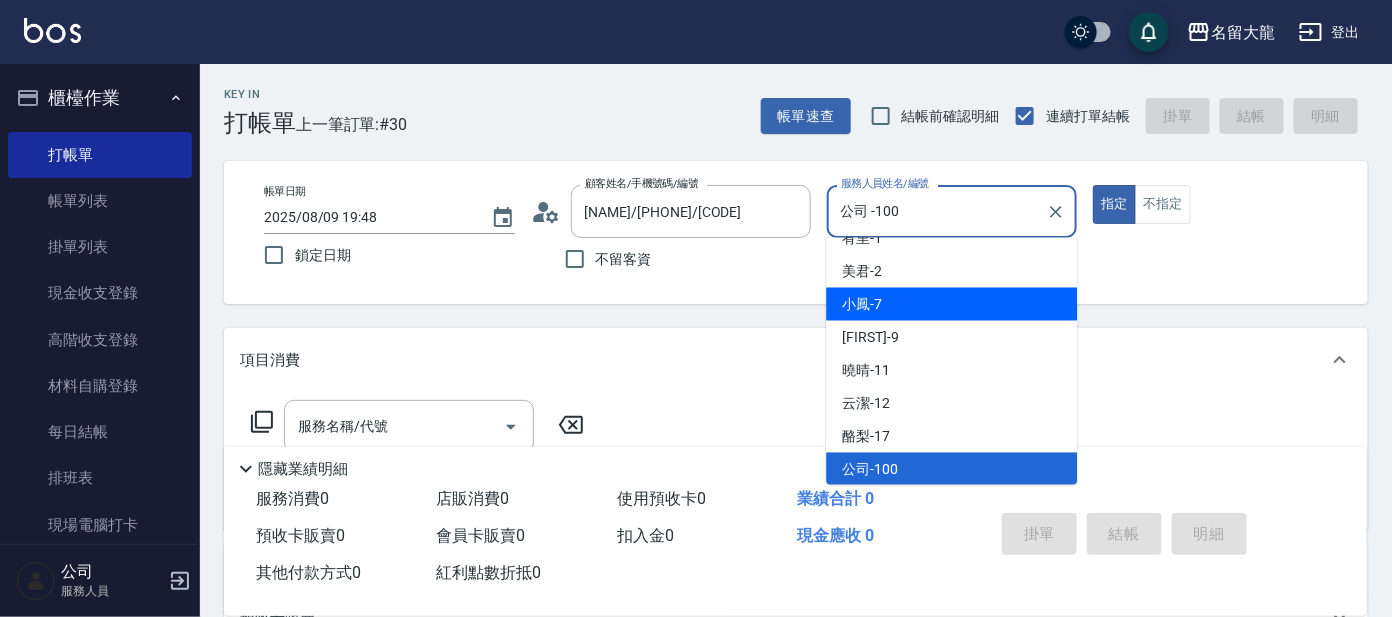 scroll, scrollTop: 0, scrollLeft: 0, axis: both 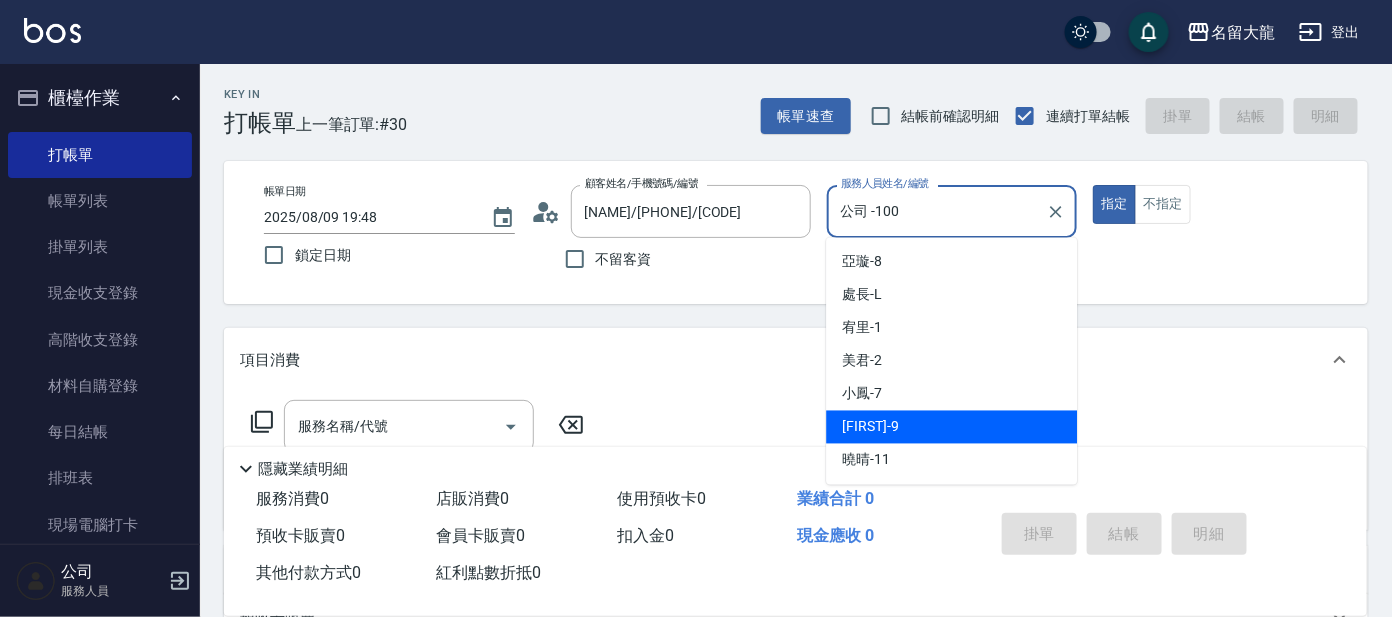 click on "Ada -9" at bounding box center (951, 427) 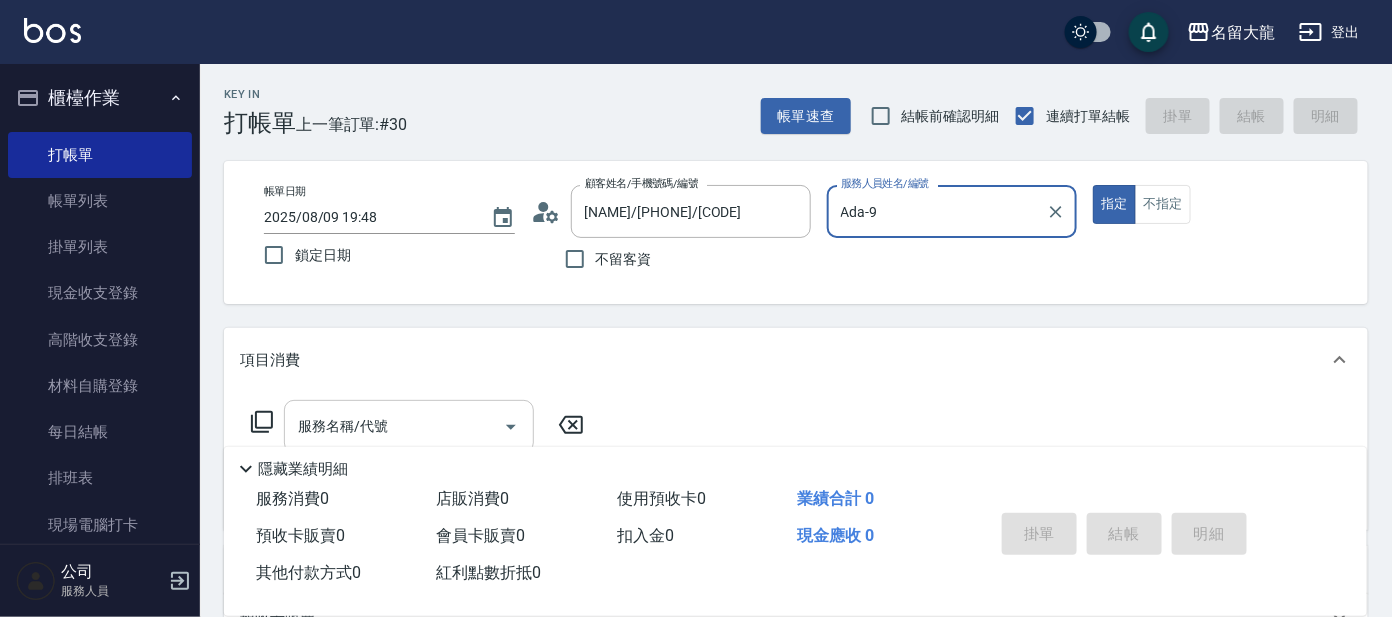 click on "服務名稱/代號 服務名稱/代號" at bounding box center [409, 426] 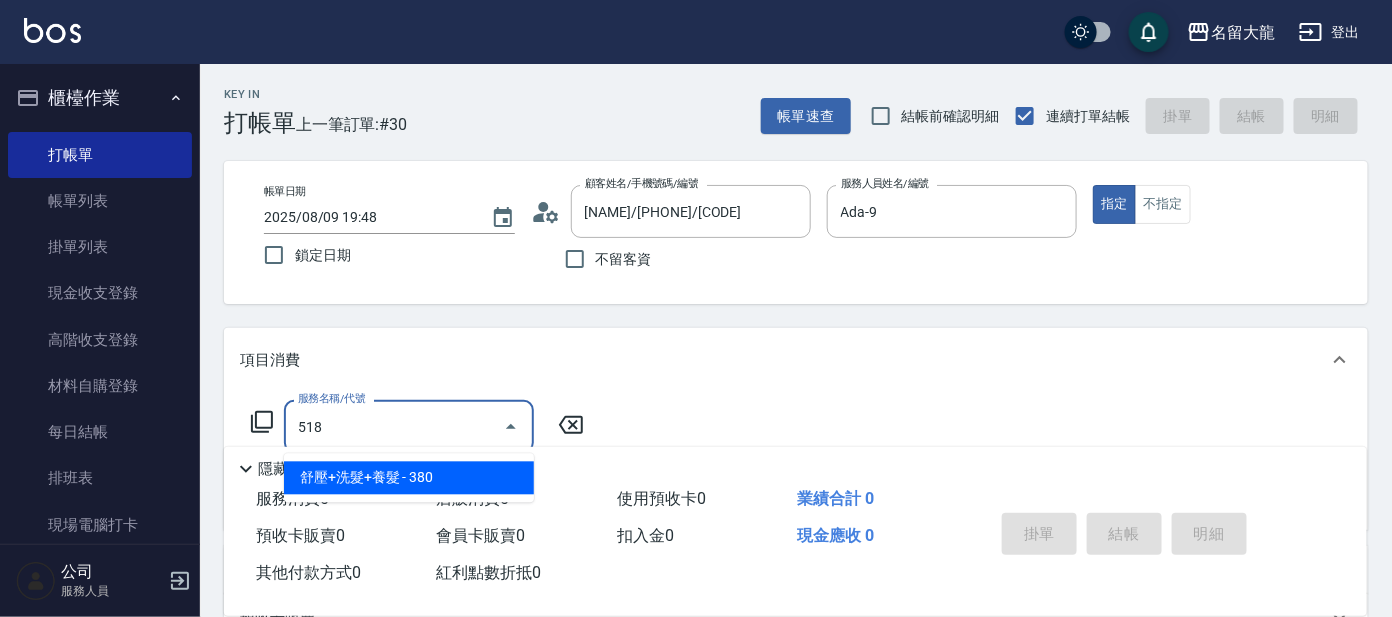 type on "舒壓+洗髮+養髮(518)" 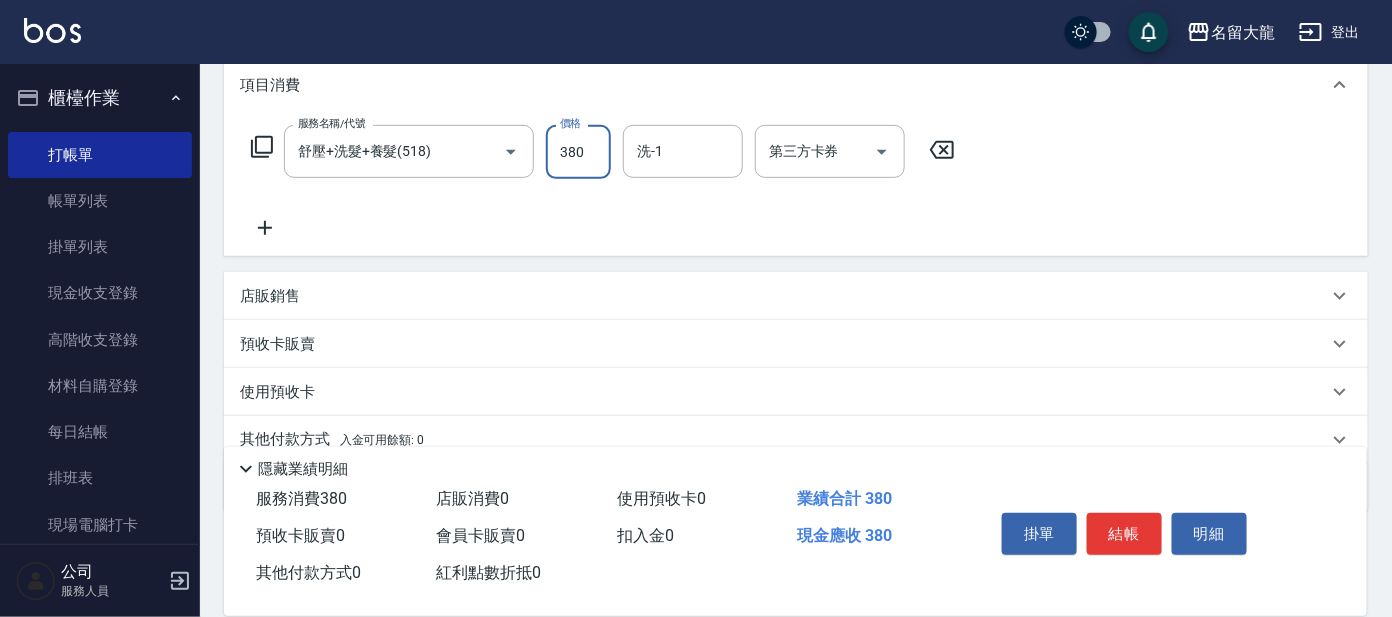 scroll, scrollTop: 232, scrollLeft: 0, axis: vertical 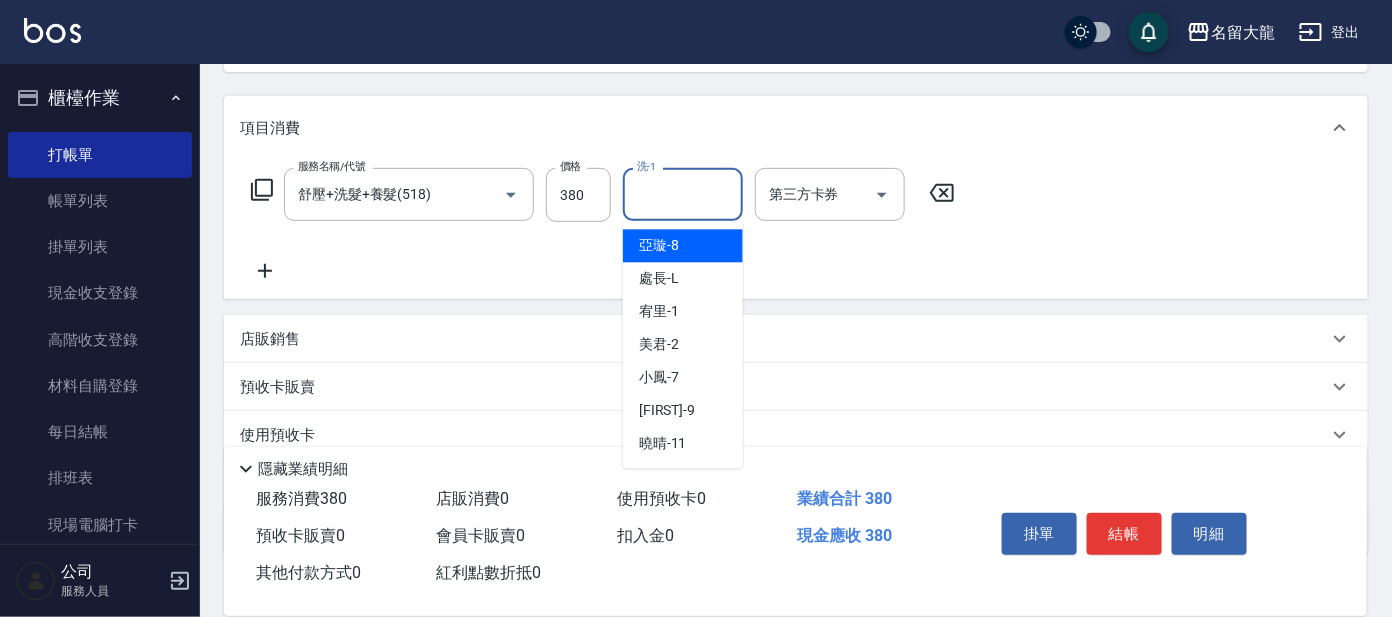 click on "洗-1" at bounding box center [683, 194] 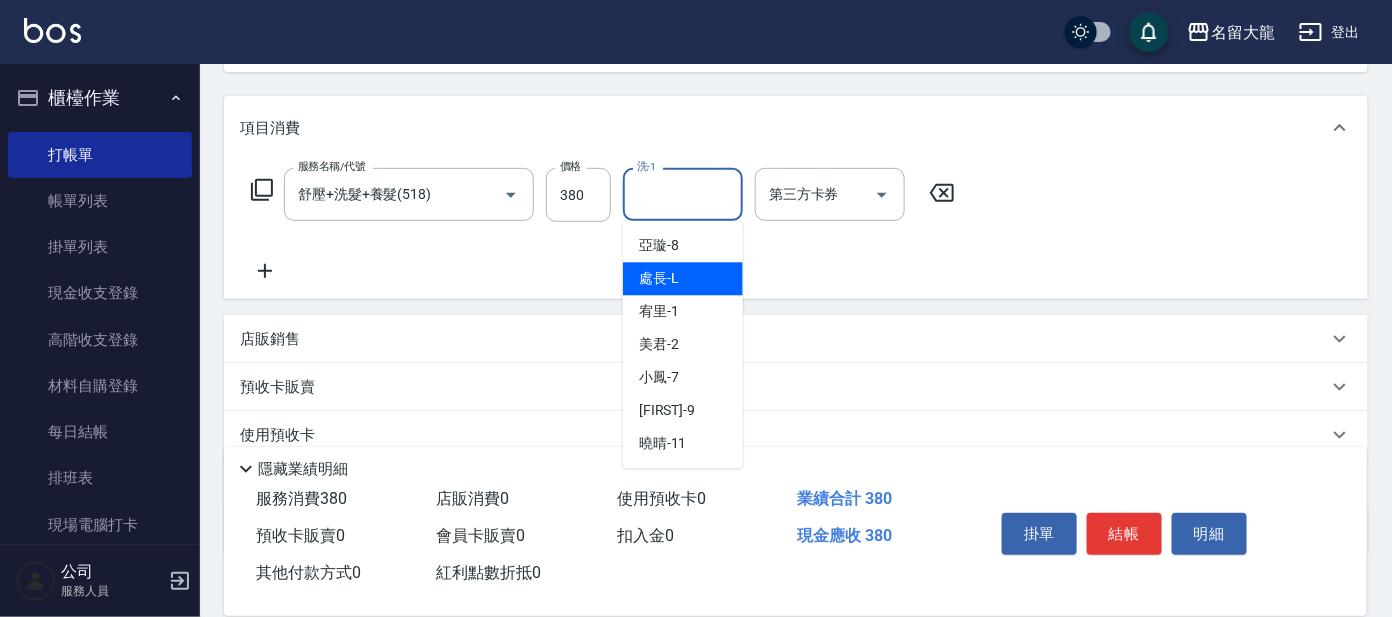 click on "處長 -L" at bounding box center (683, 279) 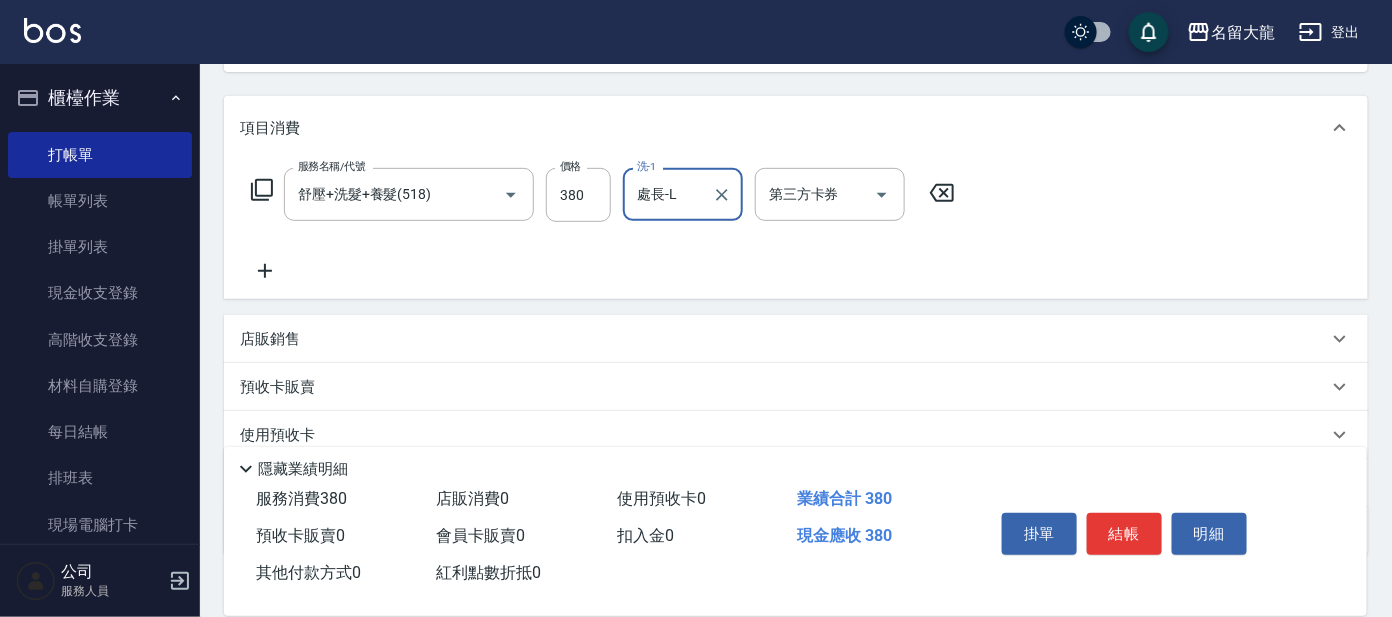 click 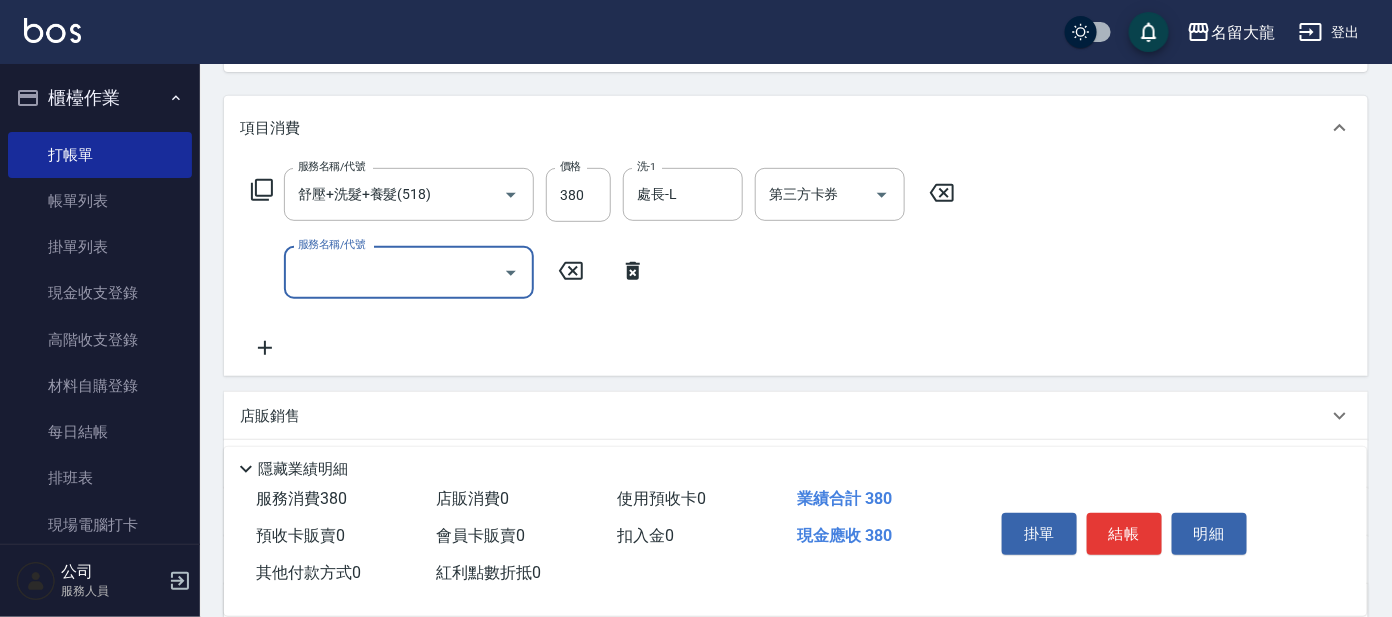 click on "服務名稱/代號" at bounding box center [394, 272] 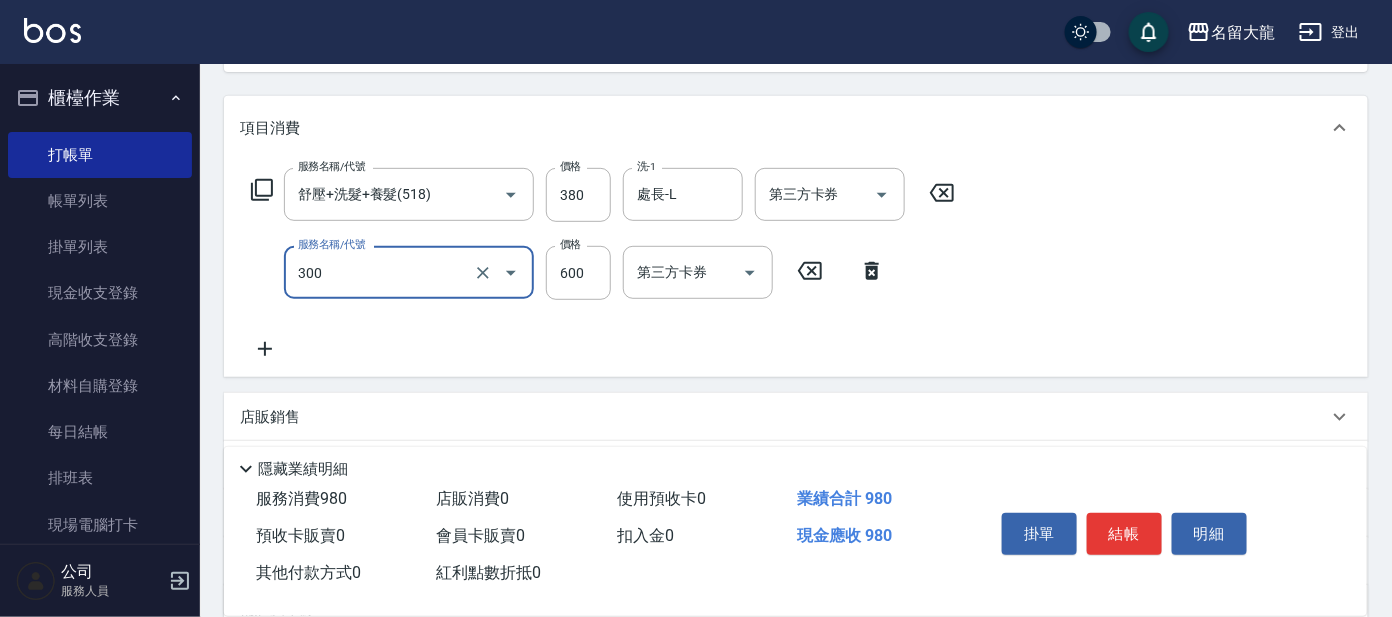 type on "剪髮 講師級設計師(300)" 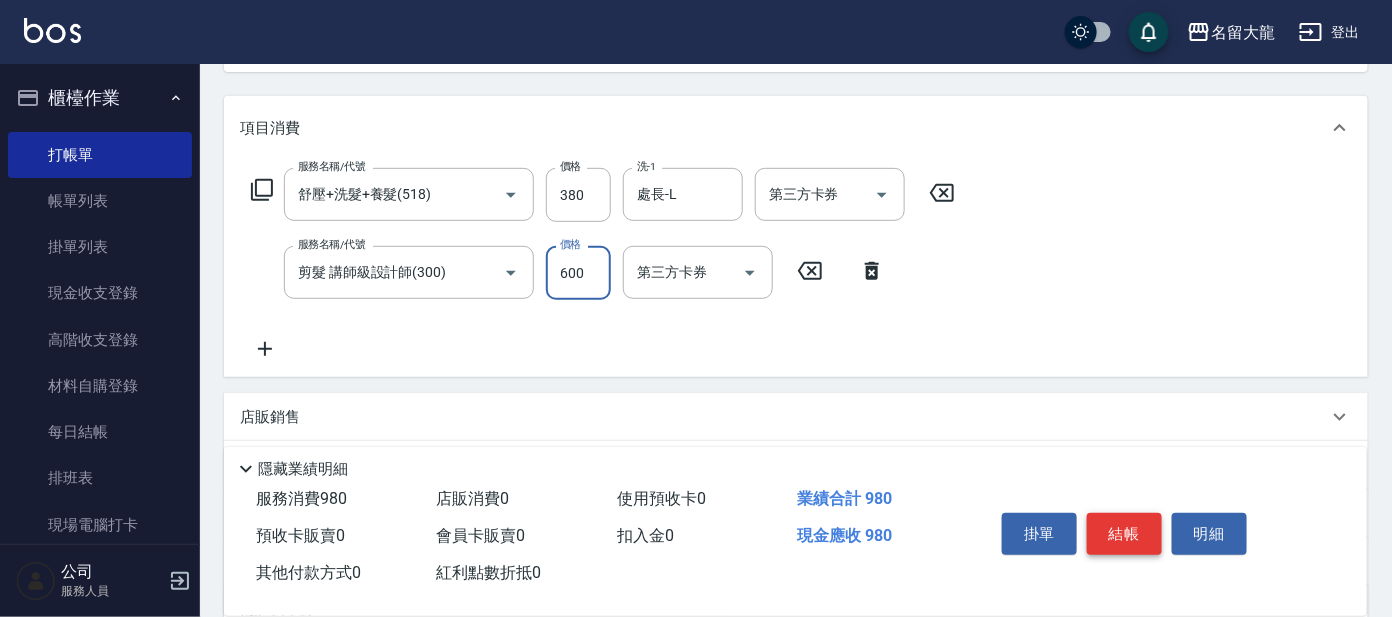 click on "結帳" at bounding box center (1124, 534) 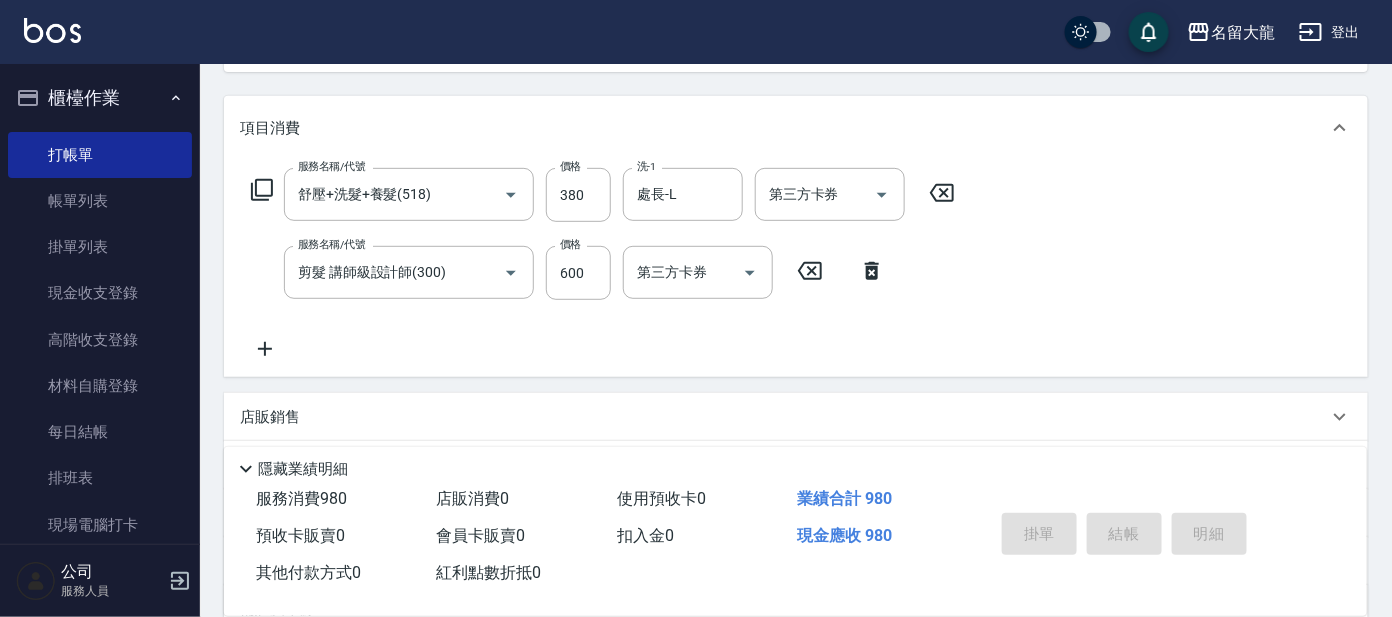 type on "2025/08/09 19:49" 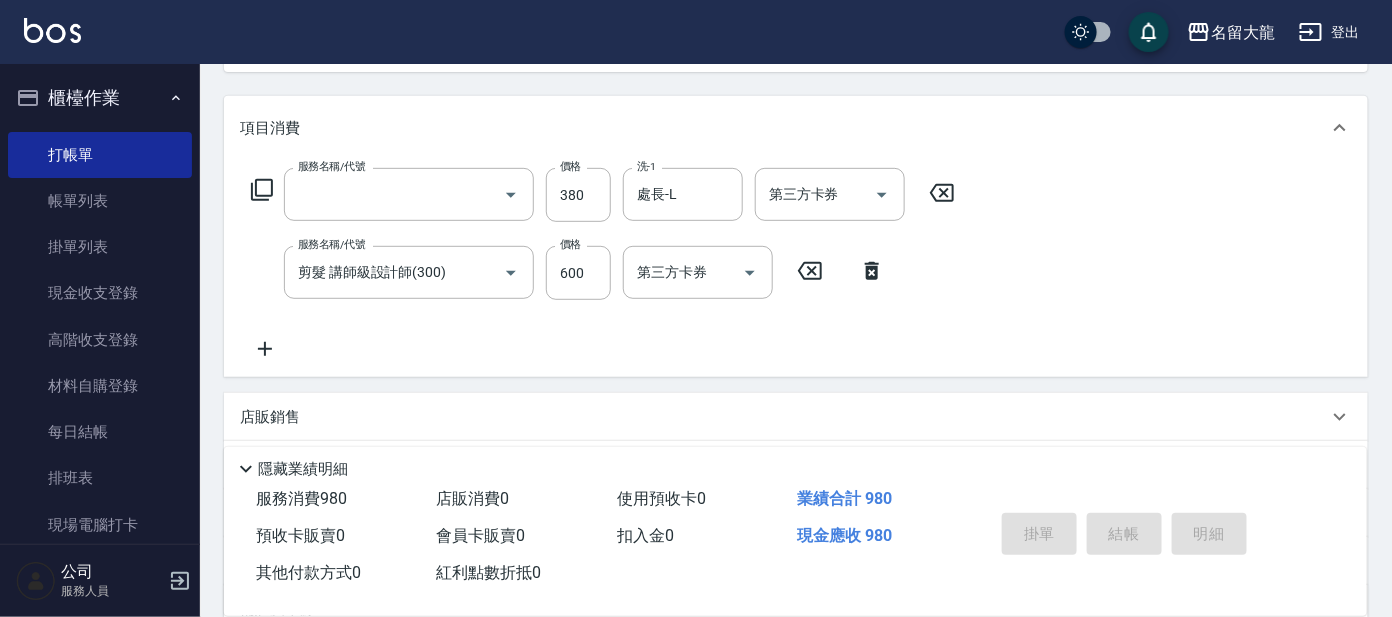 scroll, scrollTop: 0, scrollLeft: 0, axis: both 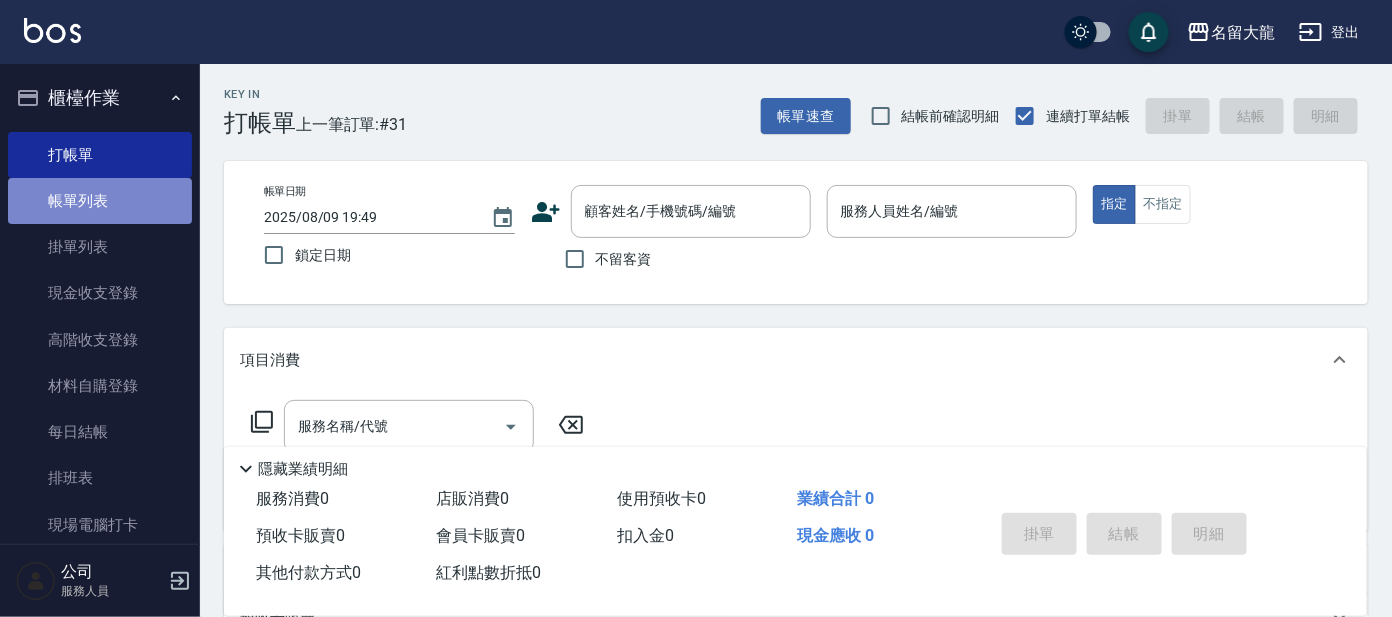 click on "帳單列表" at bounding box center [100, 201] 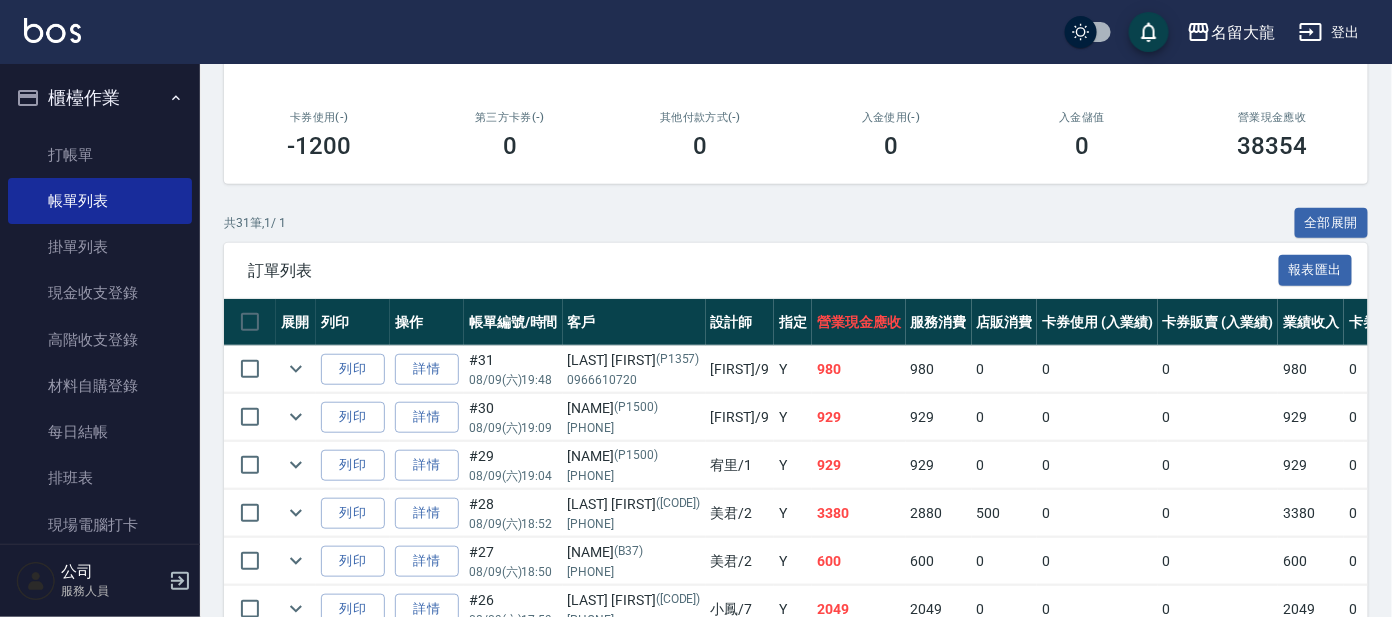 scroll, scrollTop: 374, scrollLeft: 0, axis: vertical 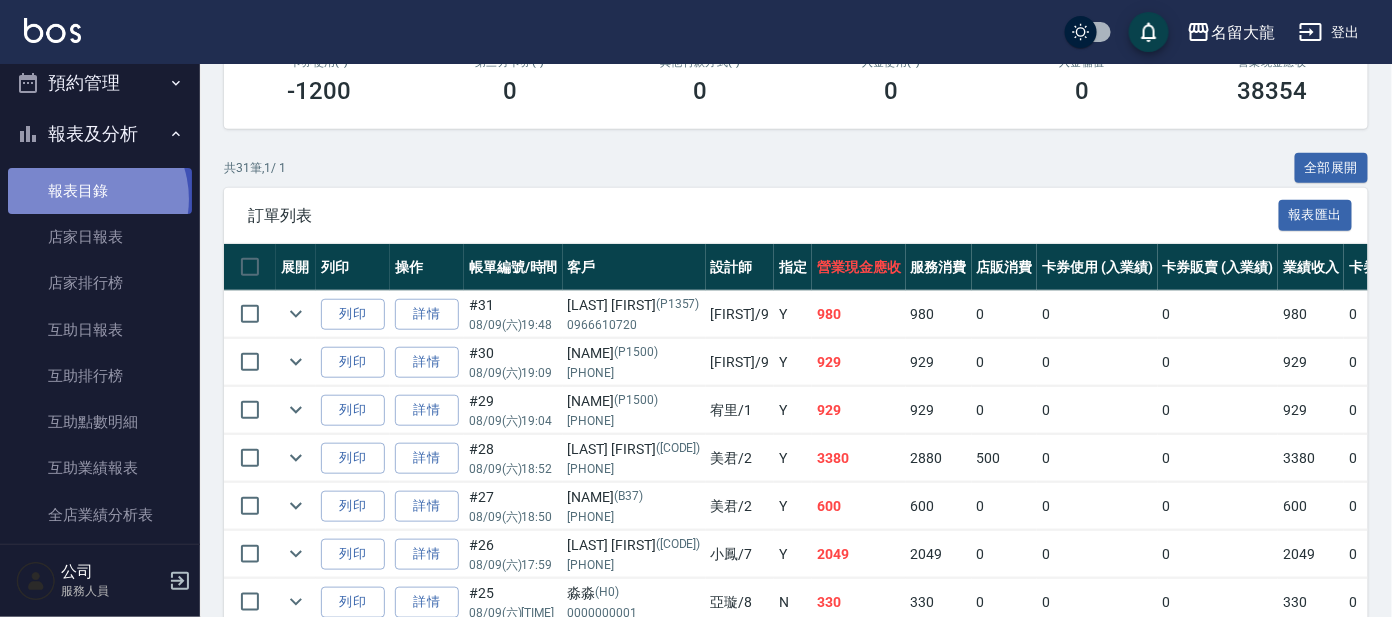 click on "報表目錄" at bounding box center [100, 191] 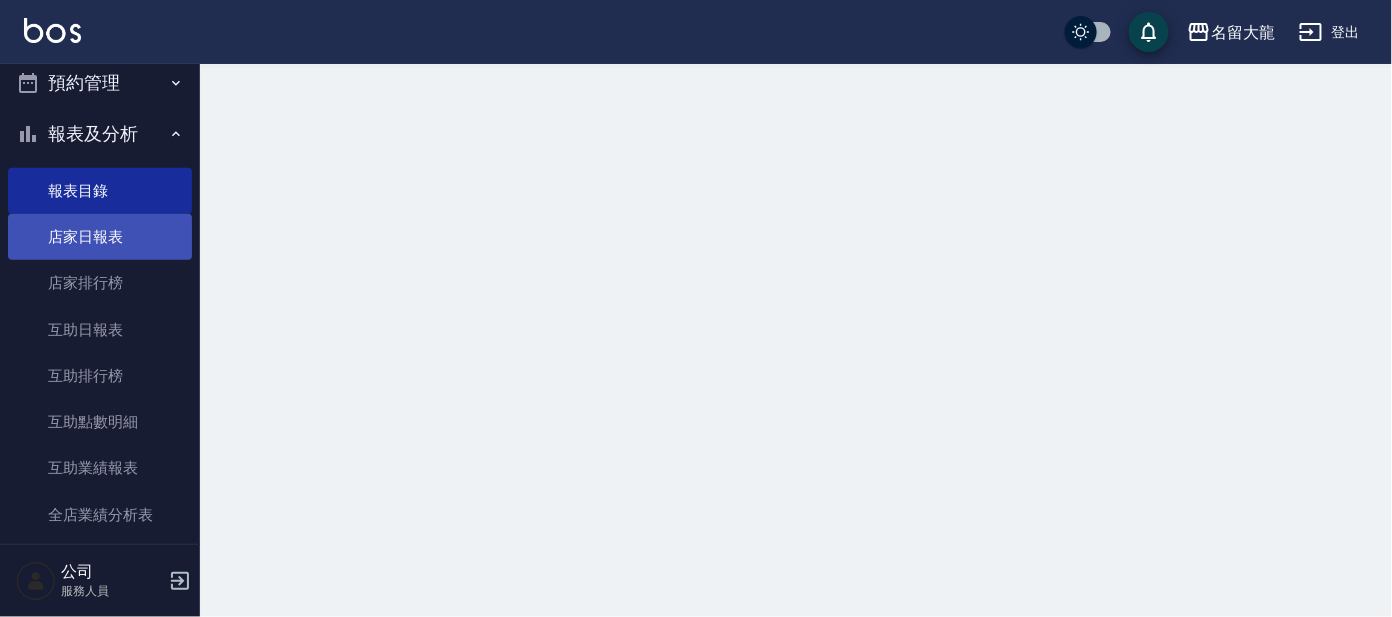 scroll, scrollTop: 0, scrollLeft: 0, axis: both 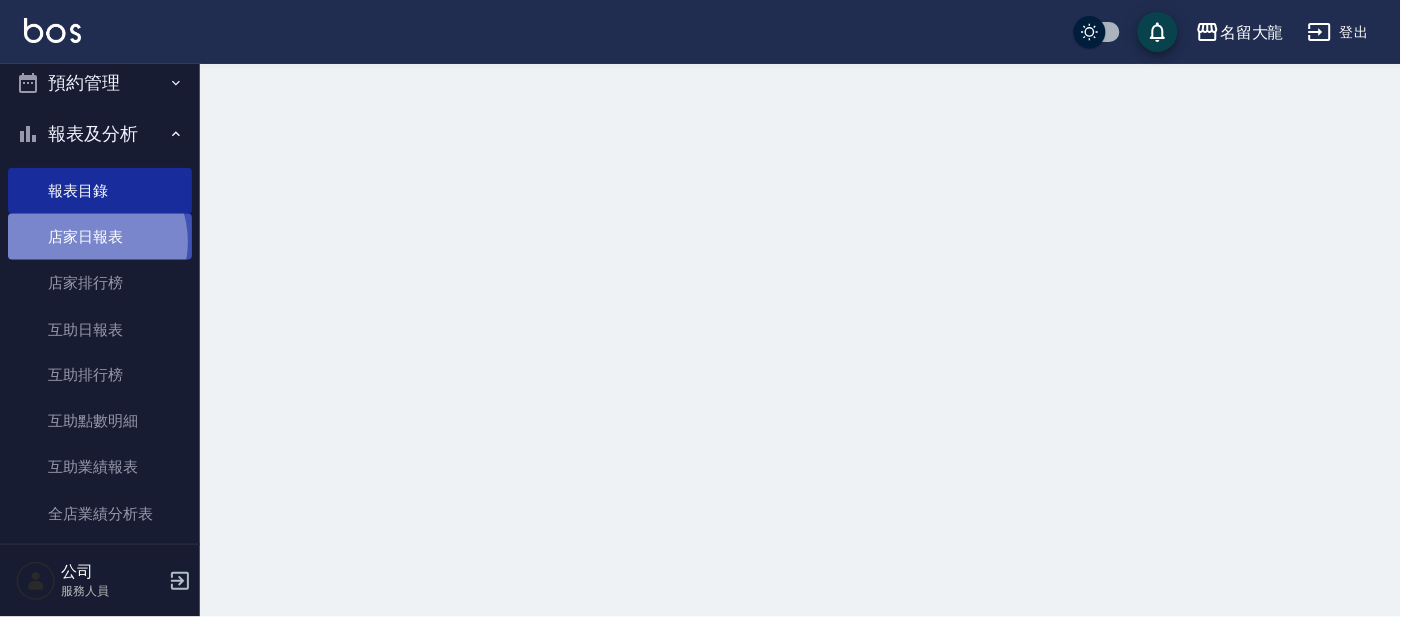 click on "店家日報表" at bounding box center (100, 237) 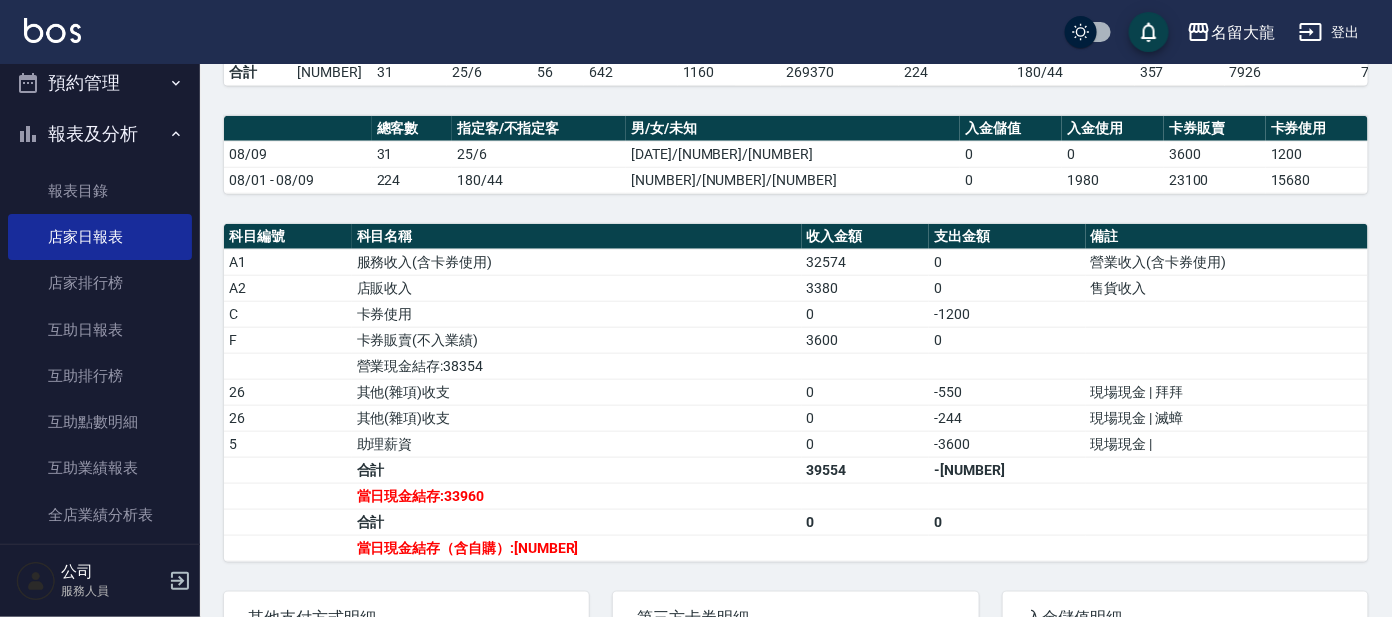 scroll, scrollTop: 0, scrollLeft: 0, axis: both 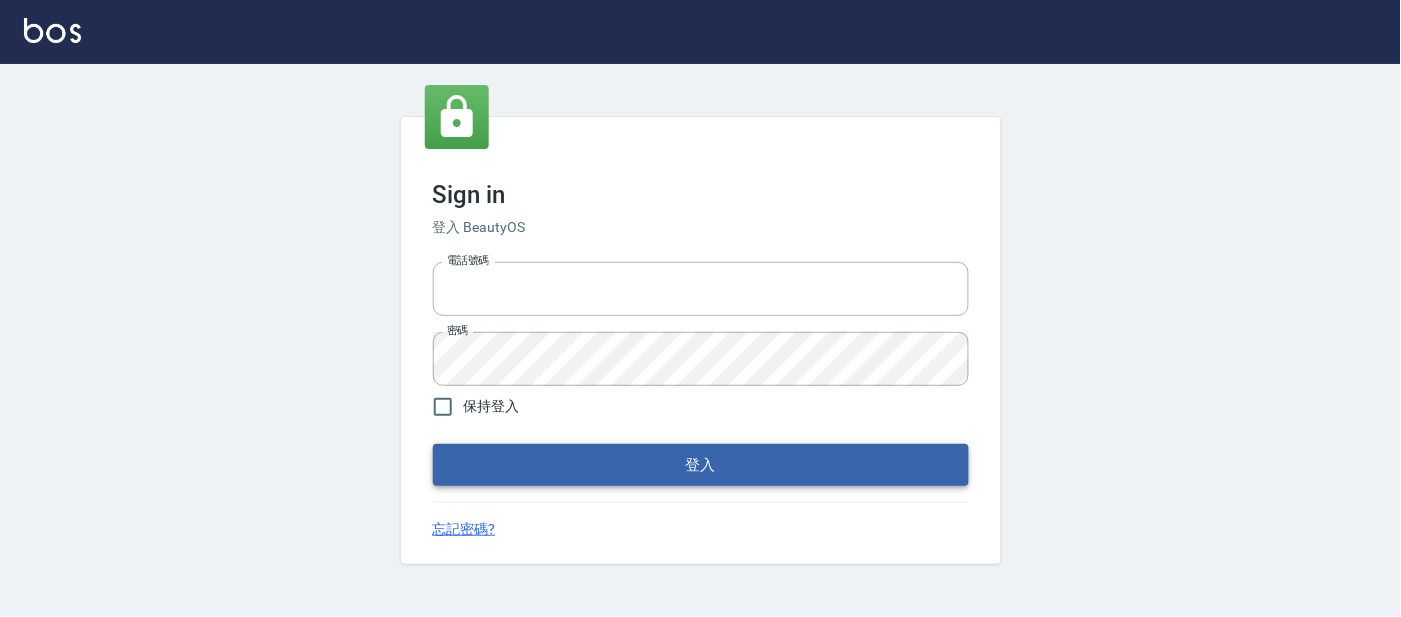 type on "25866822" 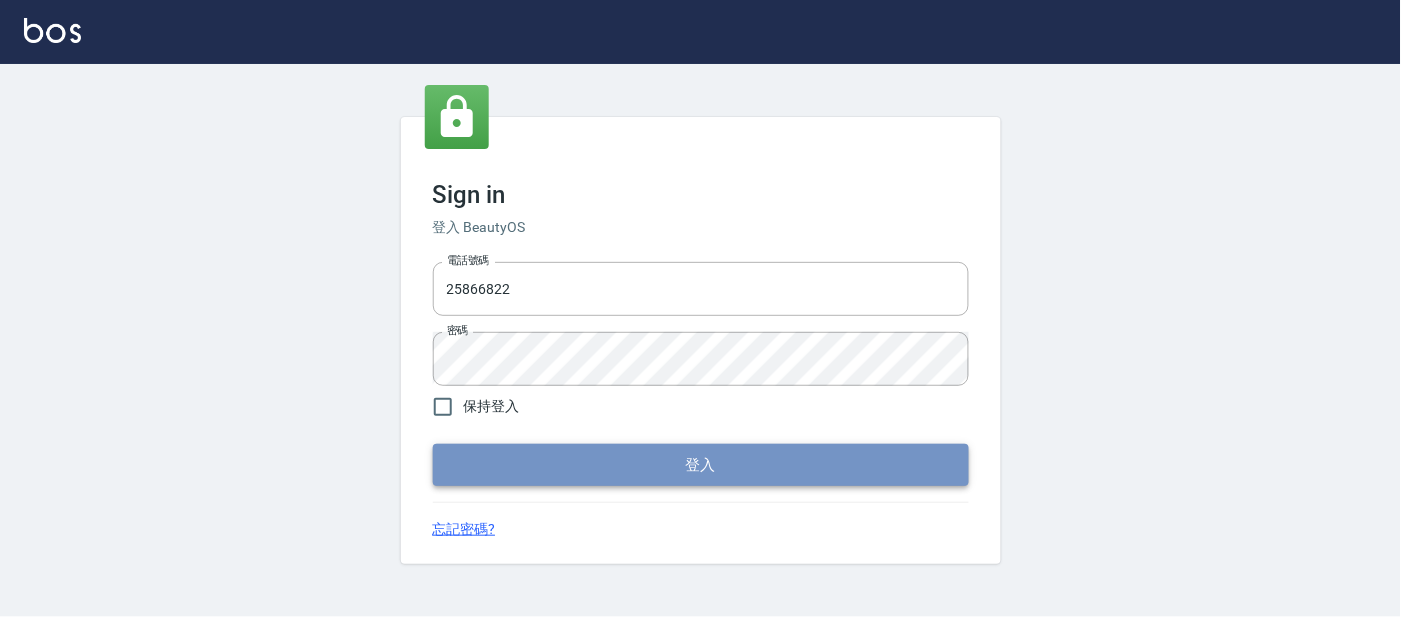 click on "登入" at bounding box center [701, 465] 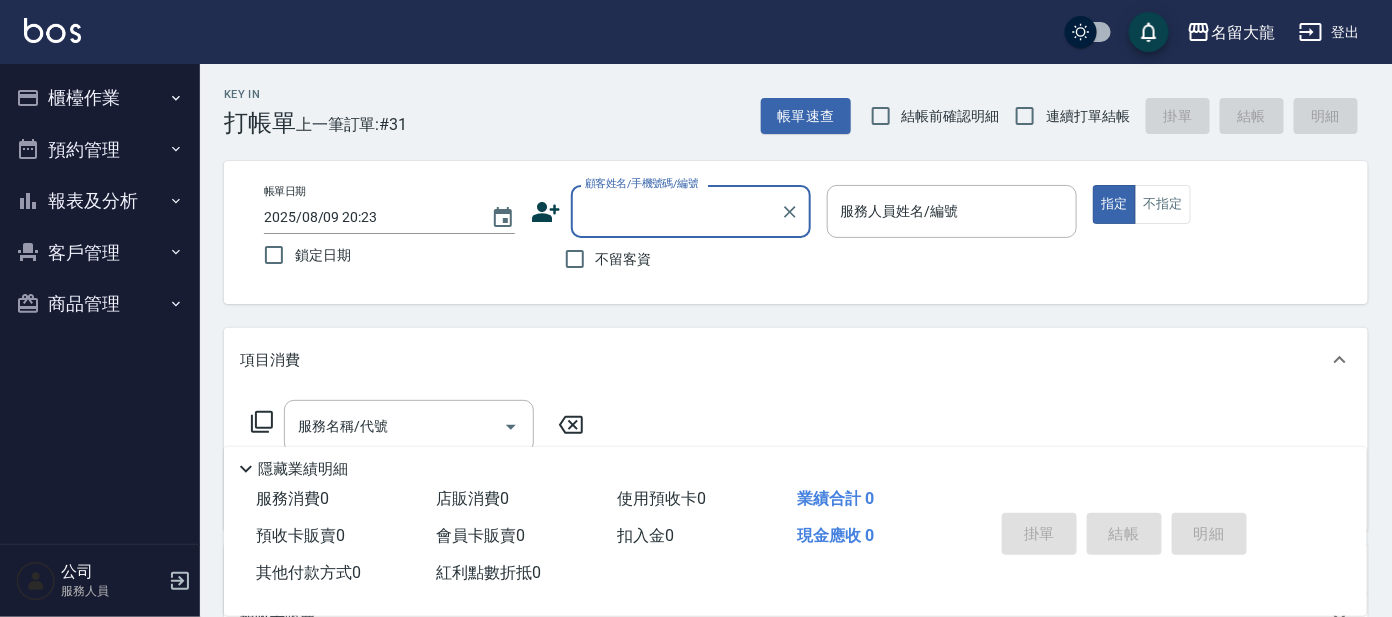 drag, startPoint x: 101, startPoint y: 246, endPoint x: 112, endPoint y: 249, distance: 11.401754 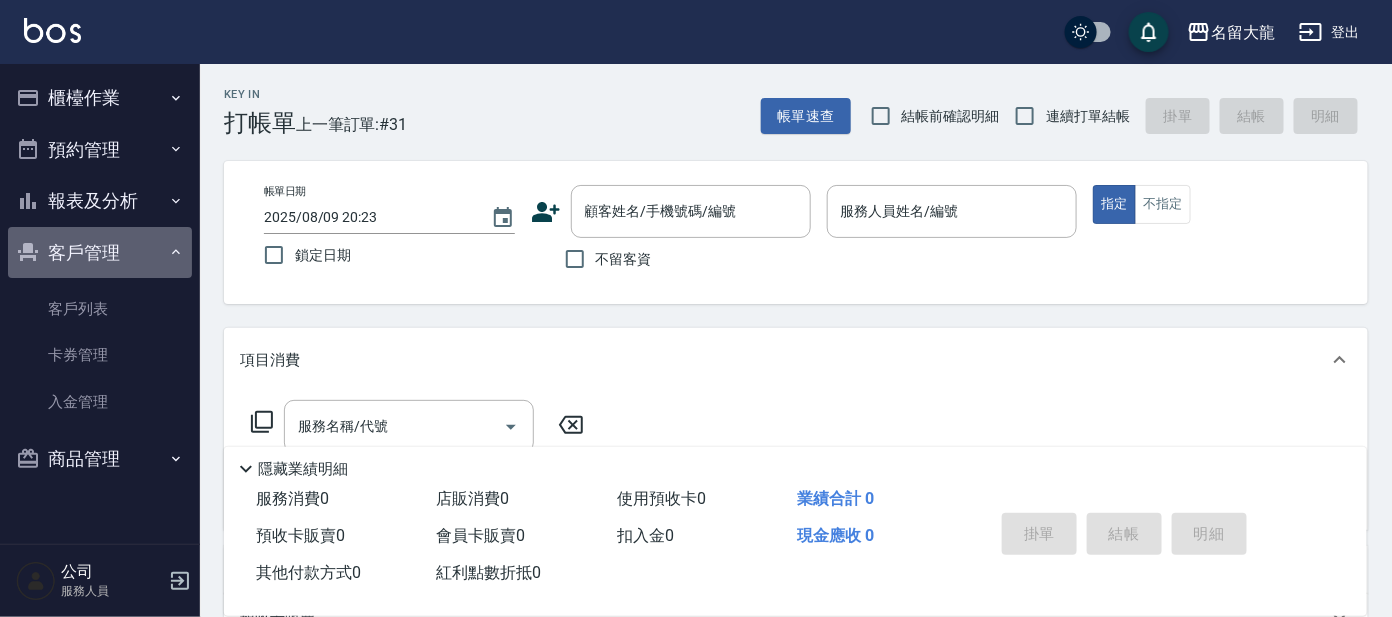 click on "客戶管理" at bounding box center [100, 253] 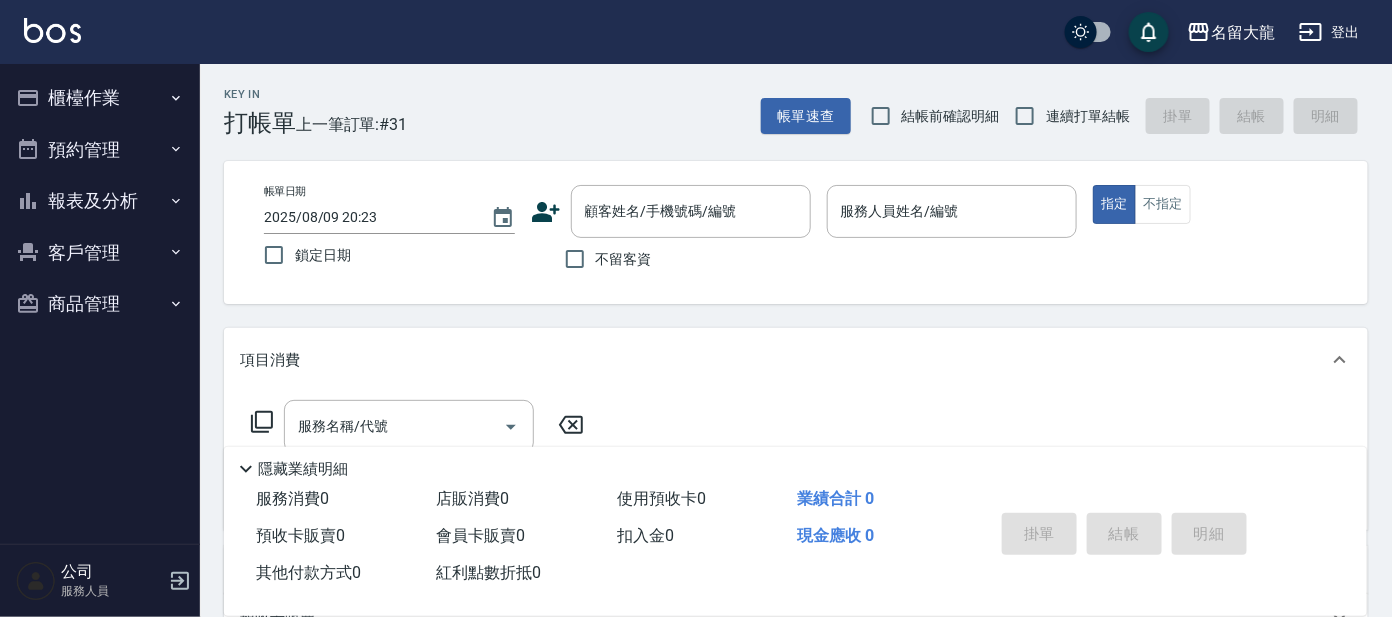 click on "報表及分析" at bounding box center [100, 201] 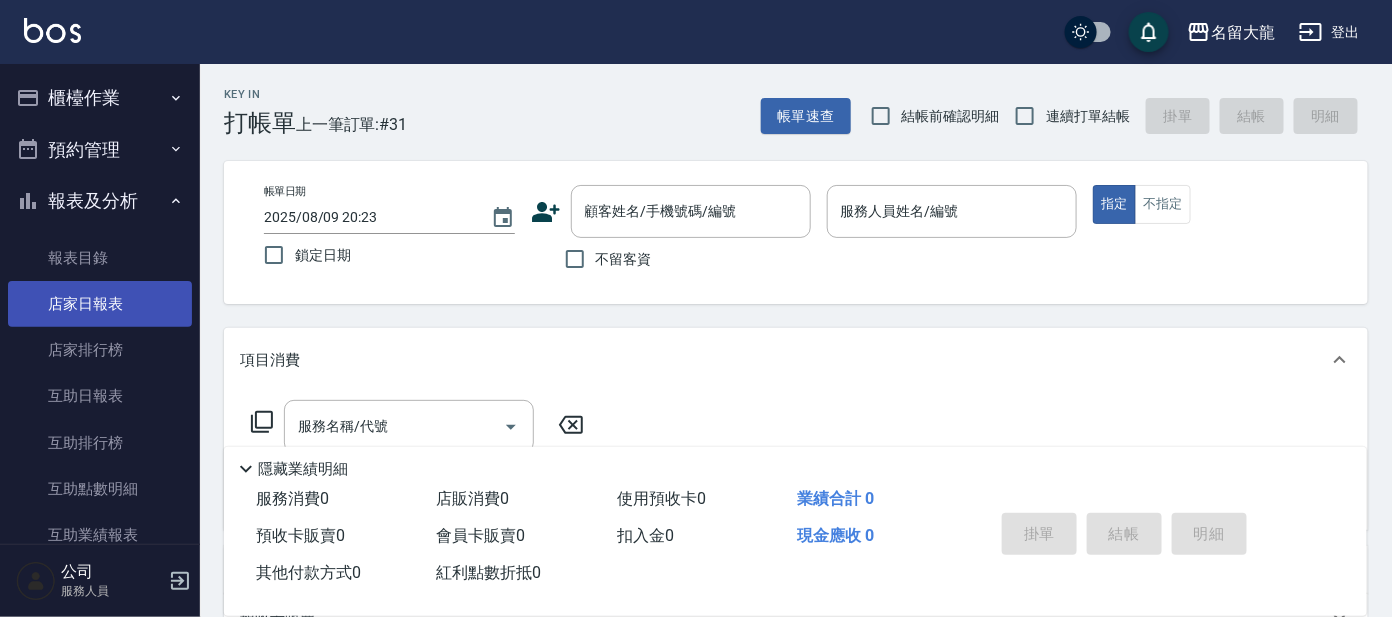click on "店家日報表" at bounding box center [100, 304] 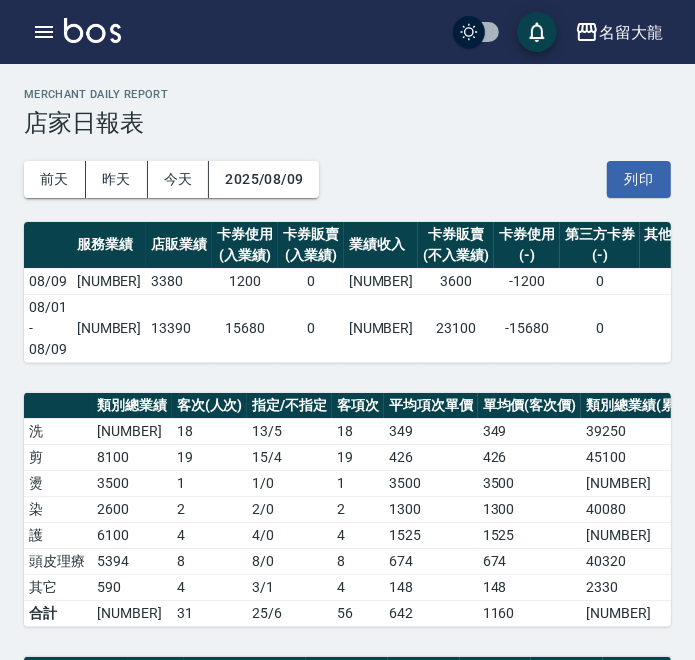 click on "其他付款方式" at bounding box center (687, 234) 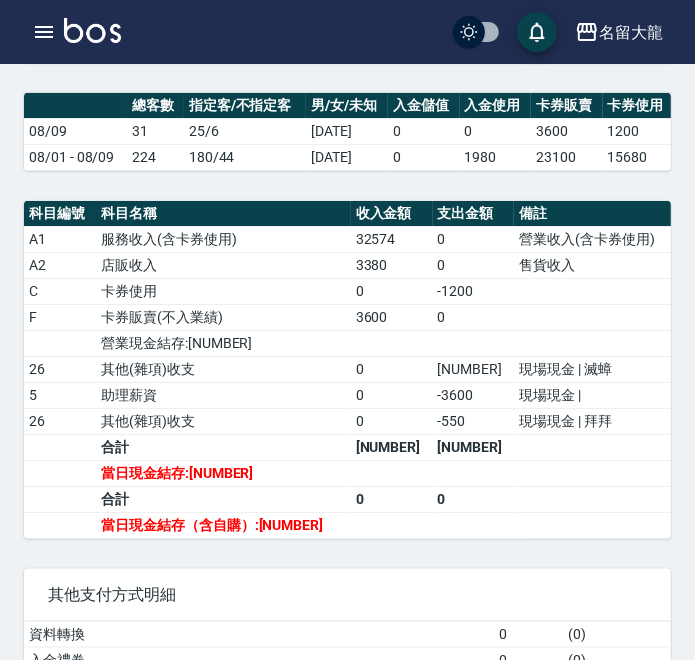 scroll, scrollTop: 624, scrollLeft: 0, axis: vertical 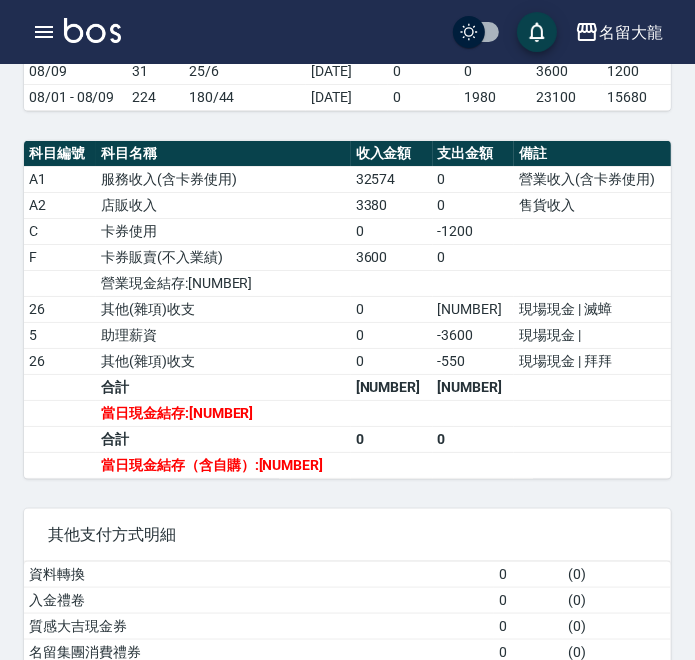 click on "名留大龍   [DATE]   店家日報表 列印時間： [DATE]-[TIME] Merchant Daily Report 店家日報表 前天 昨天 今天 [DATE] 列印 服務業績 店販業績 卡券使用 (入業績) 卡券販賣 (入業績) 業績收入 卡券販賣 (不入業績) 卡券使用 (-) 第三方卡券 (-) 其他付款方式 (-) 入金使用 (-) 營業現金應收 08/09 [NUMBER] [NUMBER] [NUMBER] 0 [NUMBER] [NUMBER] -[NUMBER] 0 0 0 [NUMBER] 0 08/01 - 08/09 [NUMBER] [NUMBER] [NUMBER] 0 [NUMBER] [NUMBER] -[NUMBER] 0 0 -[NUMBER] [NUMBER] 類別總業績 客次(人次) 指定/不指定 客項次 平均項次單價 單均價(客次價) 類別總業績(累積) 客次(人次)(累積) 指定/不指定(累積) 客項次(累積) 平均項次單價(累積) 單均價(客次價)(累積) 洗 [NUMBER] [NUMBER] [NUMBER] / [NUMBER] [NUMBER] [NUMBER] [NUMBER] [NUMBER] [NUMBER] [NUMBER] / [NUMBER] [NUMBER] [NUMBER] [NUMBER] 剪 [NUMBER] [NUMBER] [NUMBER] / [NUMBER] [NUMBER] [NUMBER] [NUMBER] [NUMBER] [NUMBER] [NUMBER] / [NUMBER] [NUMBER] [NUMBER] [NUMBER] 燙 [NUMBER] [NUMBER] [NUMBER] / [NUMBER] [NUMBER] [NUMBER] [NUMBER] [NUMBER] [NUMBER] [NUMBER] / [NUMBER] [NUMBER] [NUMBER] [NUMBER] 染 [NUMBER] [NUMBER] [NUMBER] / [NUMBER] [NUMBER] [NUMBER] [NUMBER] [NUMBER] [NUMBER] [NUMBER] / [NUMBER] [NUMBER] [NUMBER] [NUMBER] 護 [NUMBER] [NUMBER] [NUMBER] / [NUMBER] [NUMBER] [NUMBER] [NUMBER] [NUMBER] [NUMBER] [NUMBER] / [NUMBER] [NUMBER] [NUMBER] [NUMBER]" at bounding box center [347, 282] 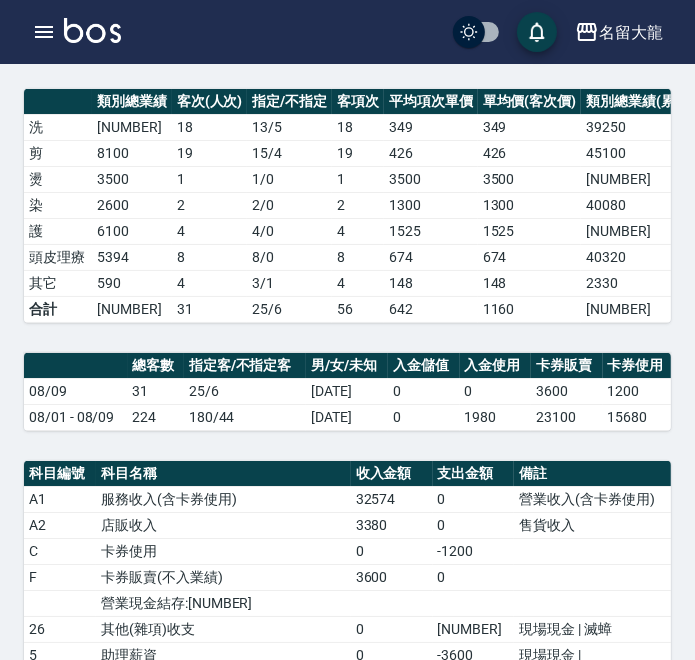 scroll, scrollTop: 374, scrollLeft: 0, axis: vertical 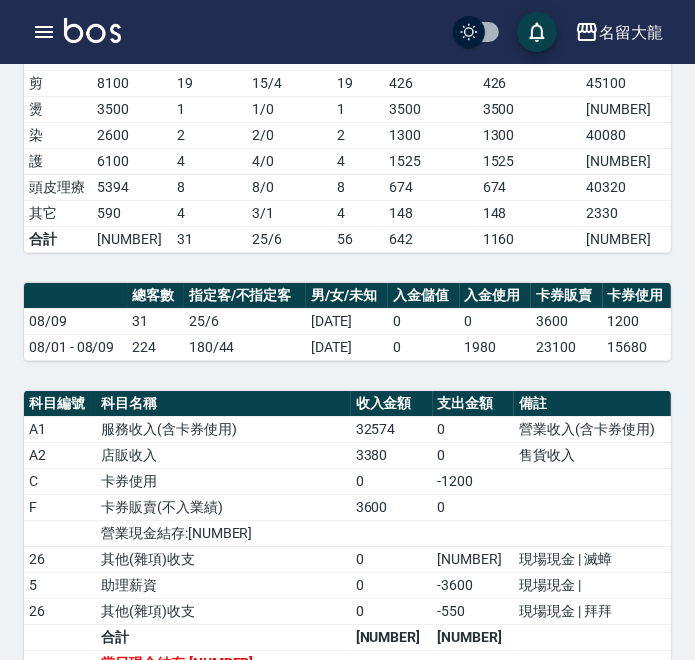 click on "1160" at bounding box center (530, 239) 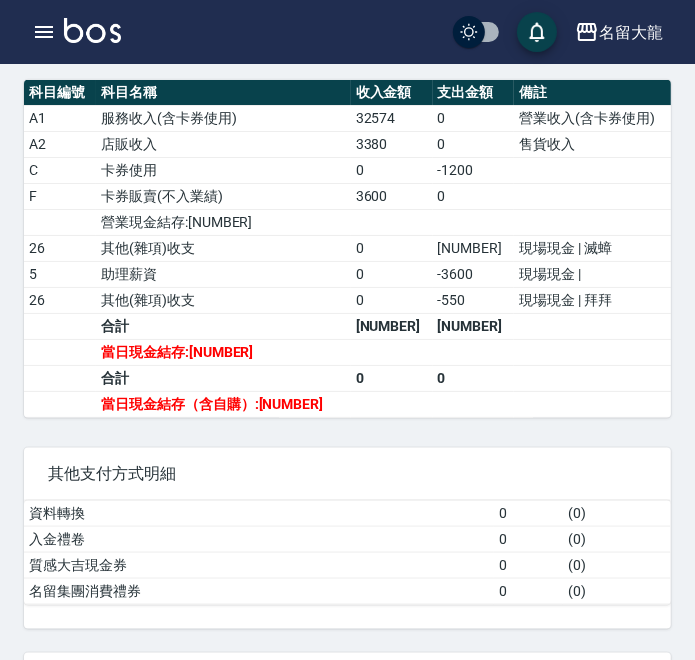 scroll, scrollTop: 749, scrollLeft: 0, axis: vertical 